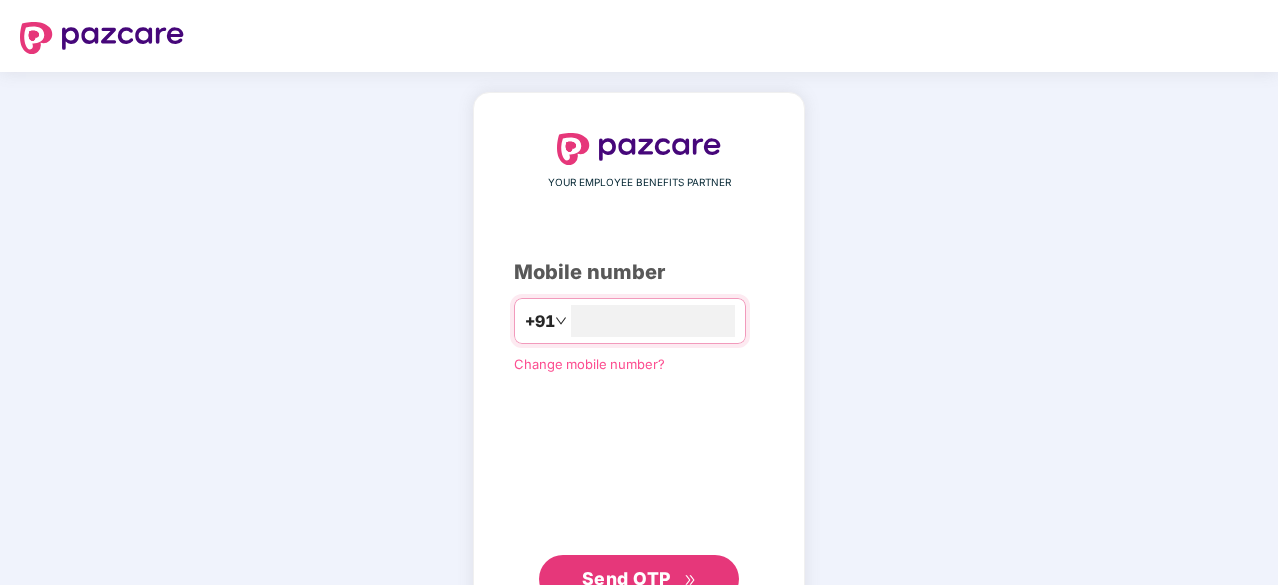 scroll, scrollTop: 0, scrollLeft: 0, axis: both 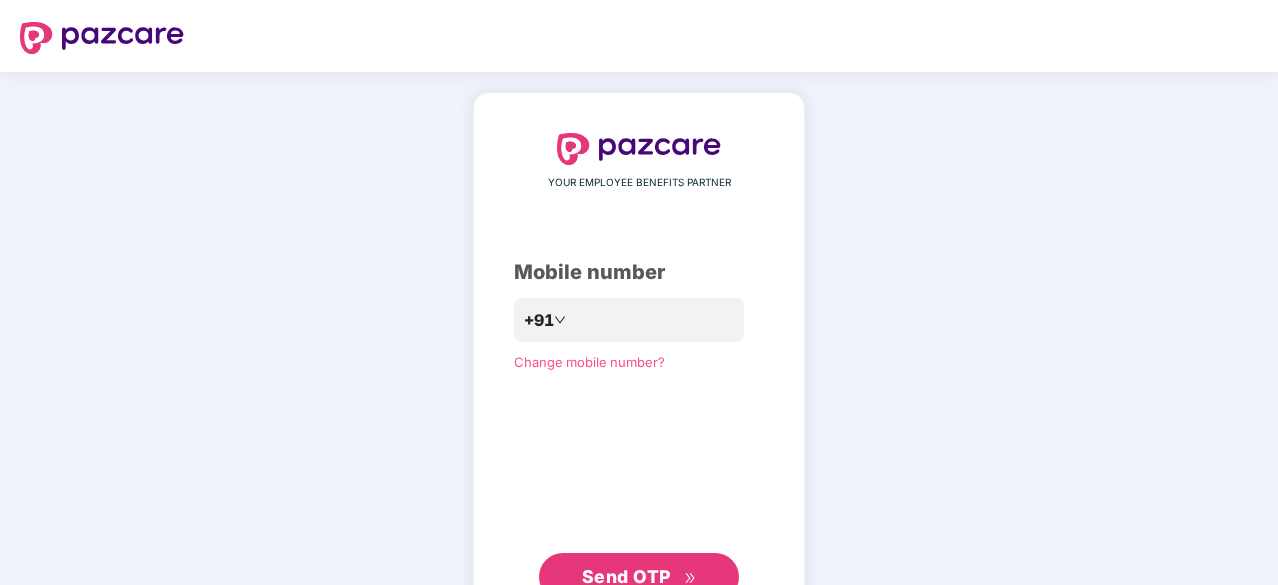 click on "Send OTP" at bounding box center (639, 577) 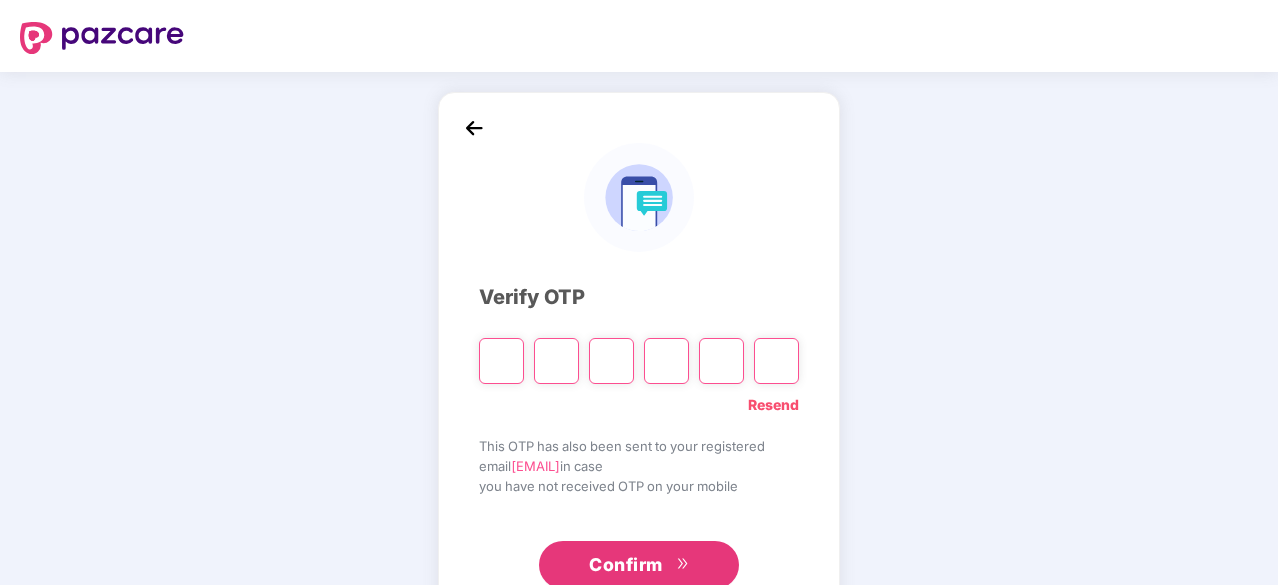 type on "*" 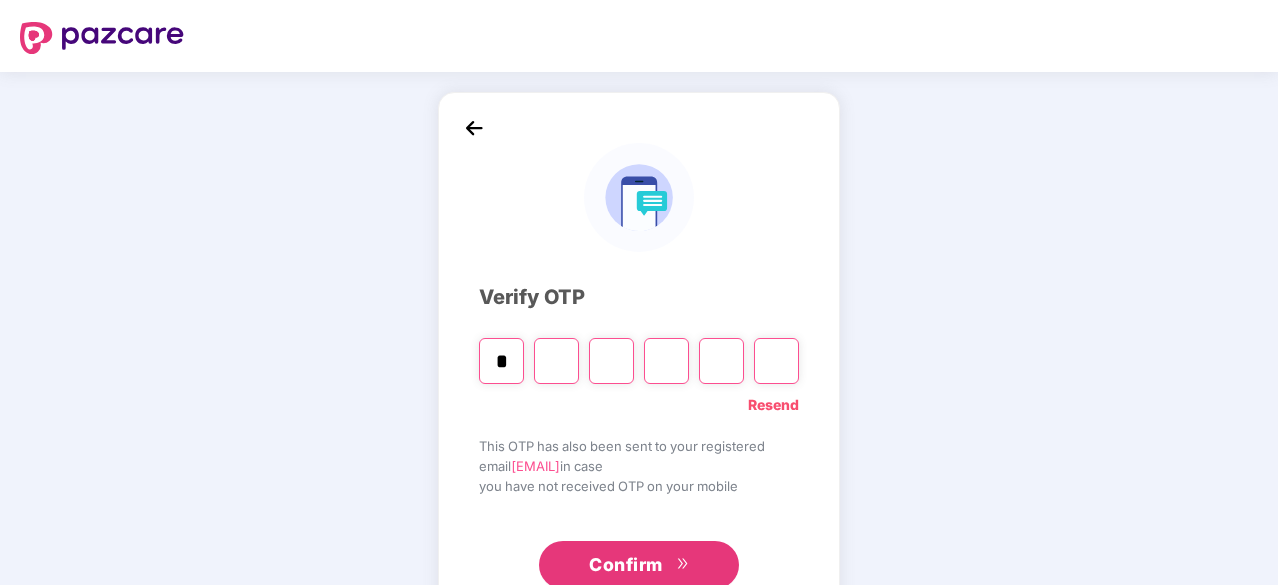 type on "*" 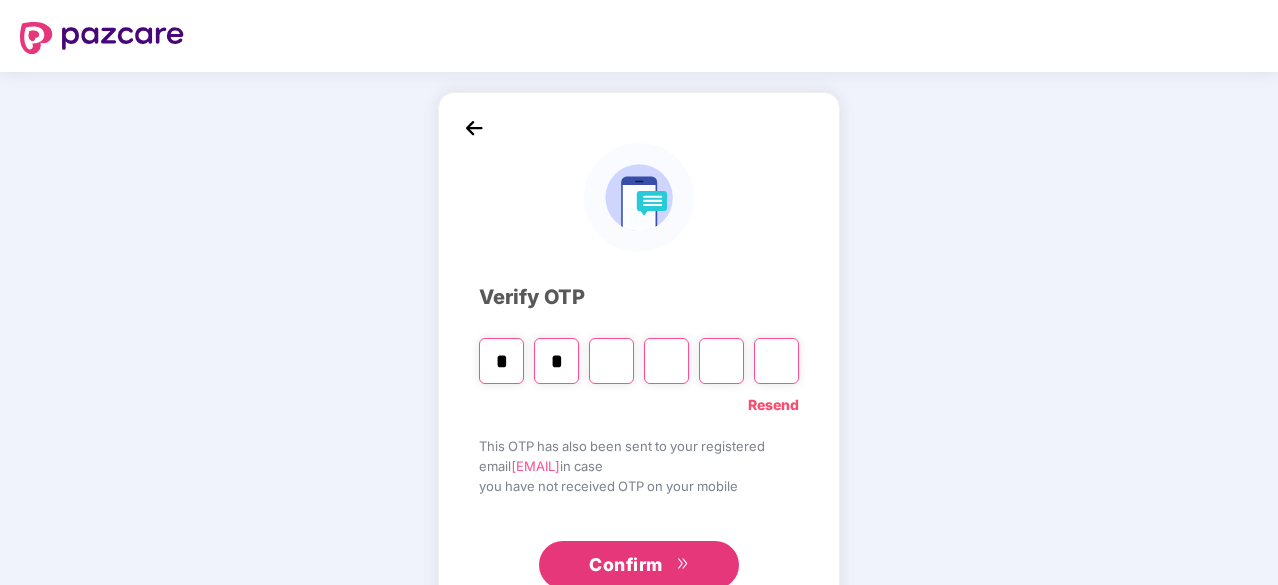 type on "*" 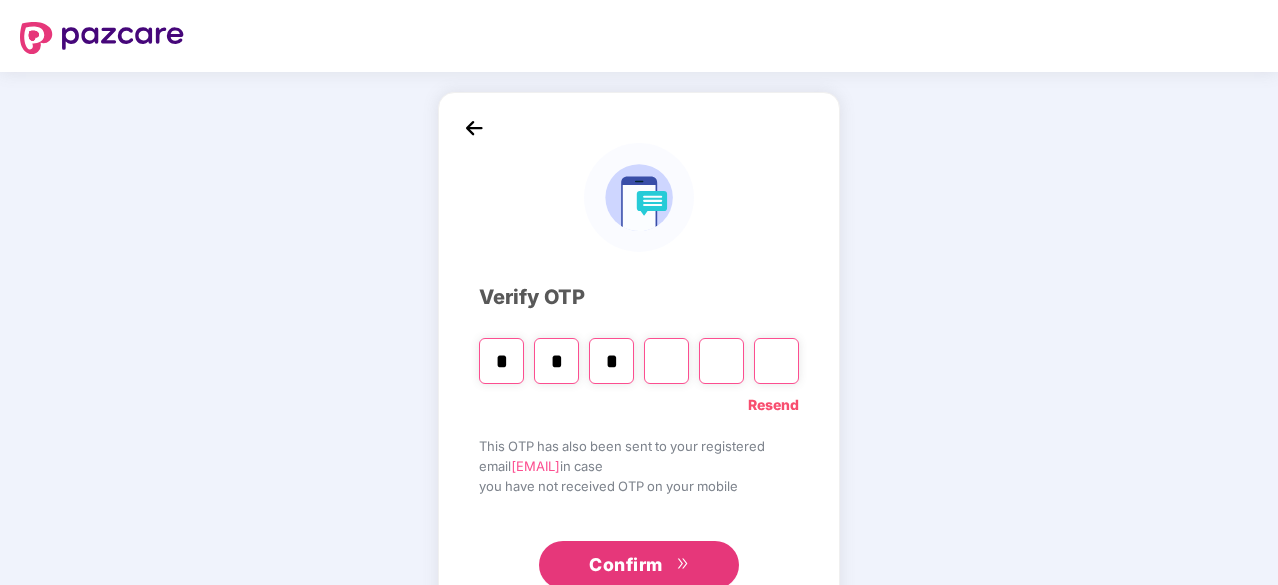 type on "*" 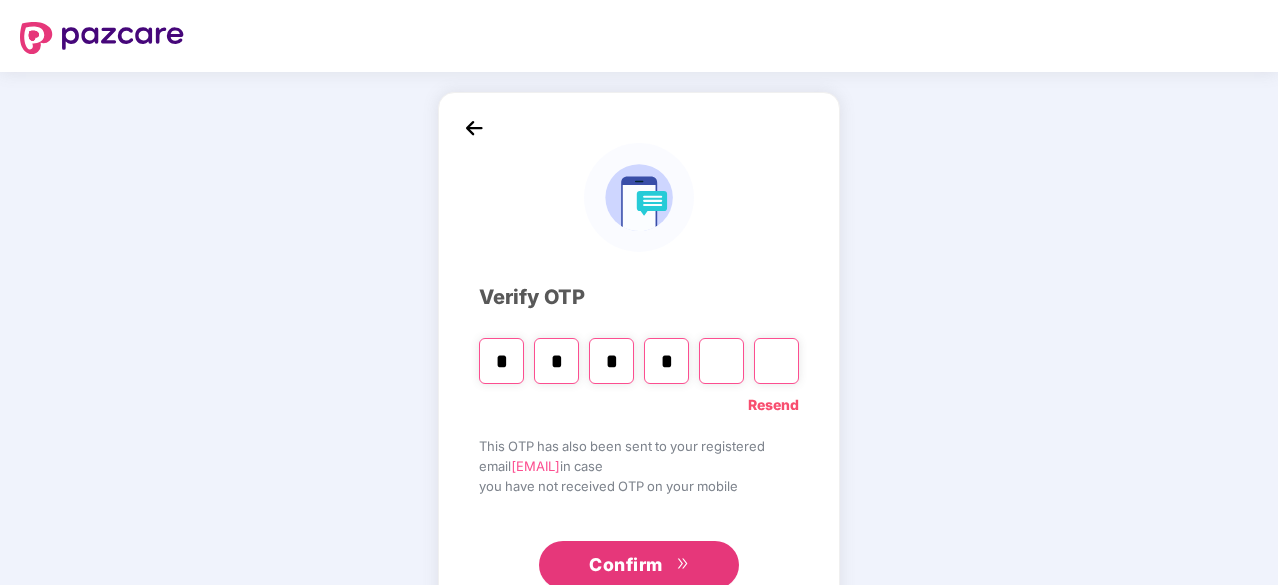 type on "*" 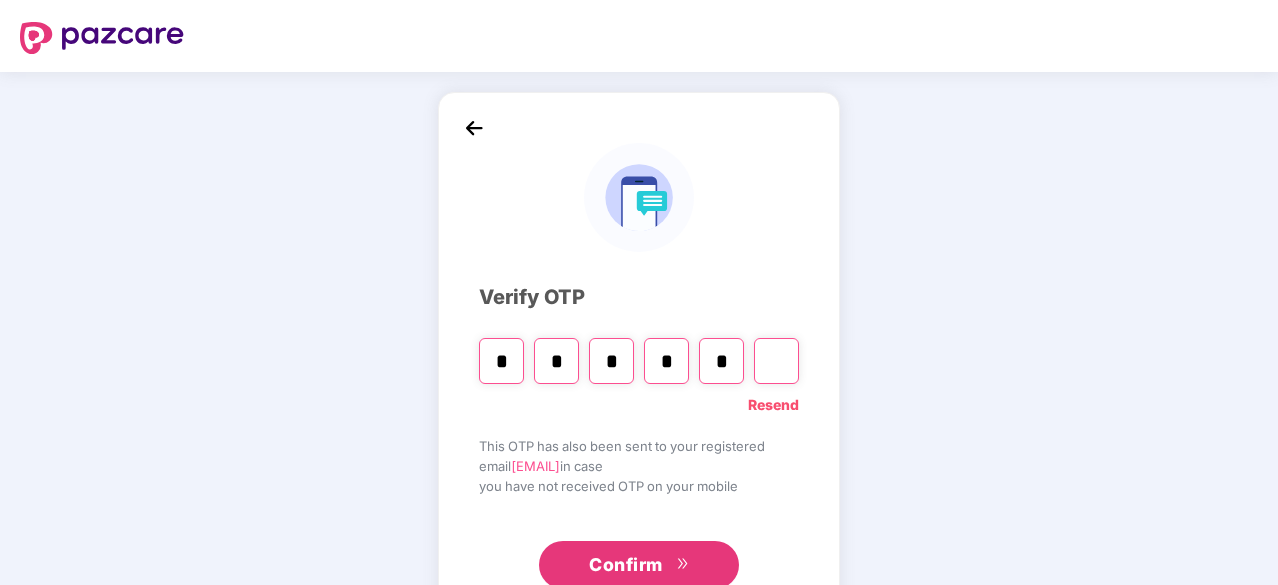 type on "*" 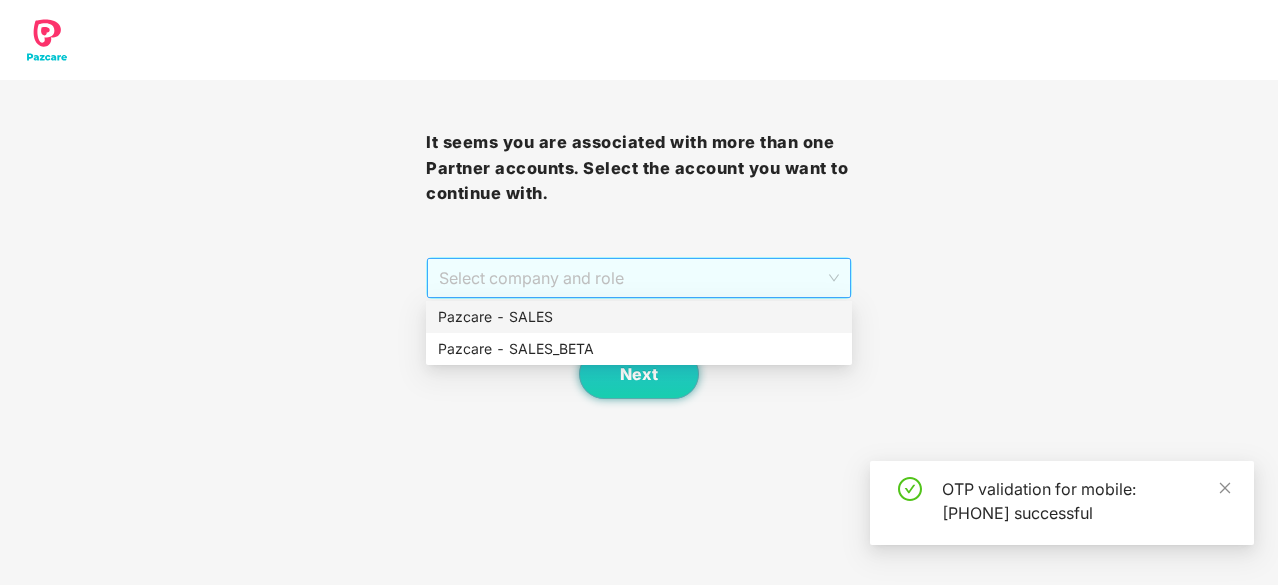 click on "Select company and role" at bounding box center (639, 278) 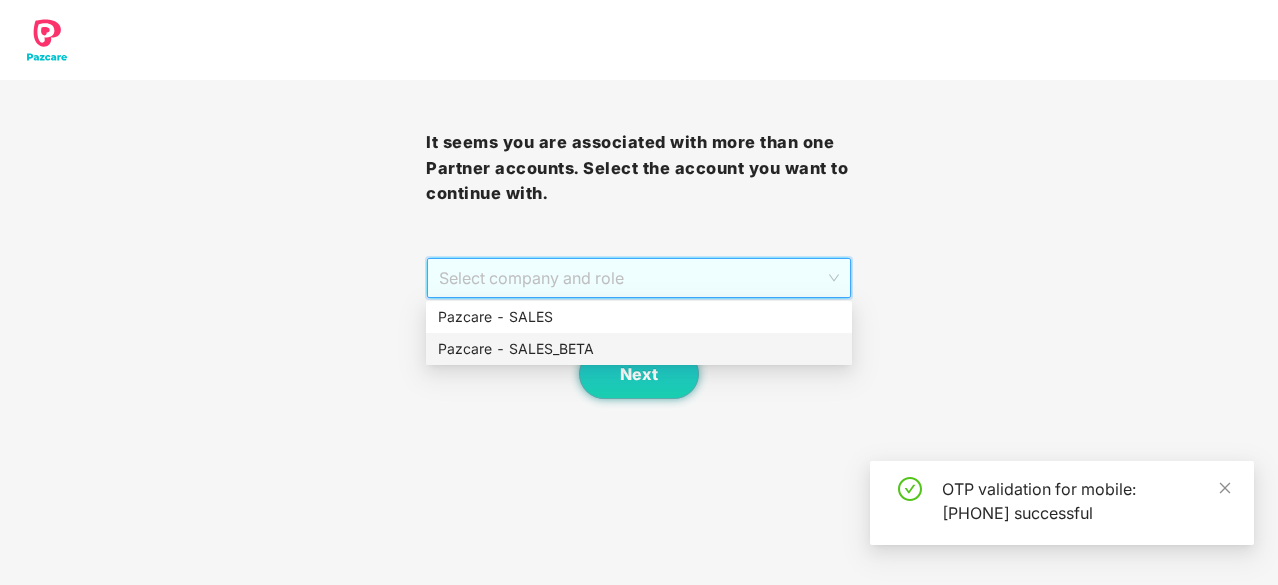click on "Pazcare - SALES_BETA" at bounding box center (639, 349) 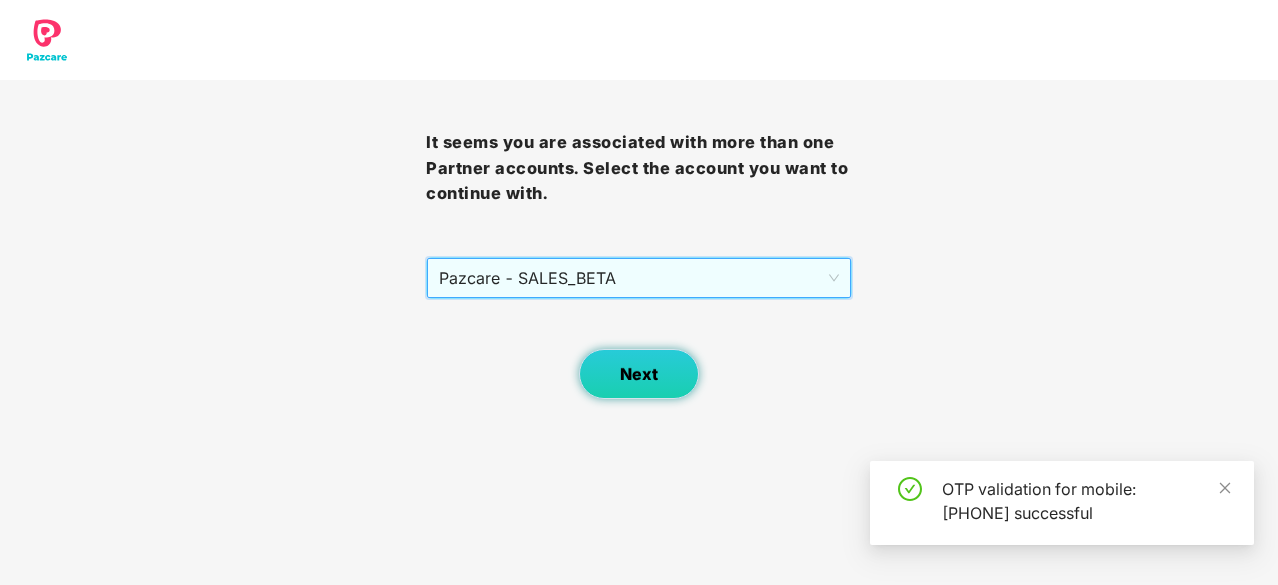 click on "Next" at bounding box center (639, 374) 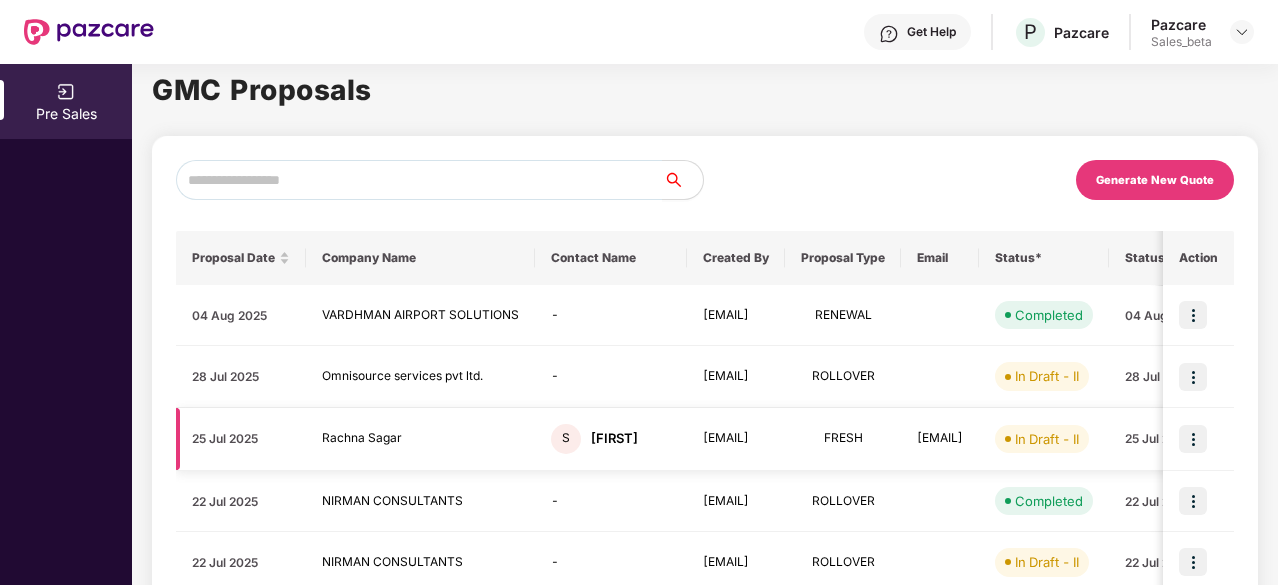 scroll, scrollTop: 0, scrollLeft: 0, axis: both 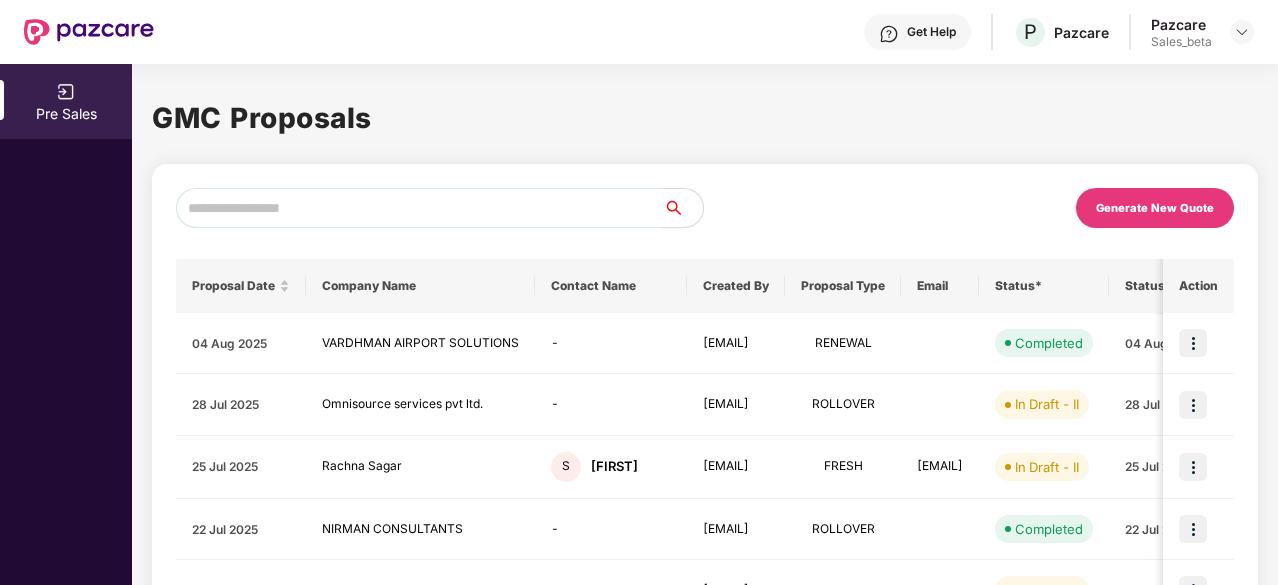 click on "Generate New Quote" at bounding box center (1155, 208) 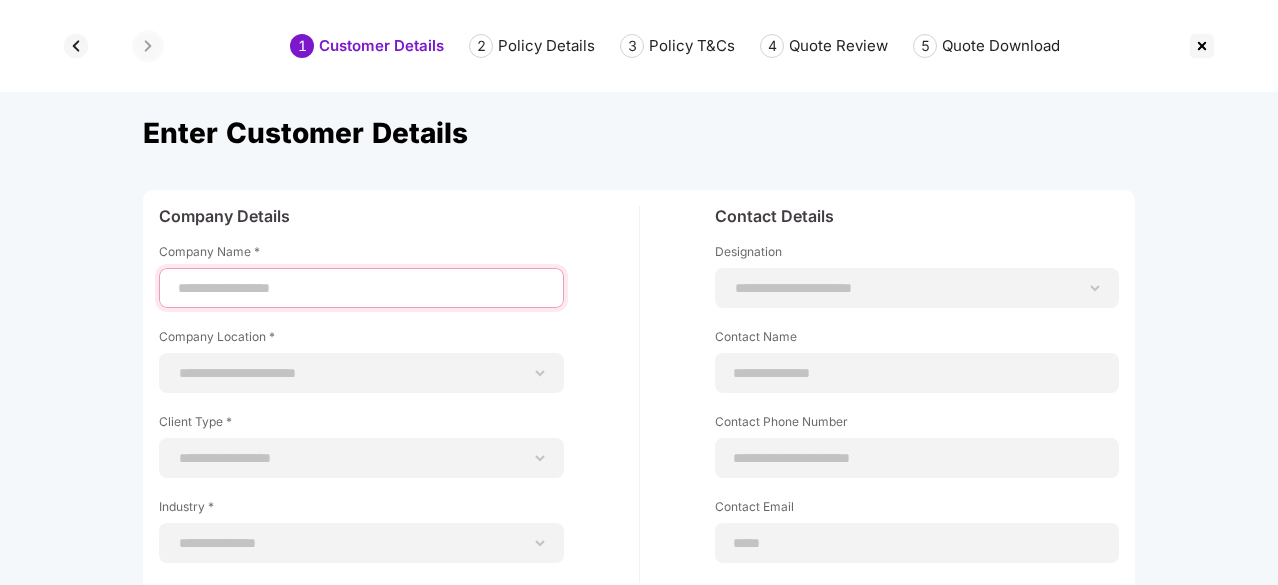 click at bounding box center [361, 288] 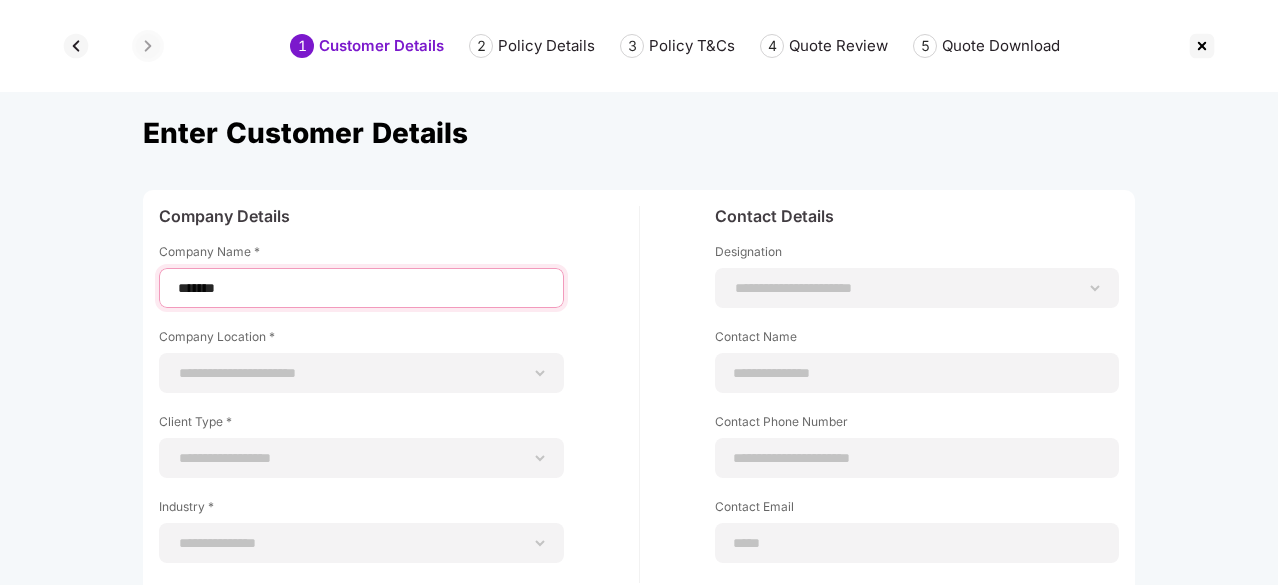 type on "*******" 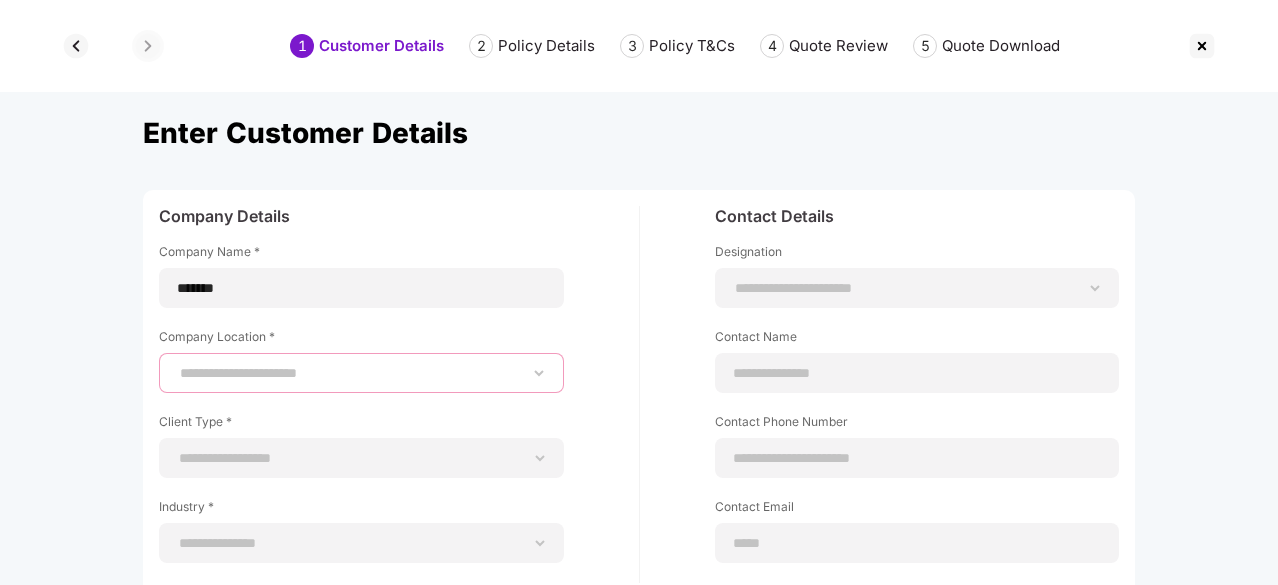 click on "**********" at bounding box center (361, 373) 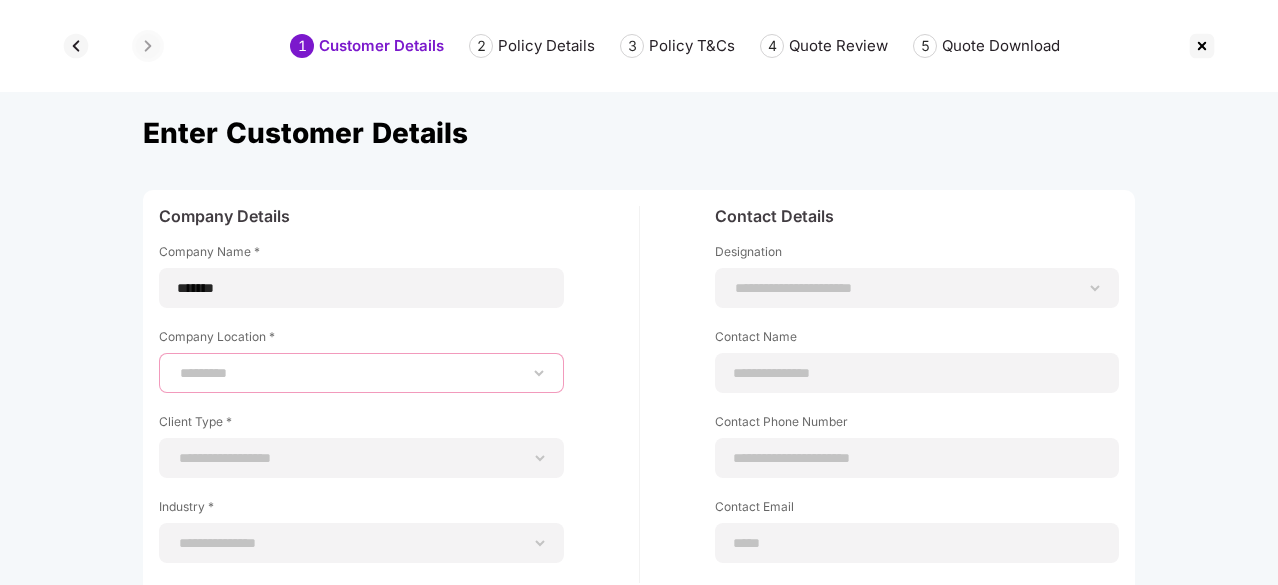 click on "**********" at bounding box center [361, 373] 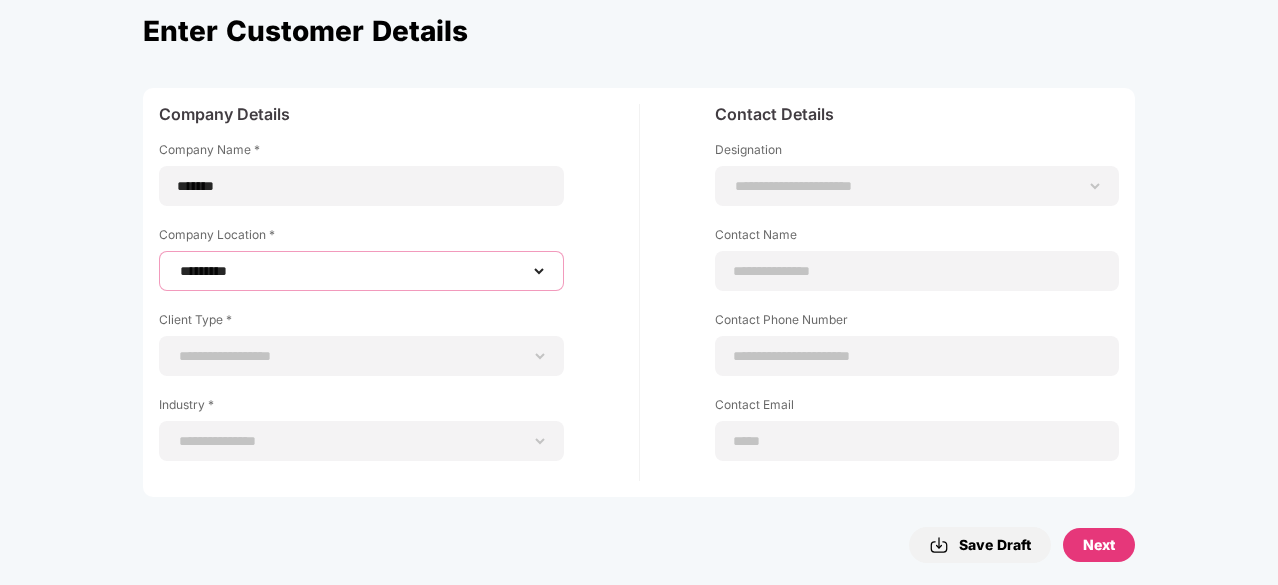 scroll, scrollTop: 103, scrollLeft: 0, axis: vertical 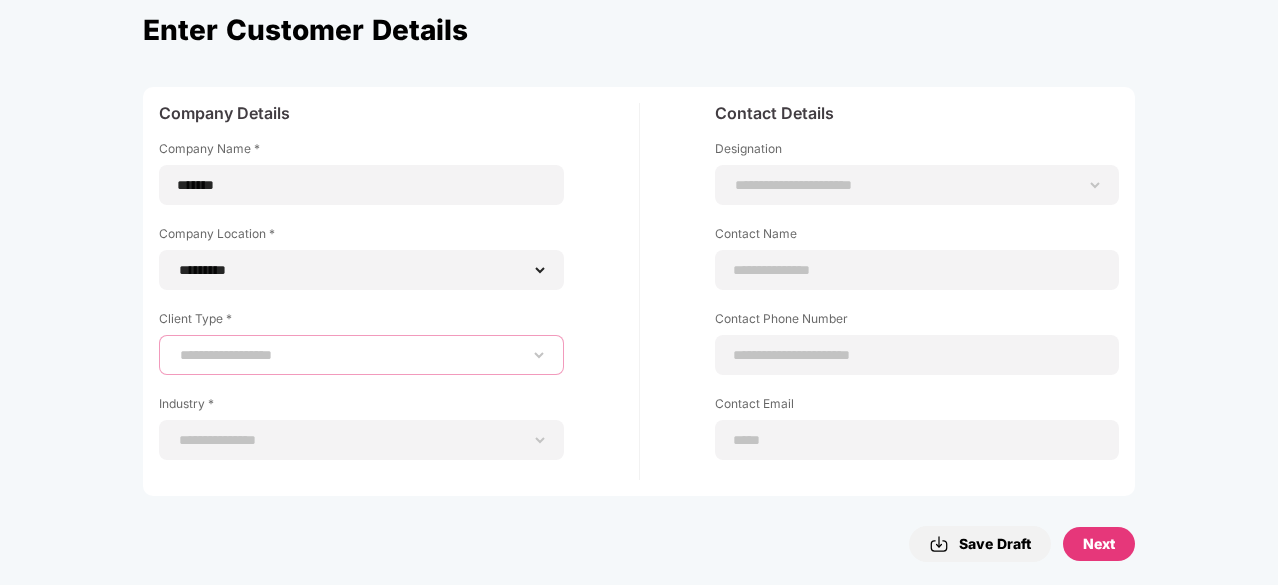 click on "**********" at bounding box center [361, 355] 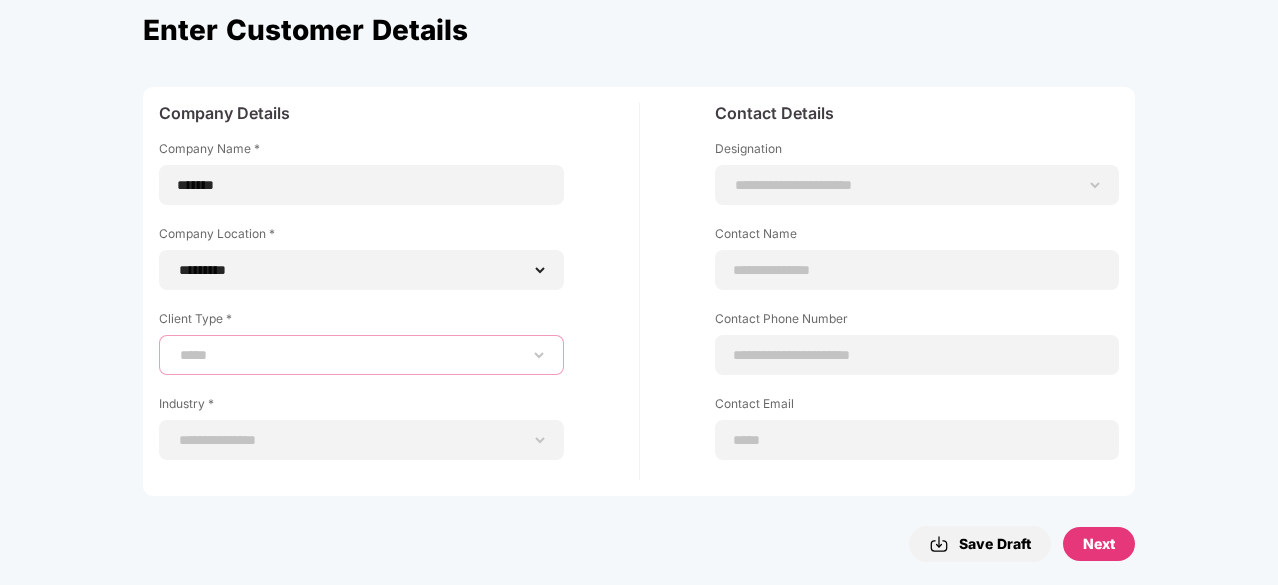 click on "**********" at bounding box center (361, 355) 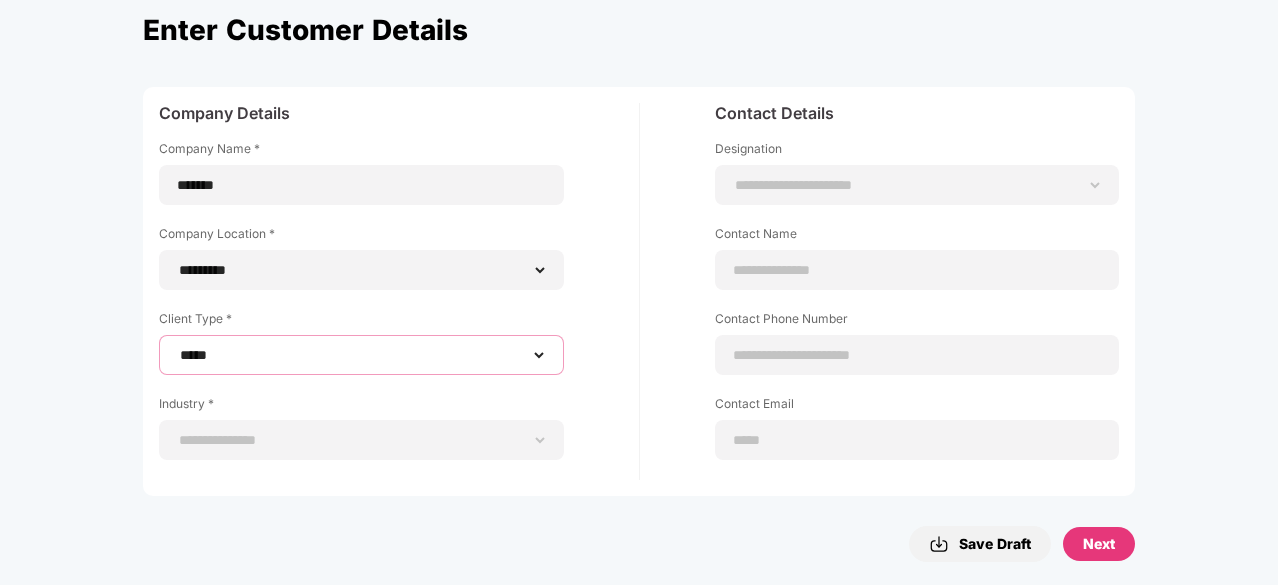click on "**********" at bounding box center [361, 355] 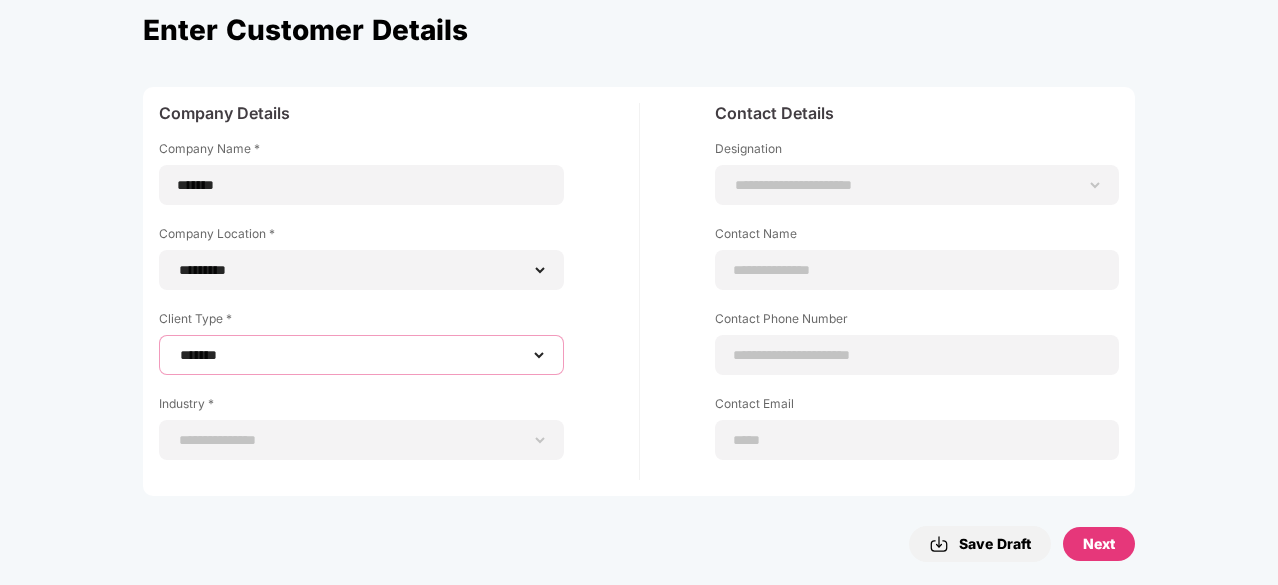click on "**********" at bounding box center [361, 355] 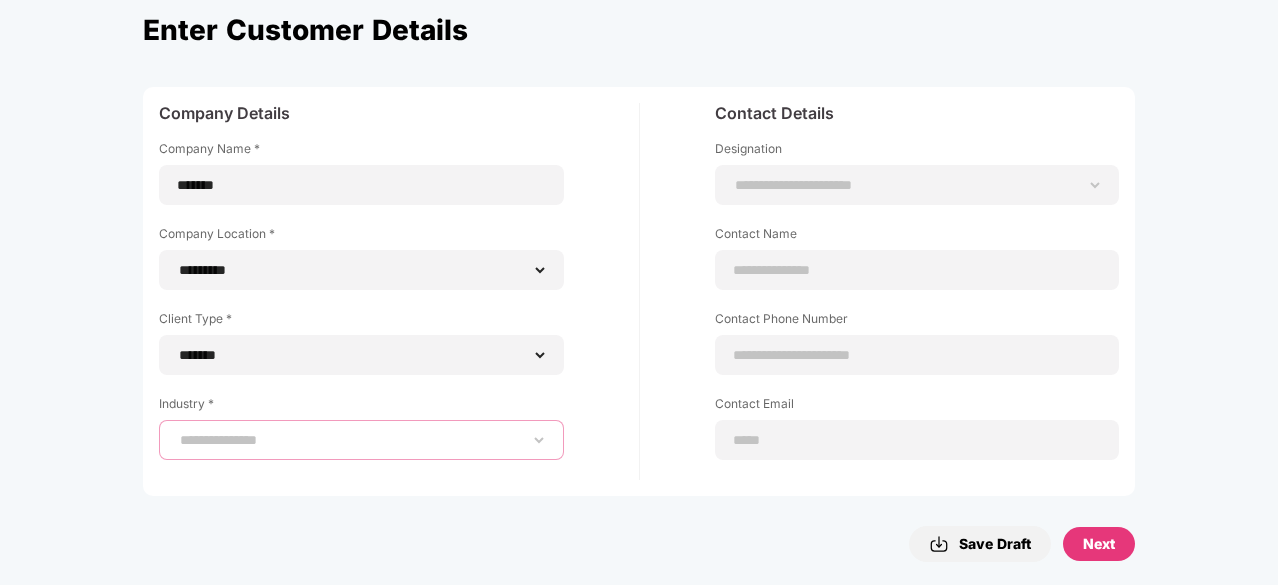 click on "**********" at bounding box center (361, 440) 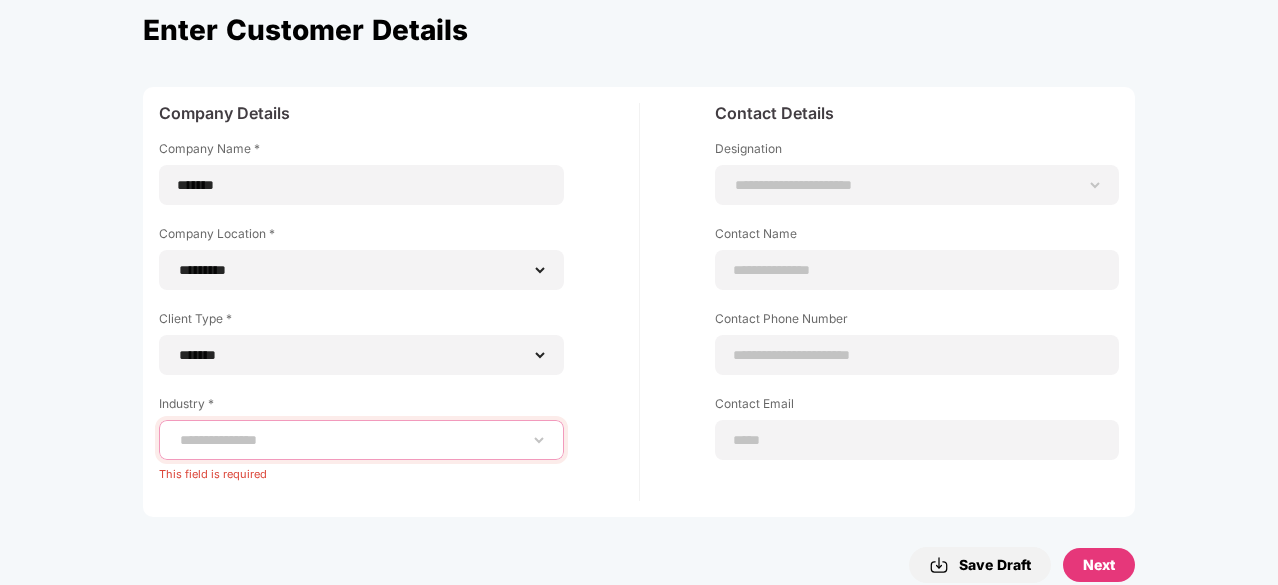 click on "**********" at bounding box center [361, 440] 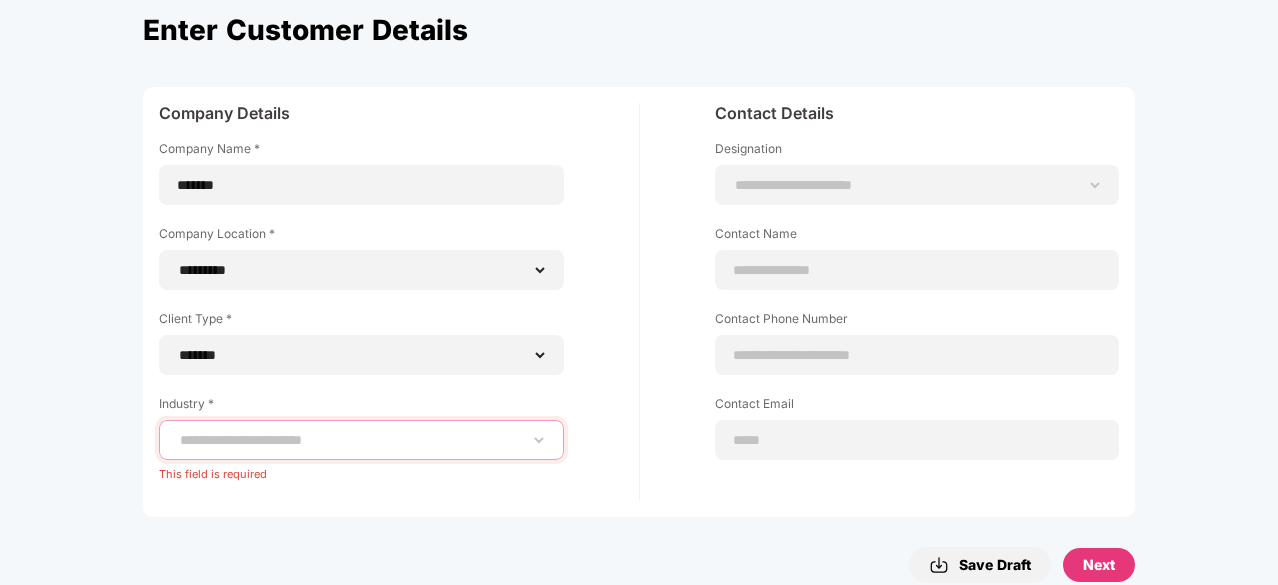 click on "**********" at bounding box center (361, 440) 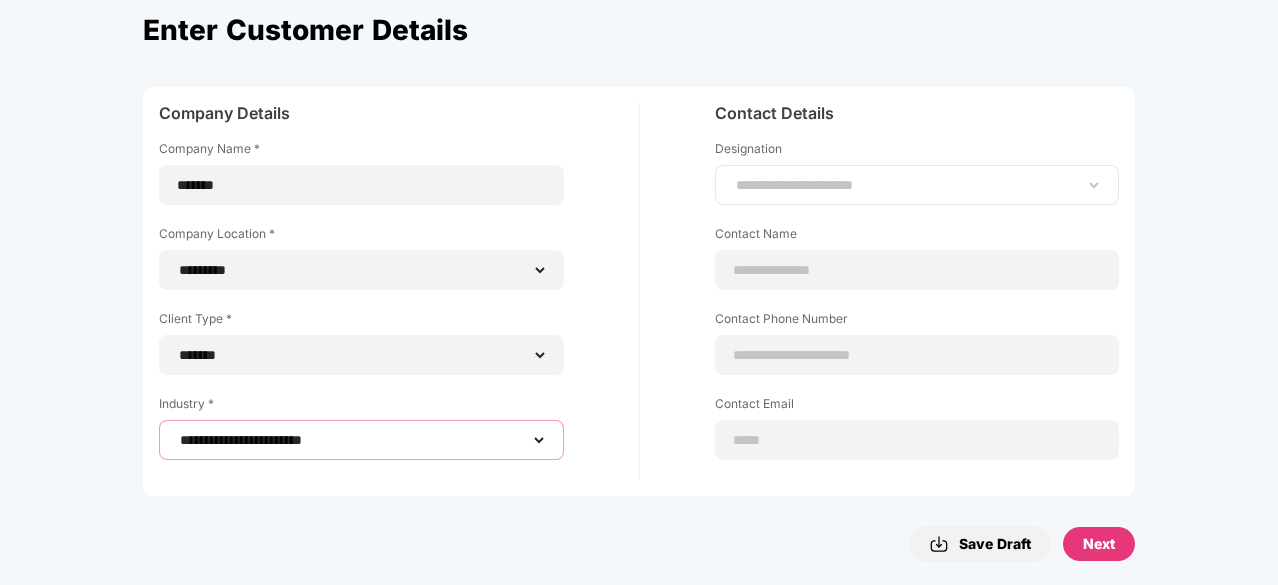 scroll, scrollTop: 47, scrollLeft: 0, axis: vertical 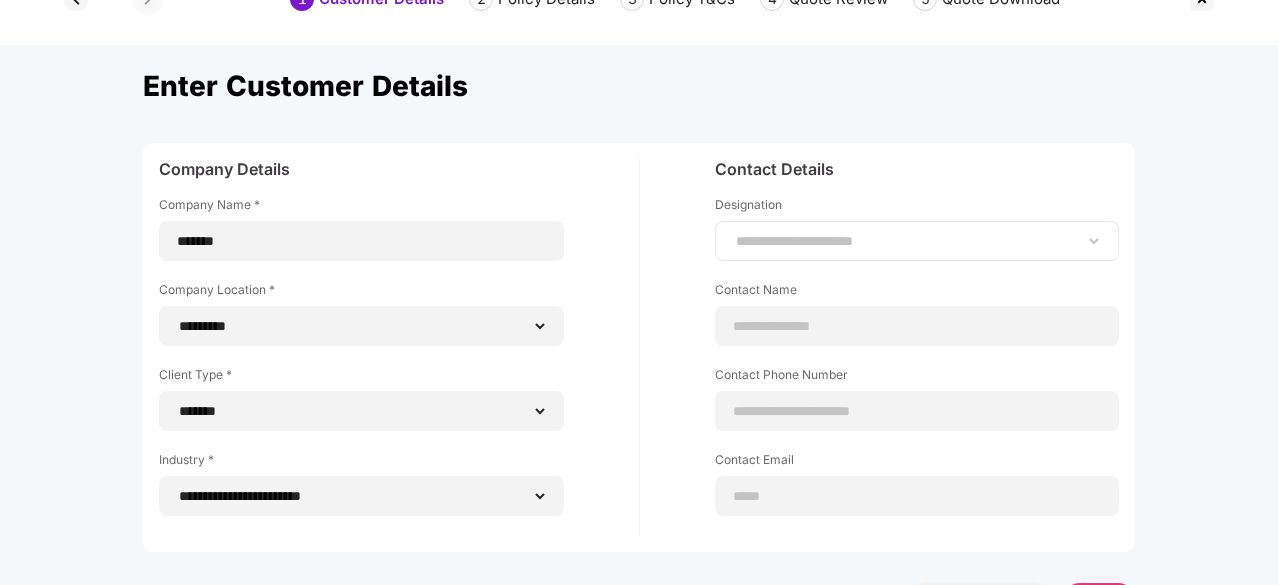 click on "**********" at bounding box center (917, 241) 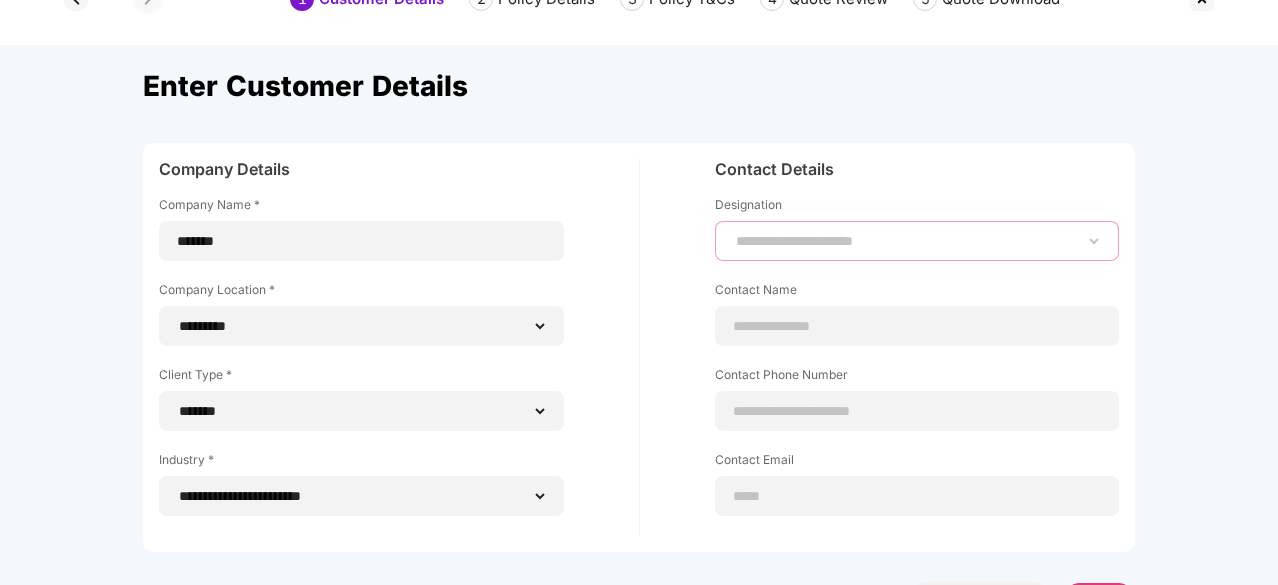 click on "**********" at bounding box center (917, 241) 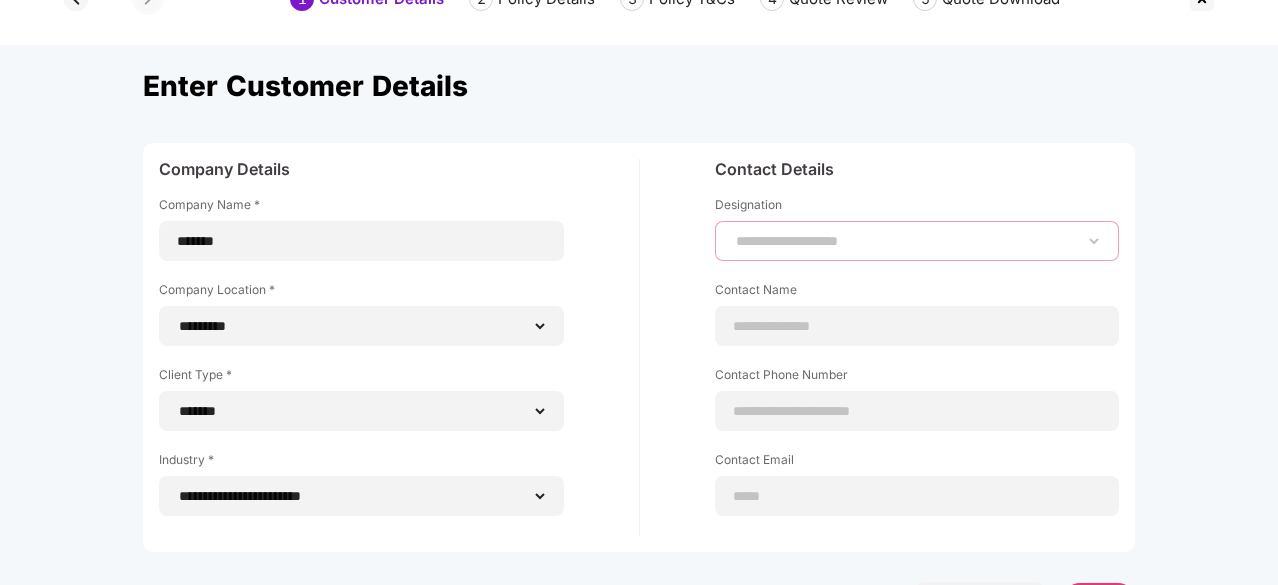 click on "**********" at bounding box center (917, 241) 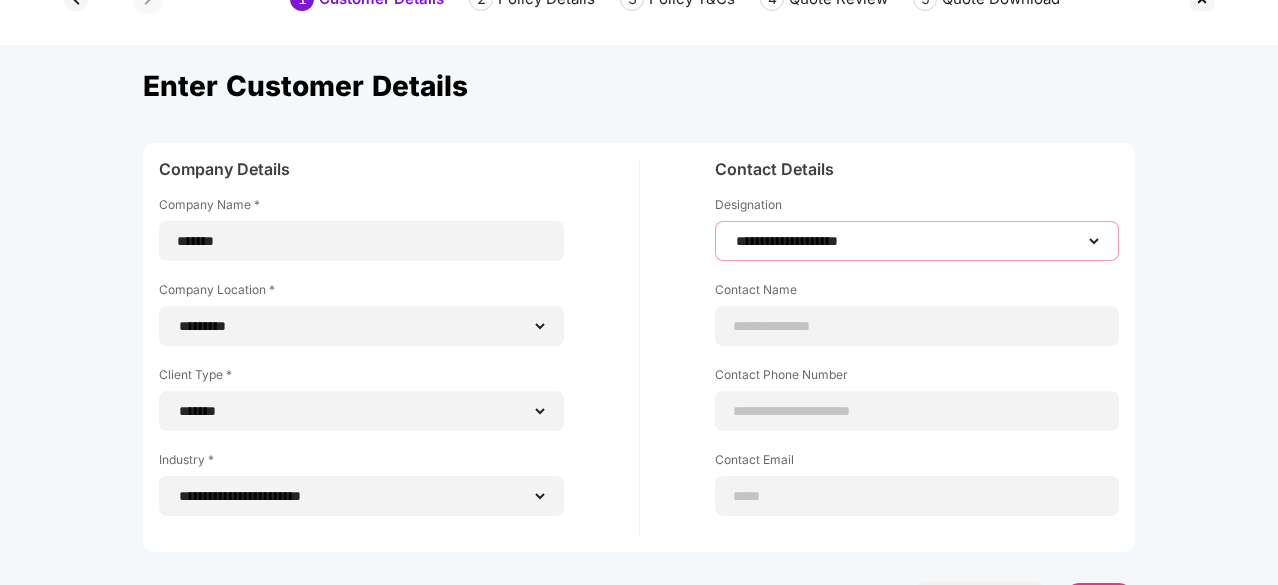 scroll, scrollTop: 140, scrollLeft: 0, axis: vertical 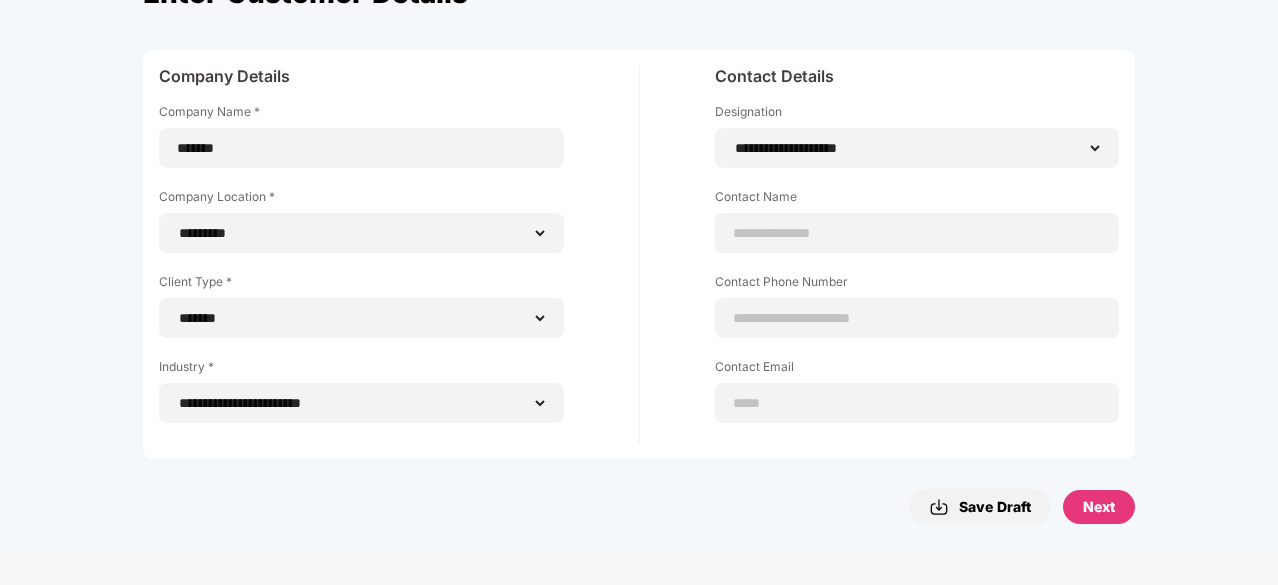 click on "Next" at bounding box center (1099, 507) 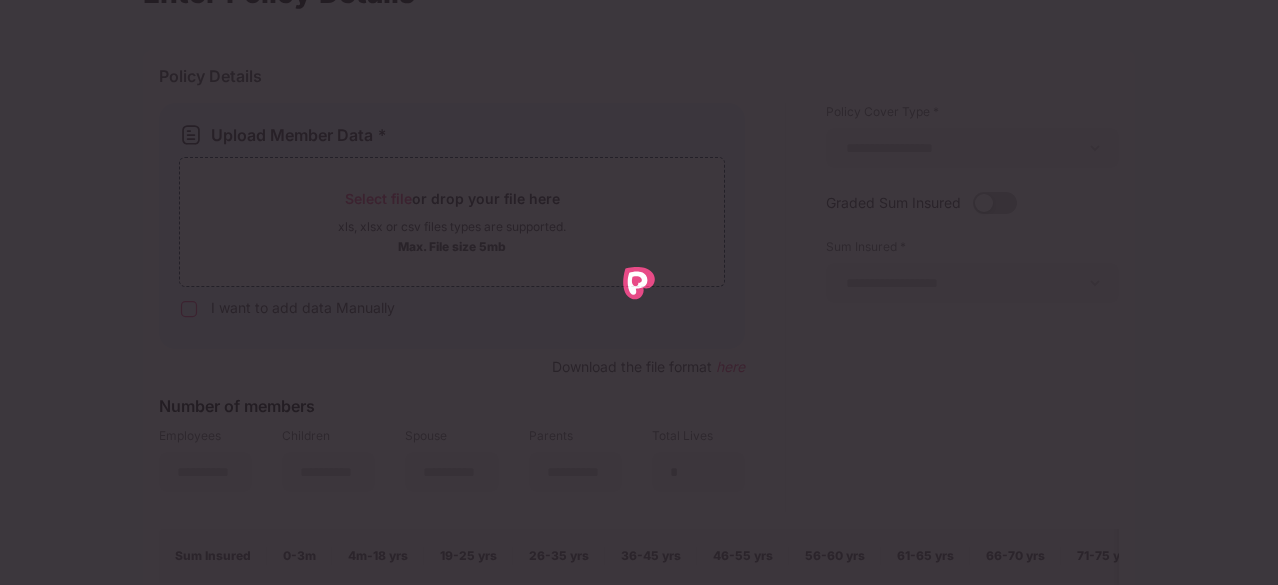 scroll, scrollTop: 0, scrollLeft: 0, axis: both 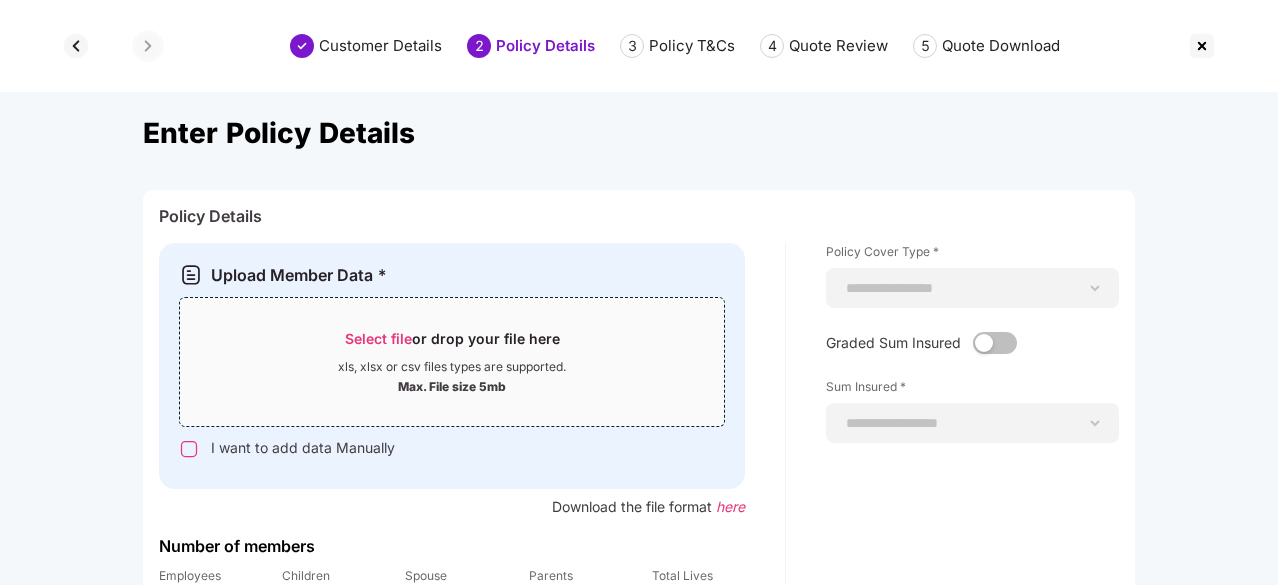 click on "I want to add data Manually" at bounding box center (303, 447) 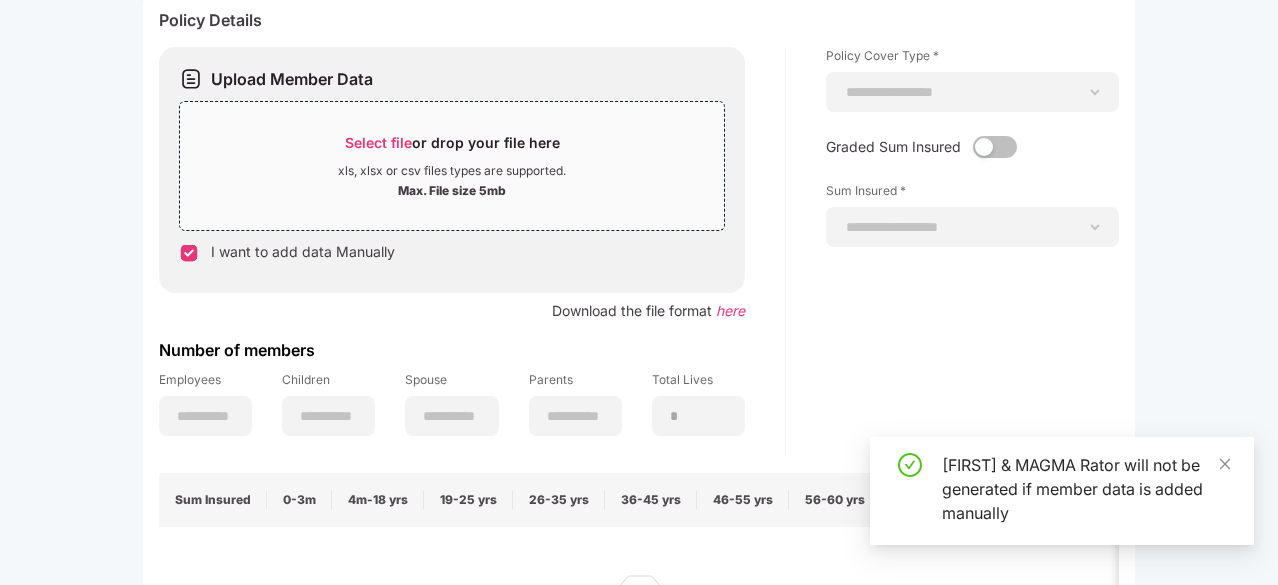 scroll, scrollTop: 197, scrollLeft: 0, axis: vertical 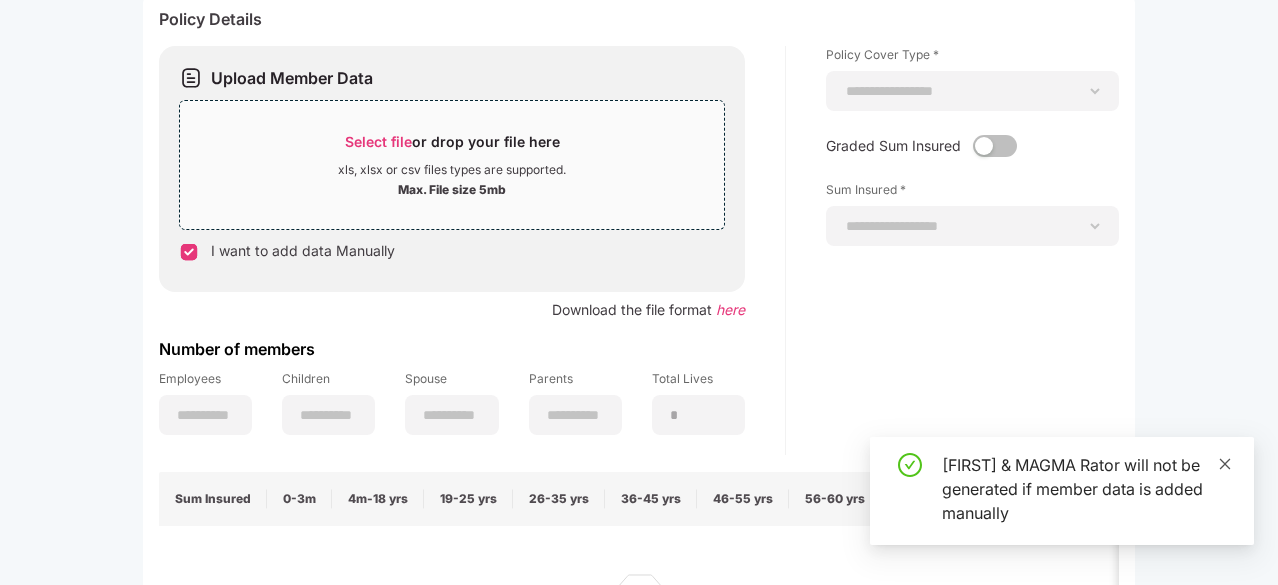 click 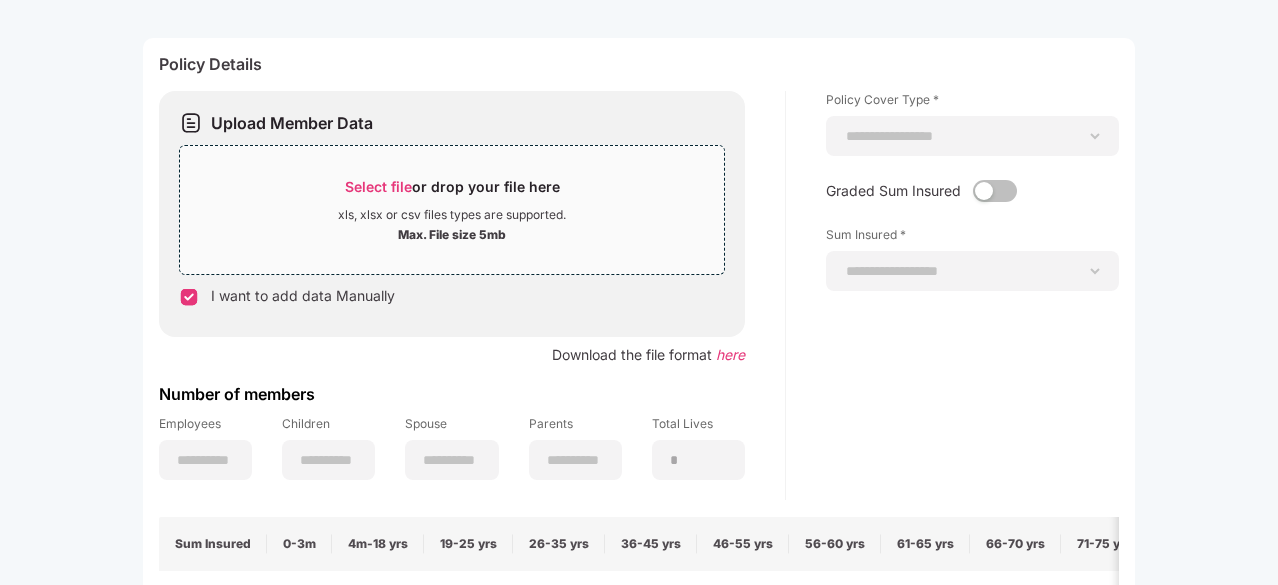 scroll, scrollTop: 151, scrollLeft: 0, axis: vertical 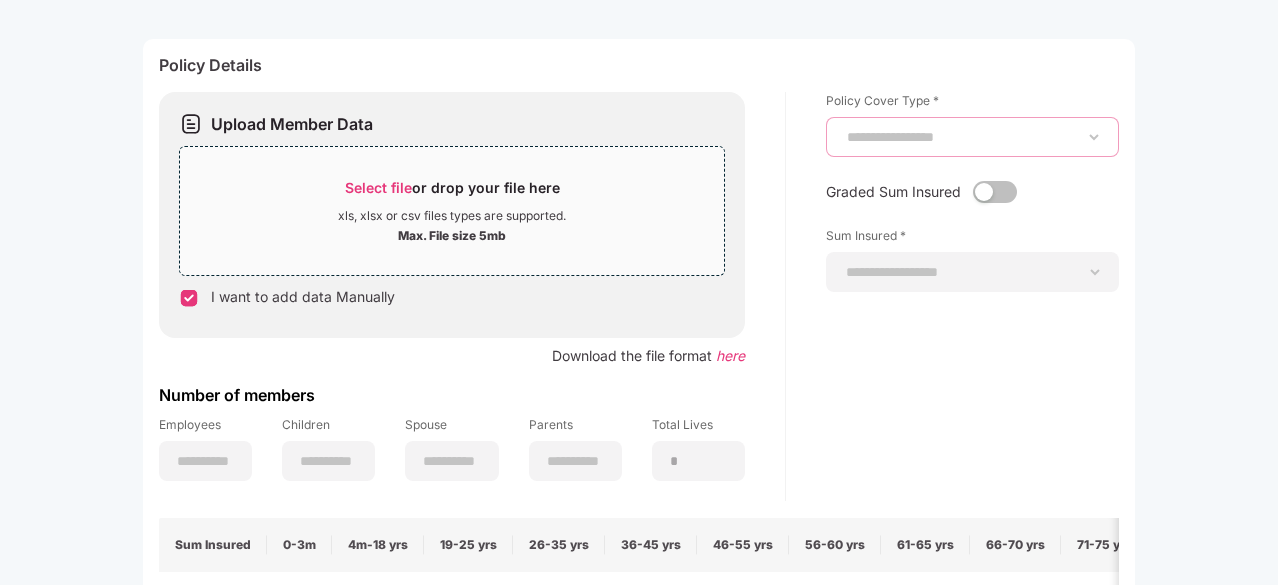 click on "**********" at bounding box center (972, 137) 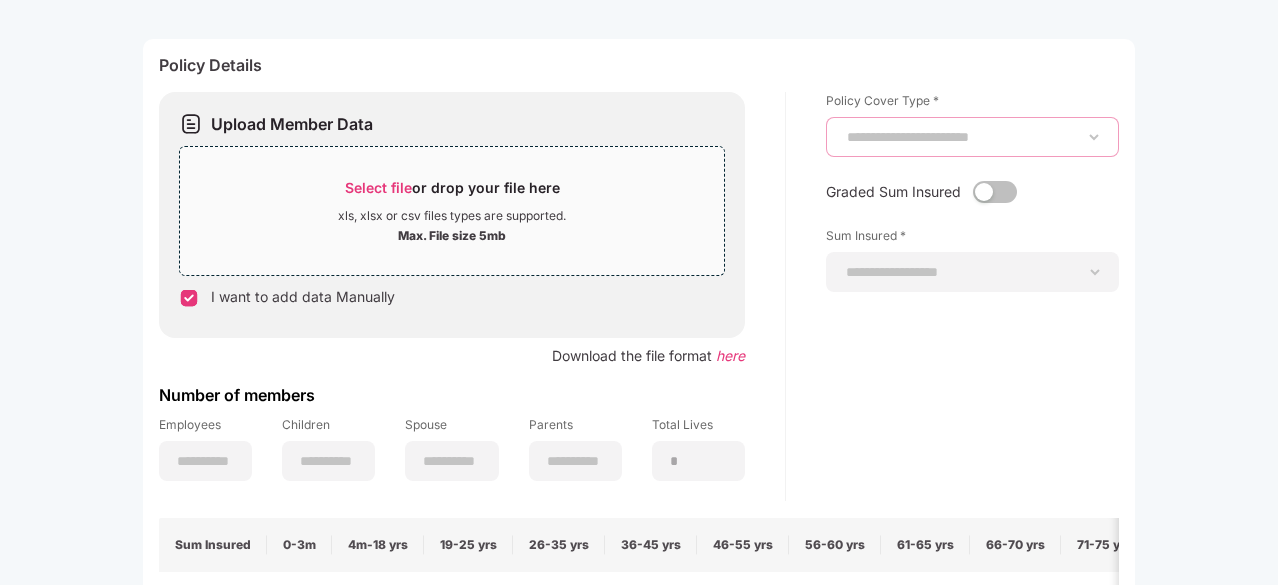 click on "**********" at bounding box center (972, 137) 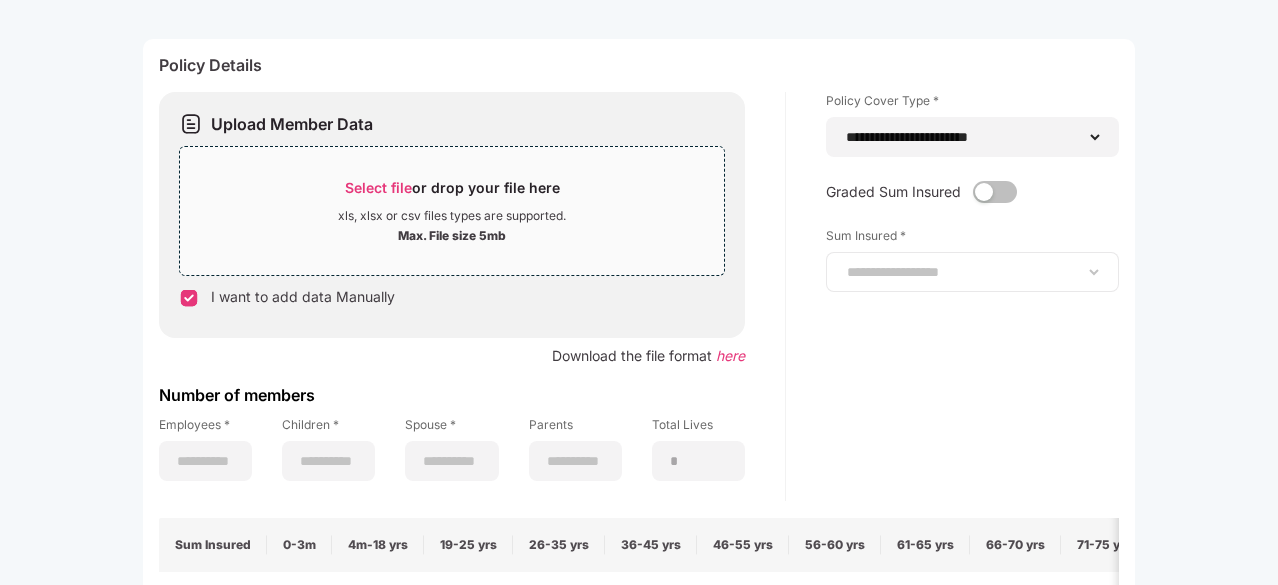 click on "**********" at bounding box center (972, 272) 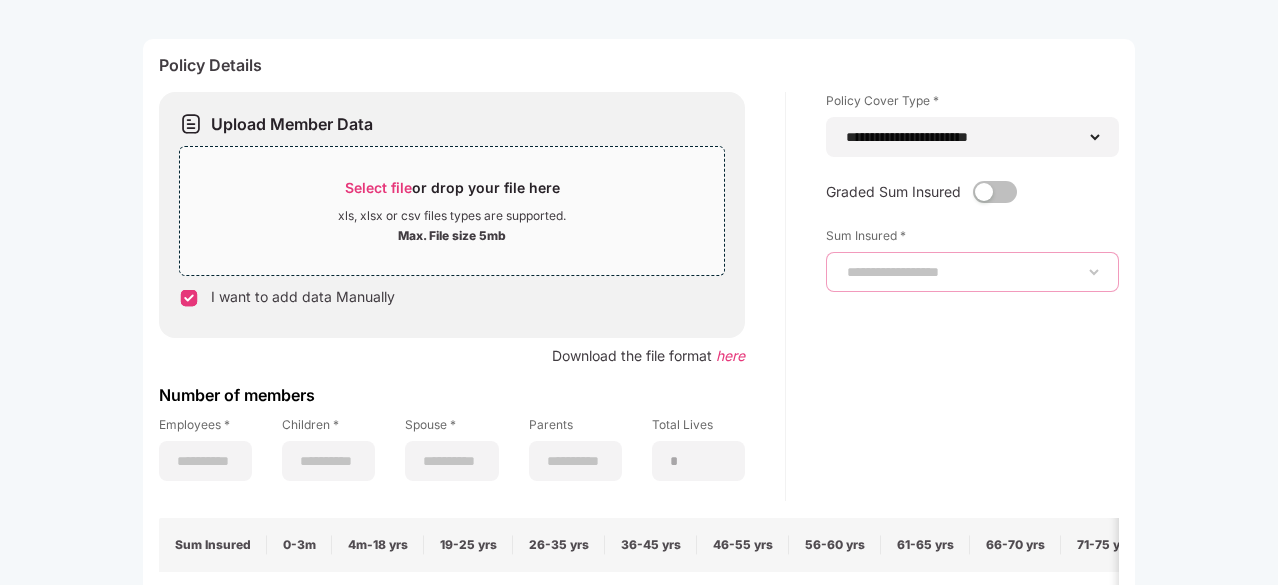 click on "**********" at bounding box center (972, 272) 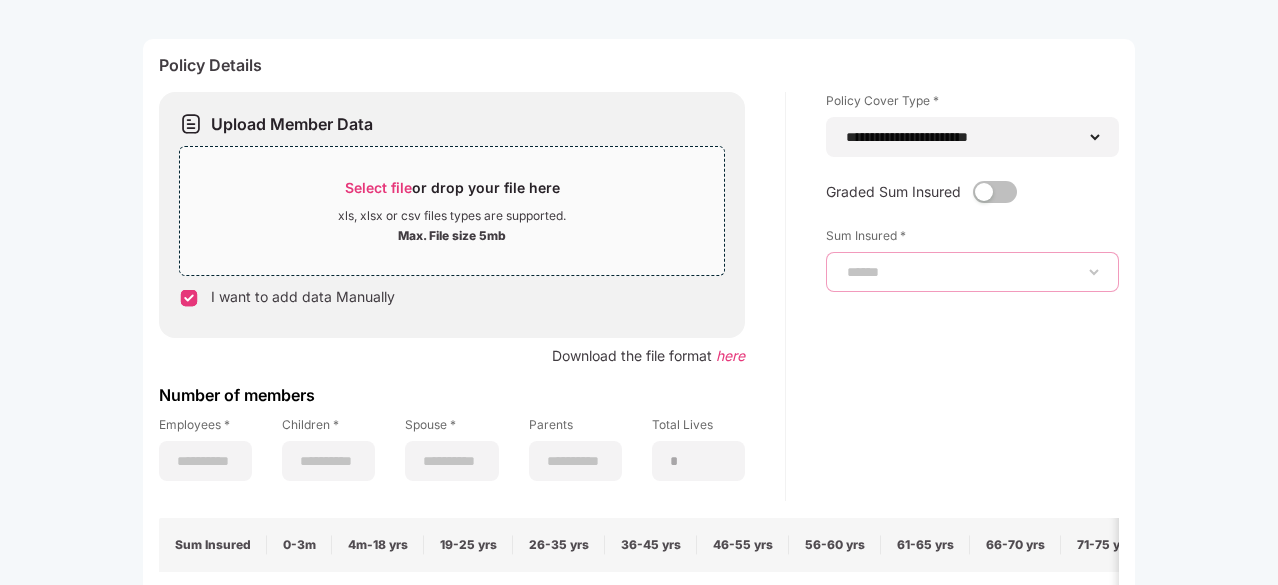 click on "**********" at bounding box center [972, 272] 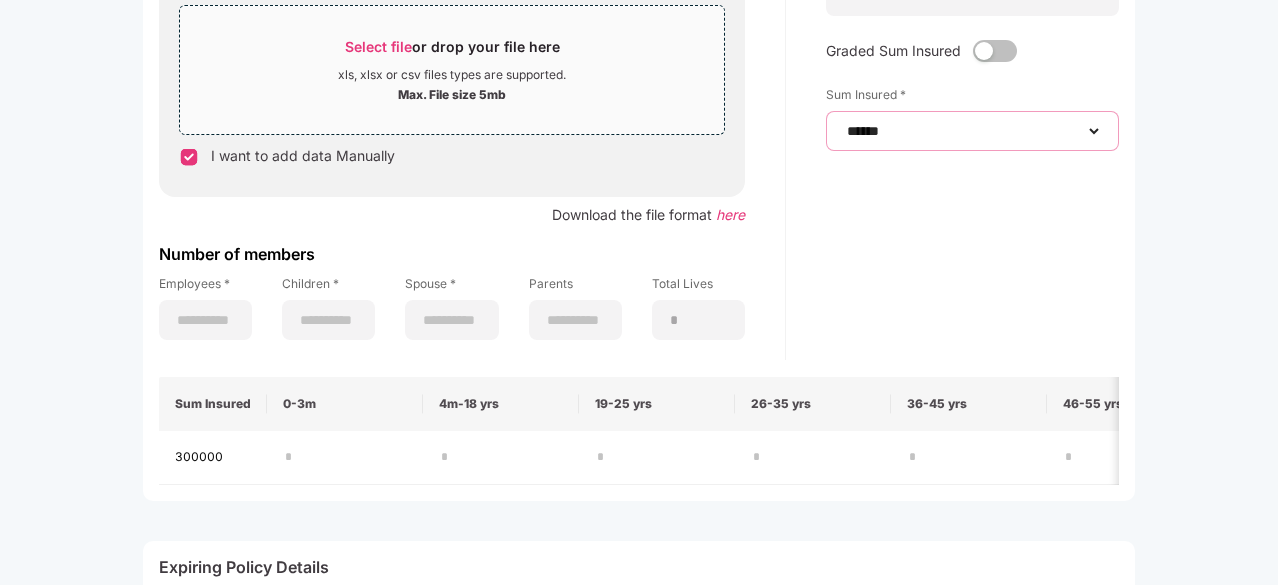 scroll, scrollTop: 293, scrollLeft: 0, axis: vertical 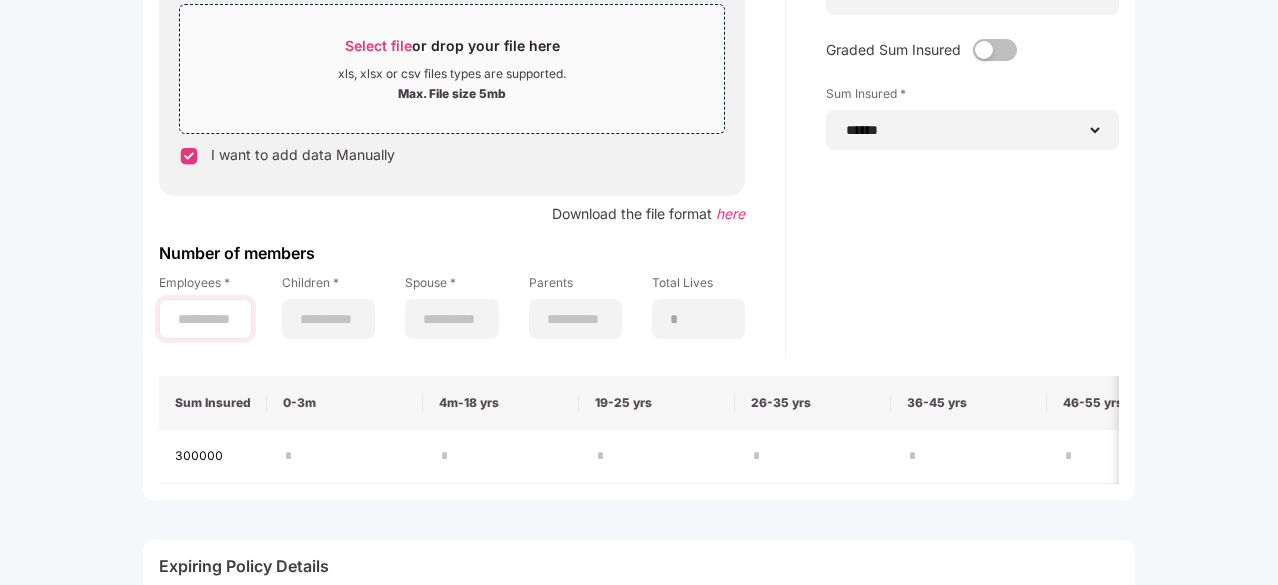 click at bounding box center (205, 319) 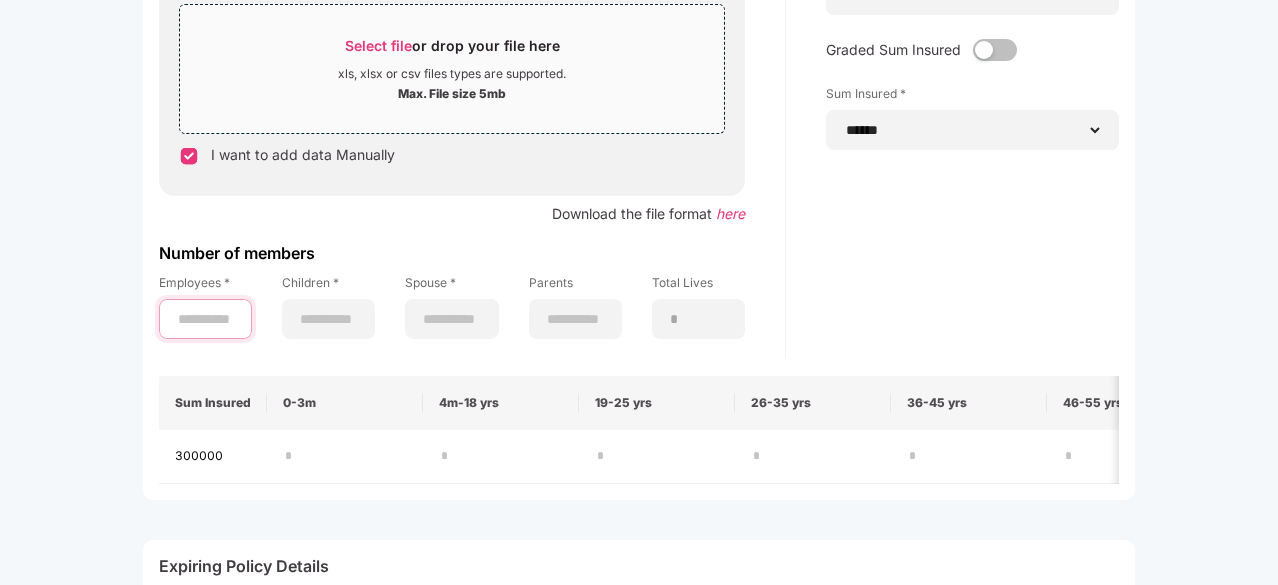 click at bounding box center (205, 319) 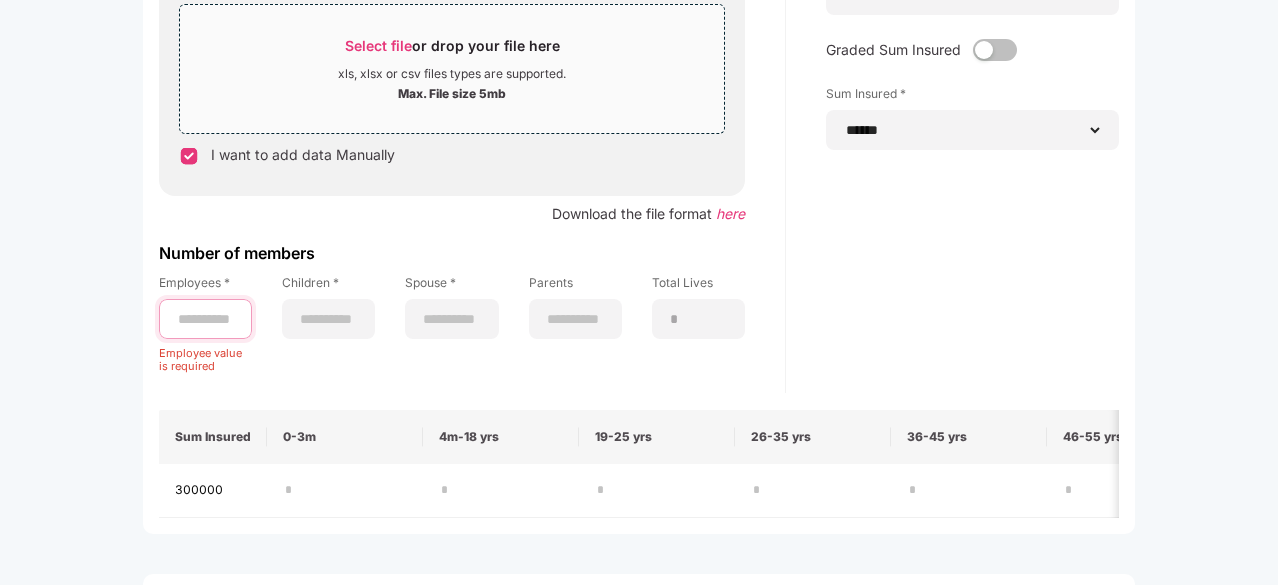 type on "*" 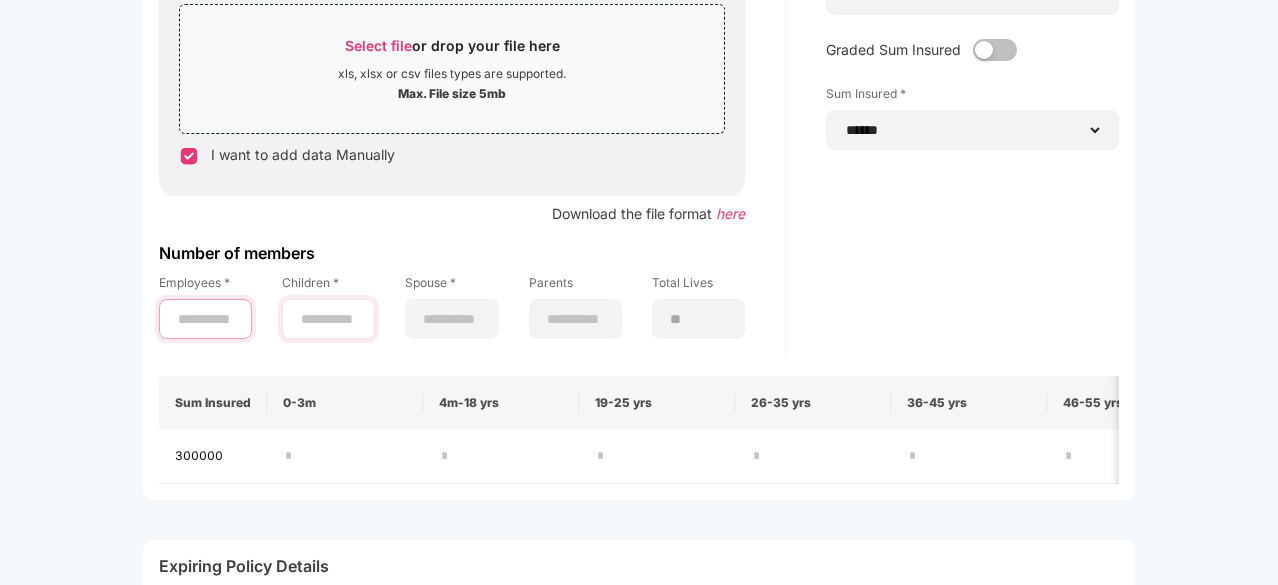 type on "**" 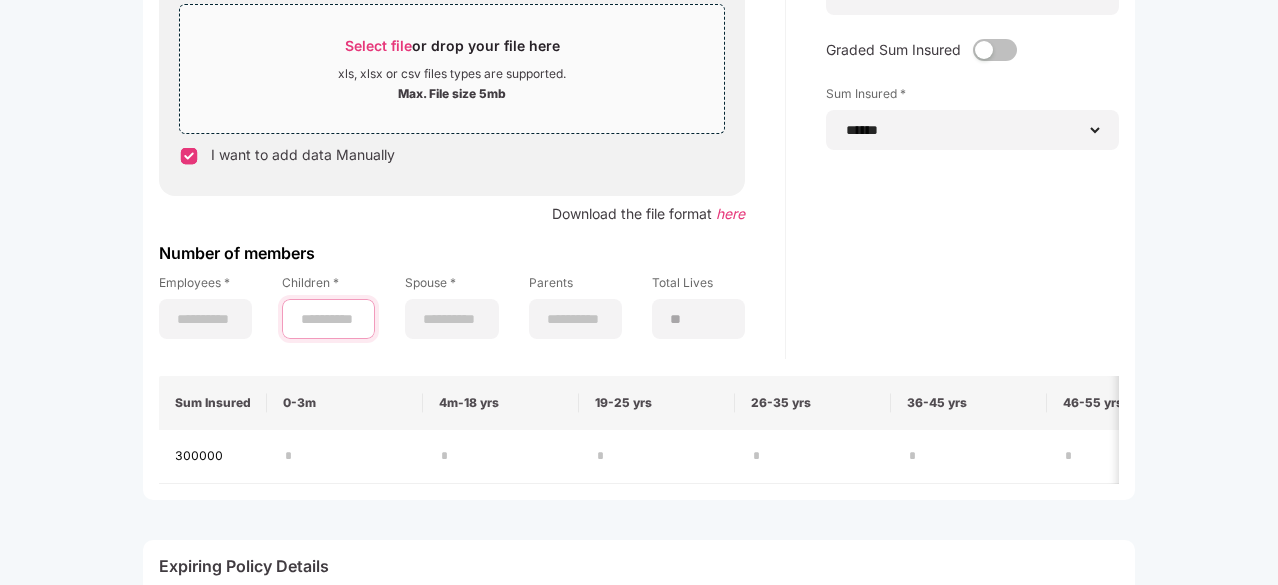 click at bounding box center [328, 319] 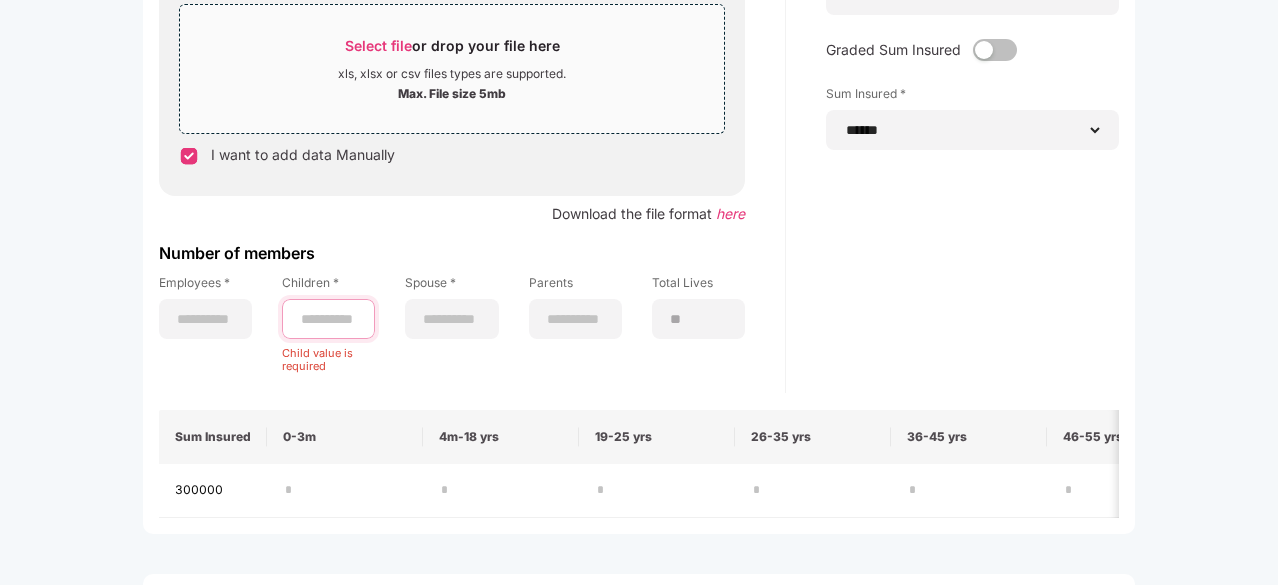 type on "*" 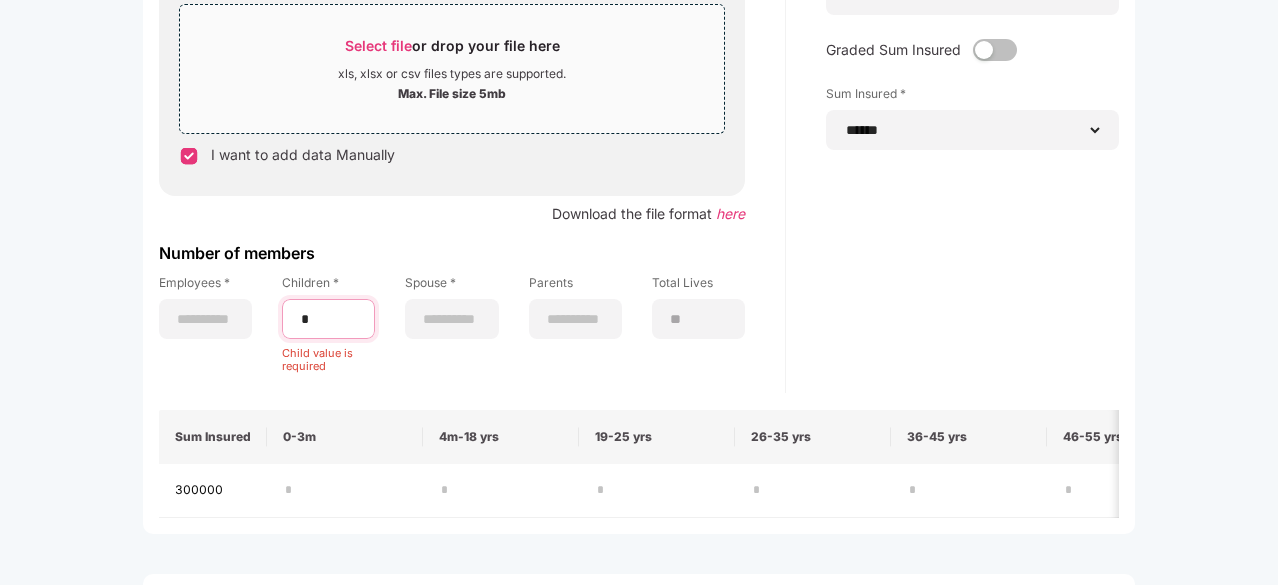 type on "**" 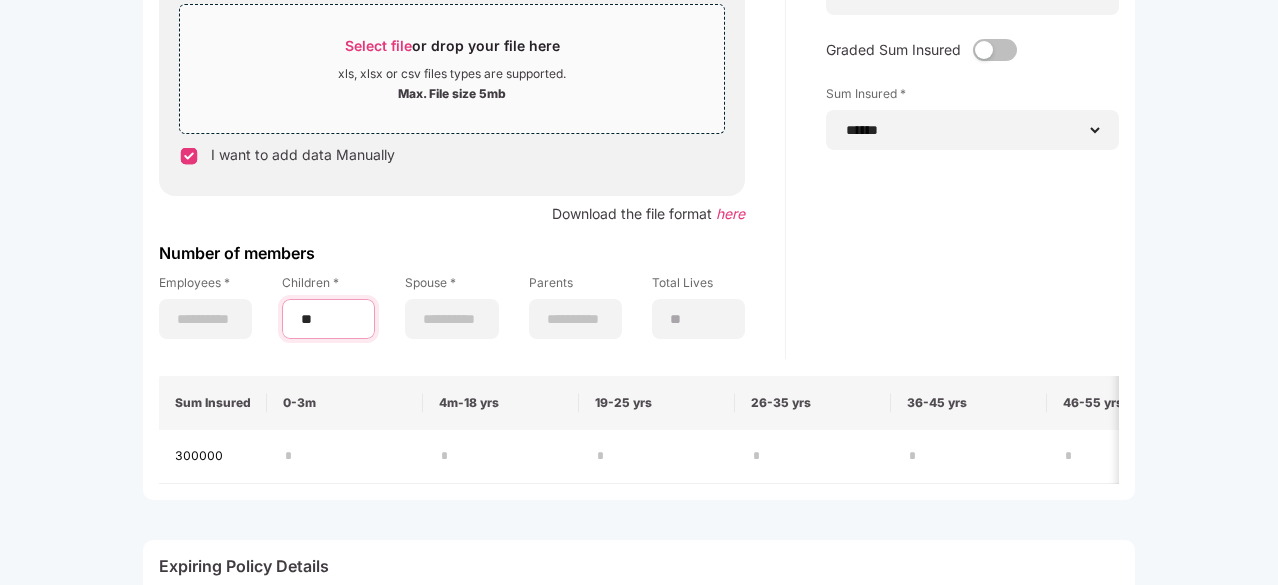type on "***" 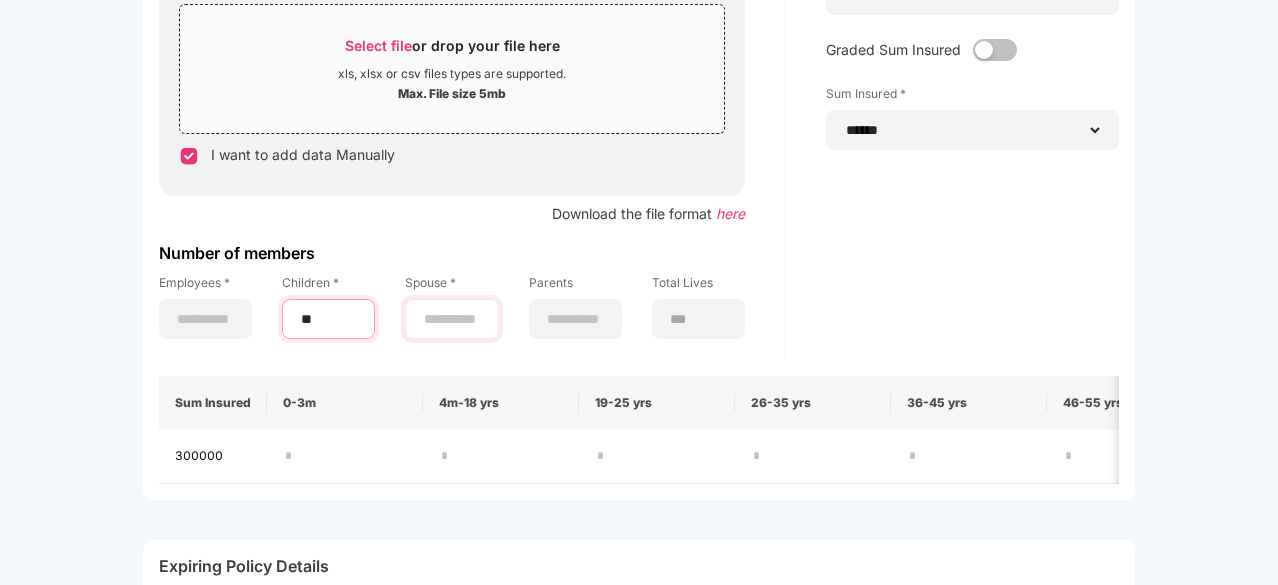 type on "**" 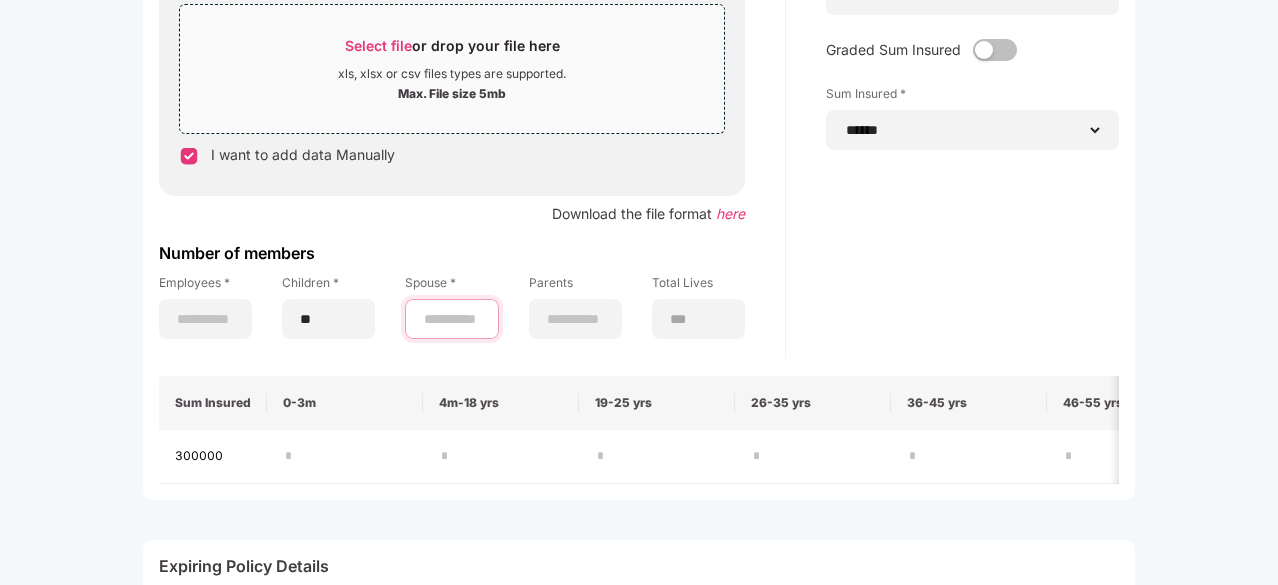 click at bounding box center [451, 319] 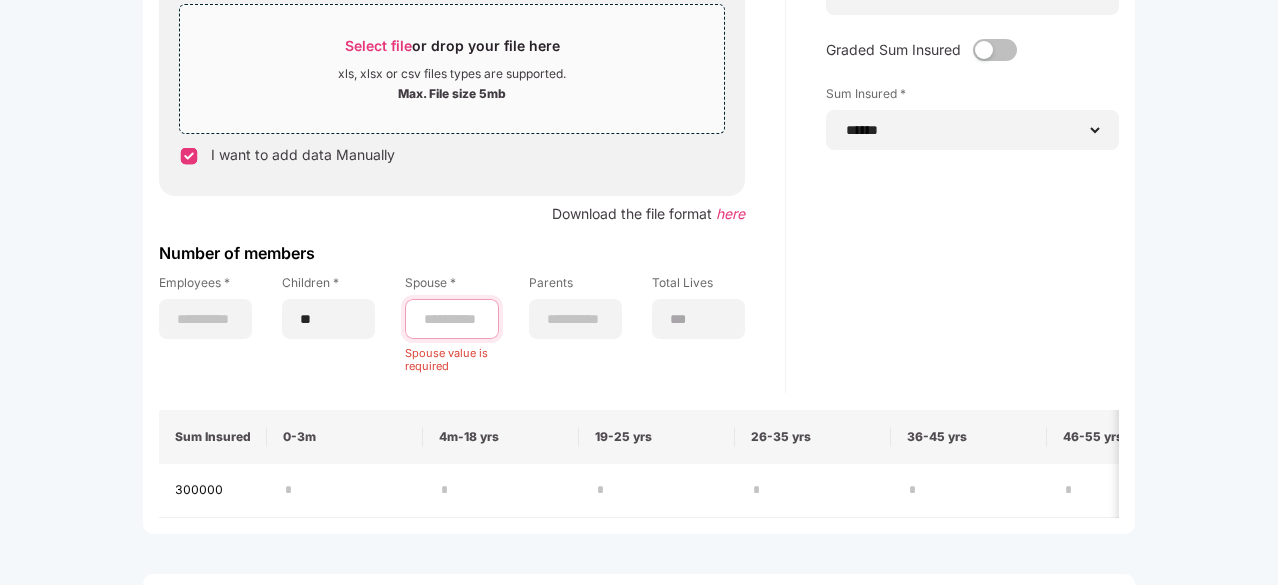 type on "*" 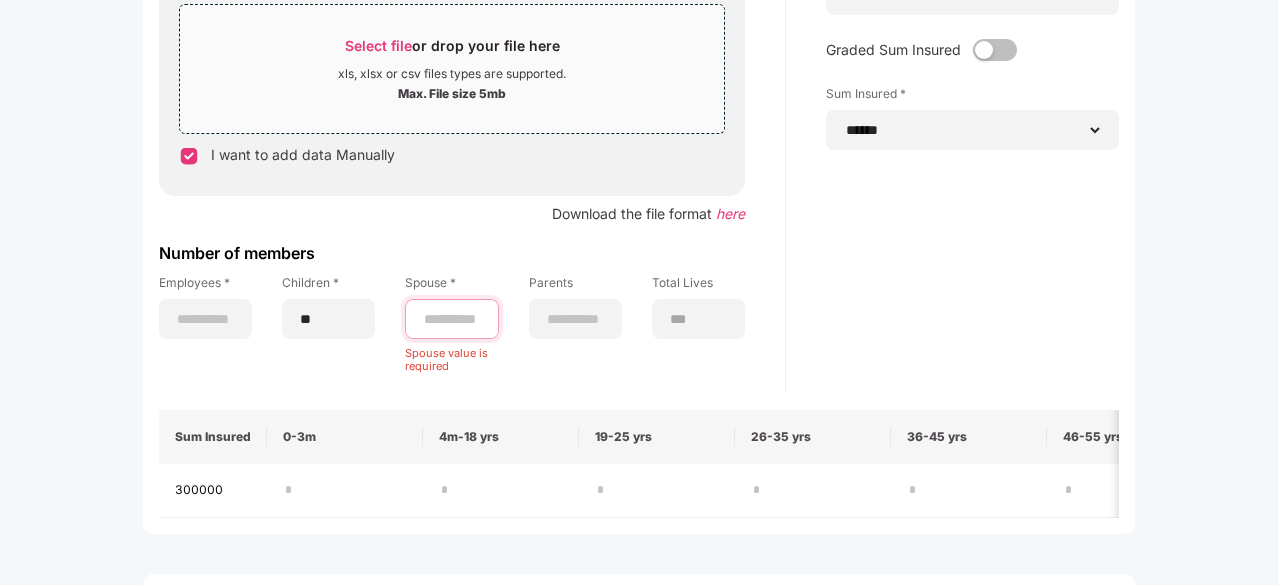 type on "***" 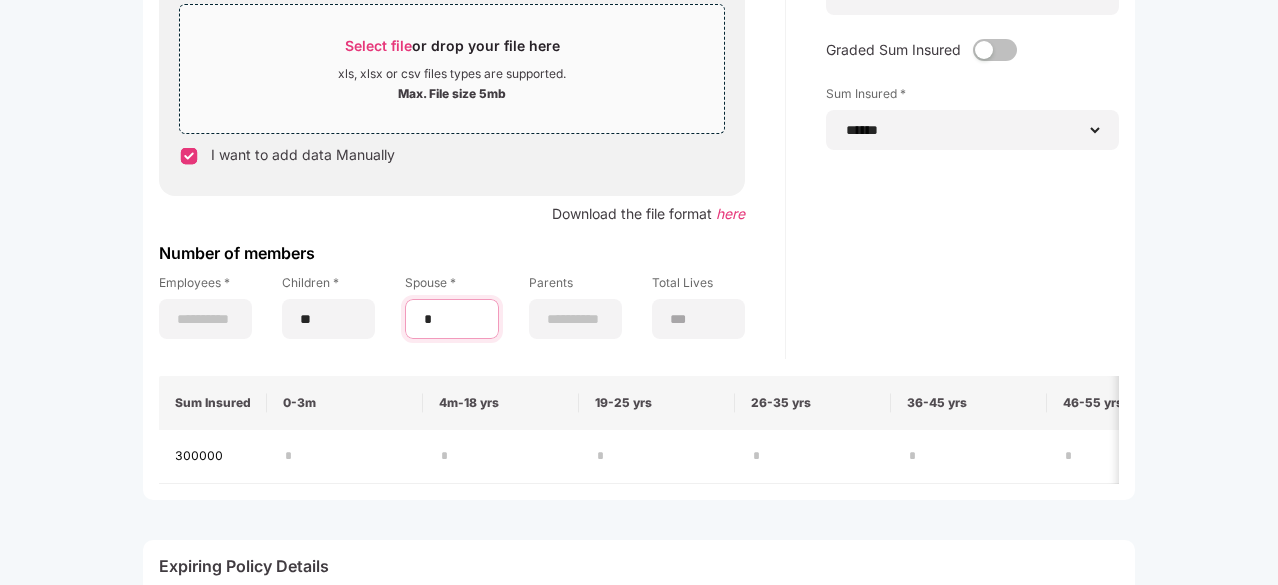 type on "**" 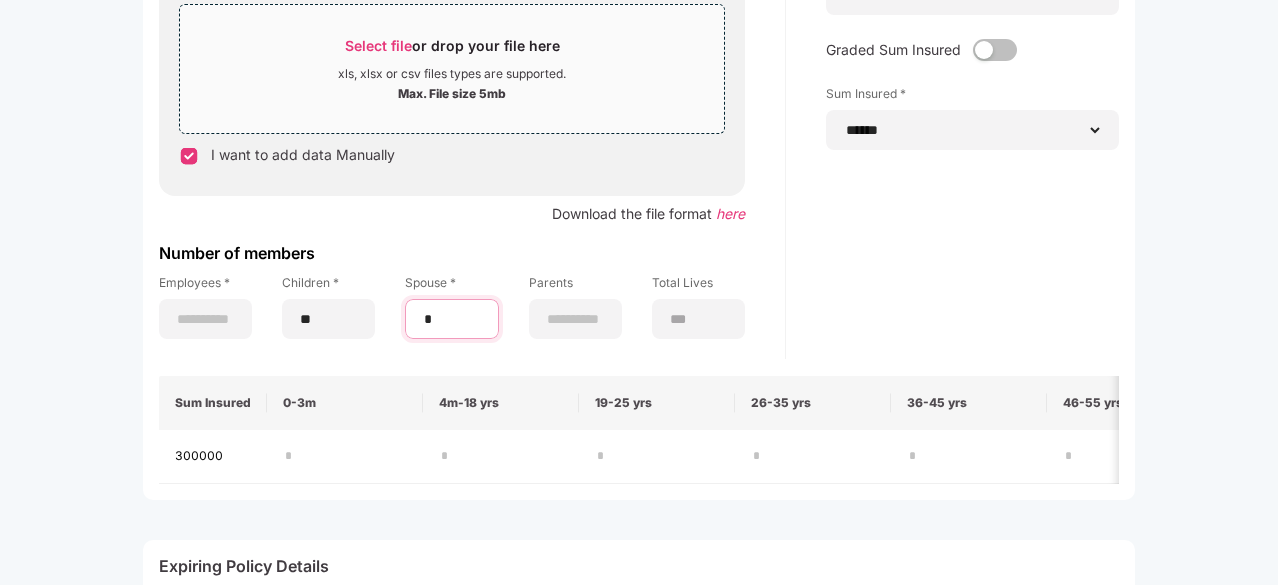 type on "***" 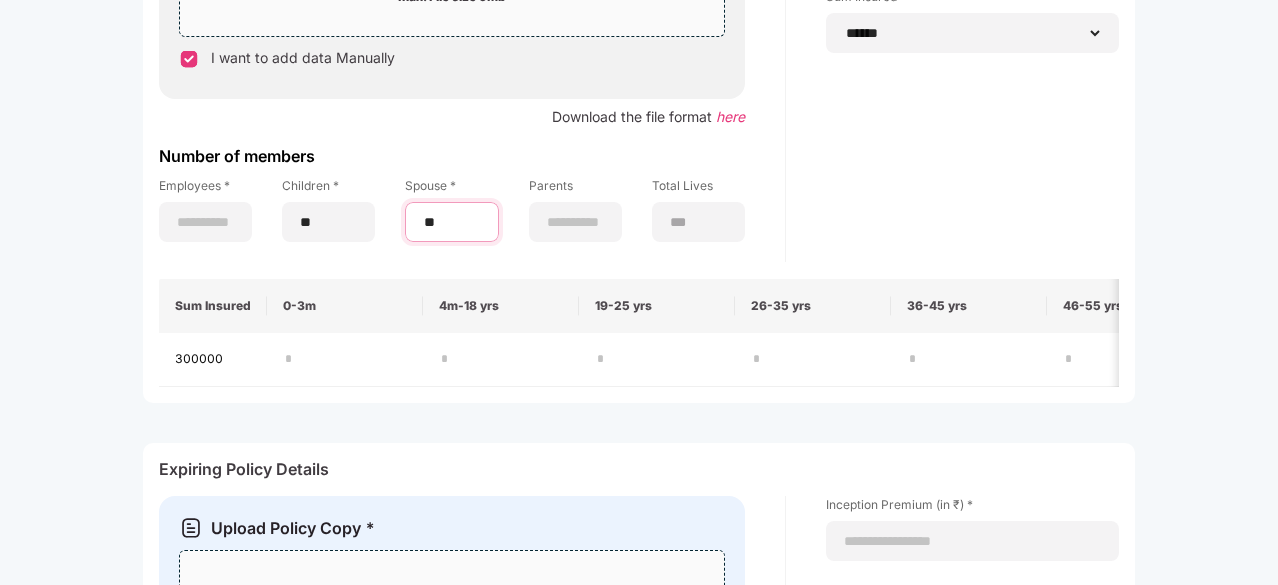 scroll, scrollTop: 384, scrollLeft: 0, axis: vertical 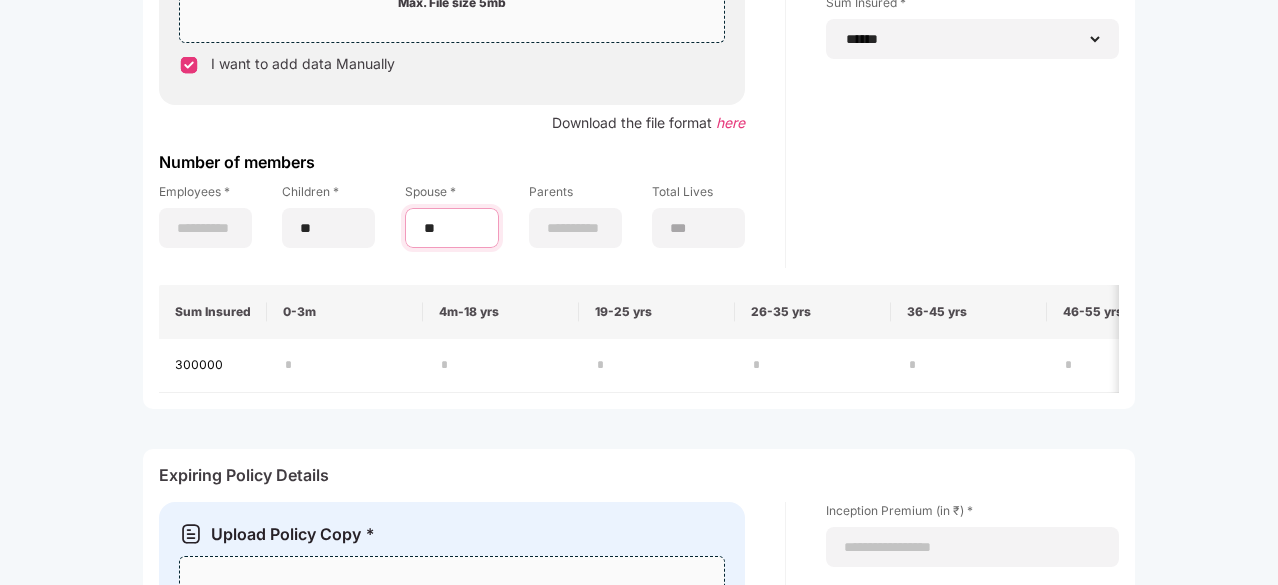 type on "**" 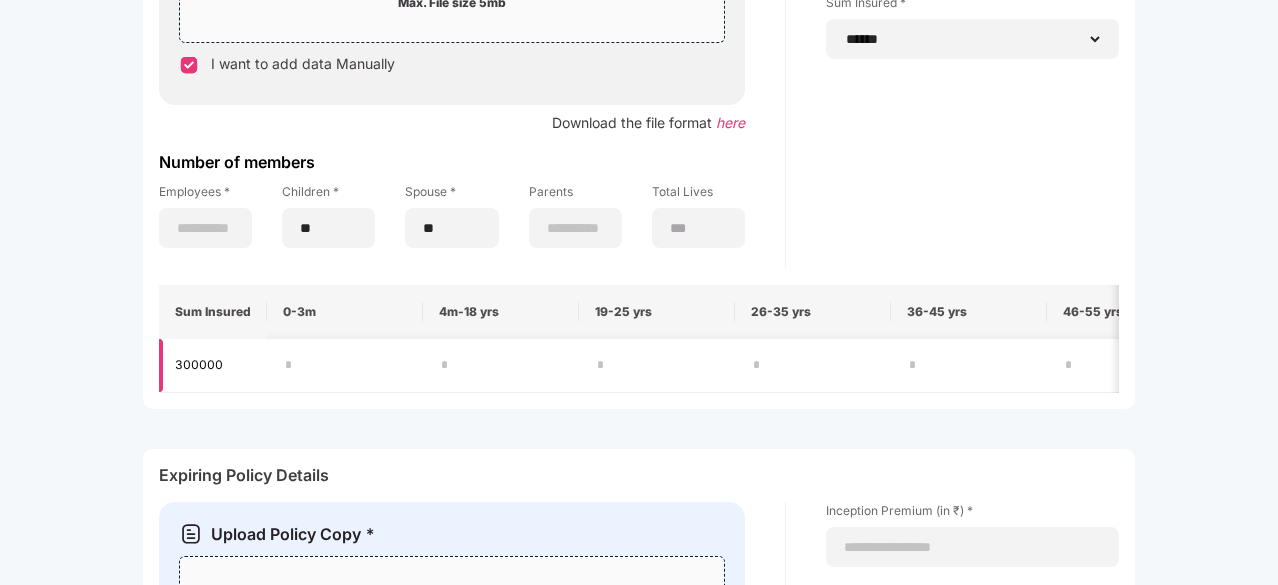 click at bounding box center (501, 365) 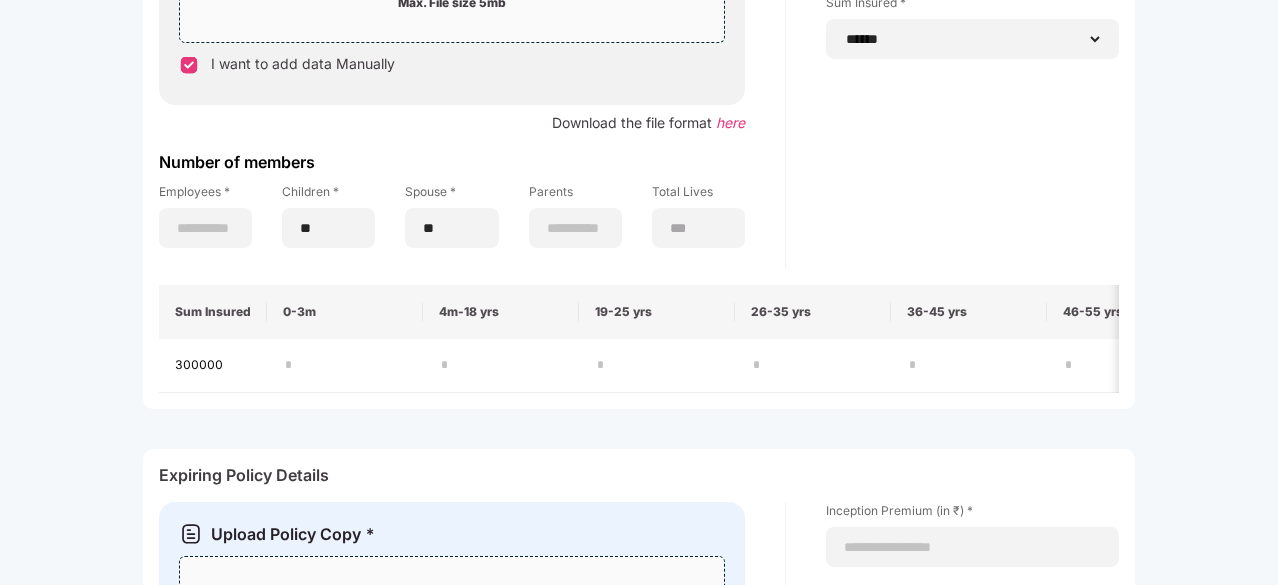 type on "*" 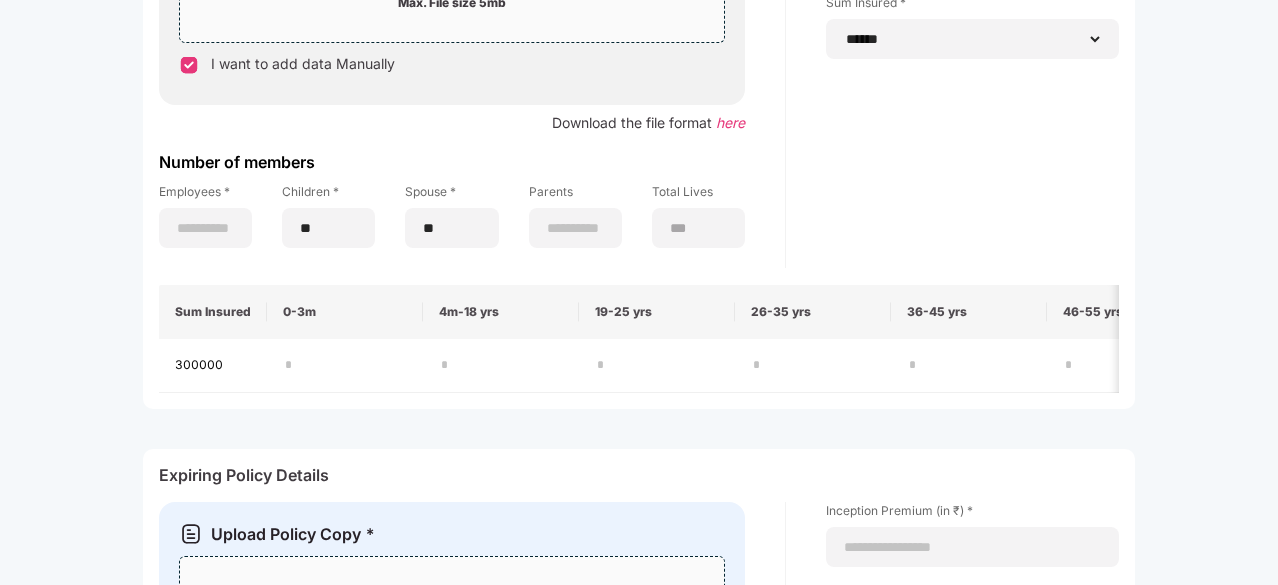 type on "*" 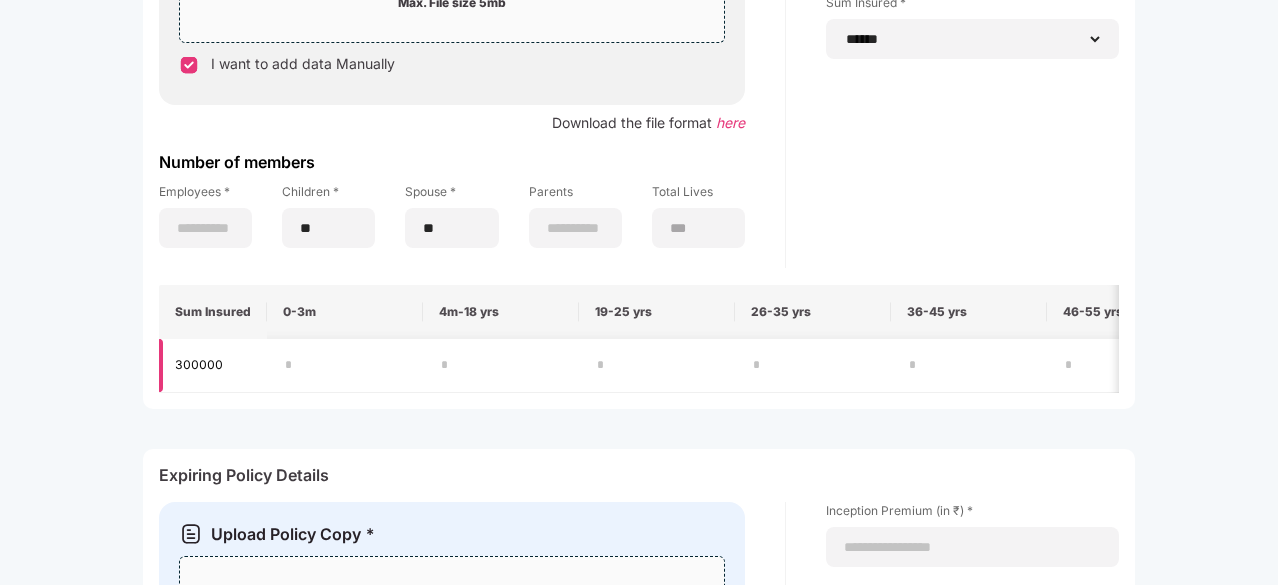 type on "**" 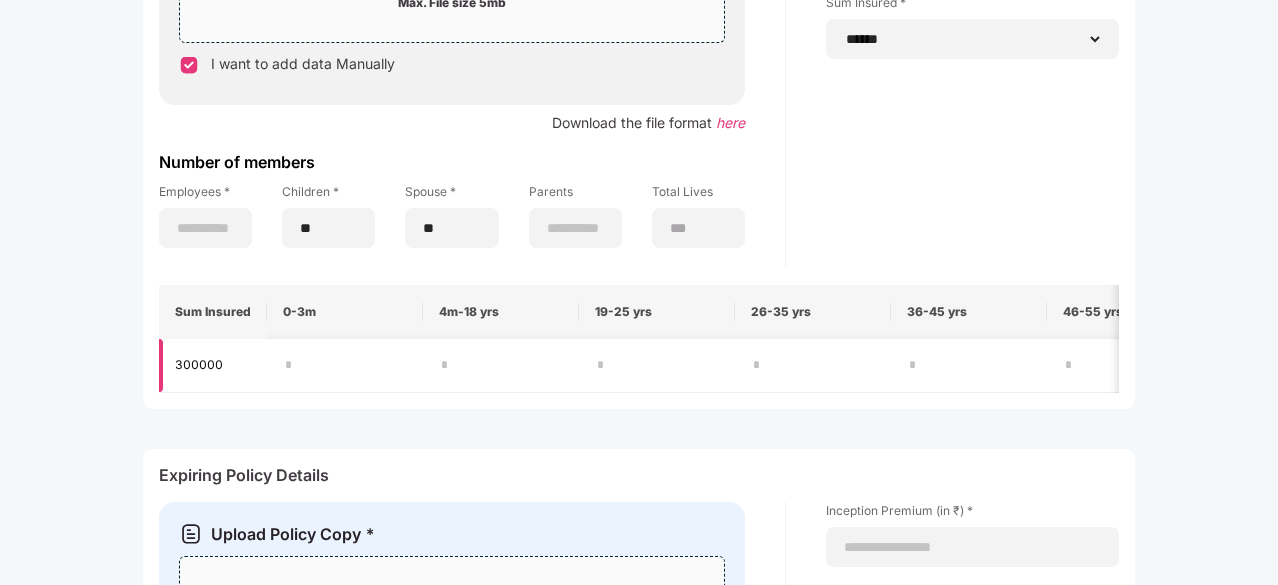 type on "*" 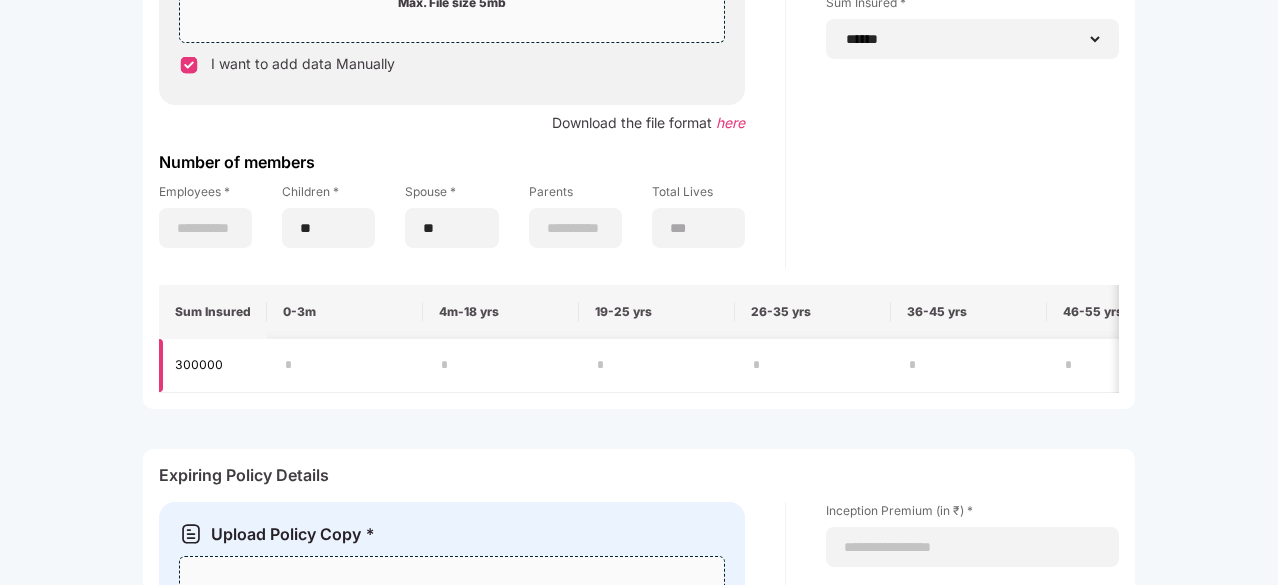 type on "**" 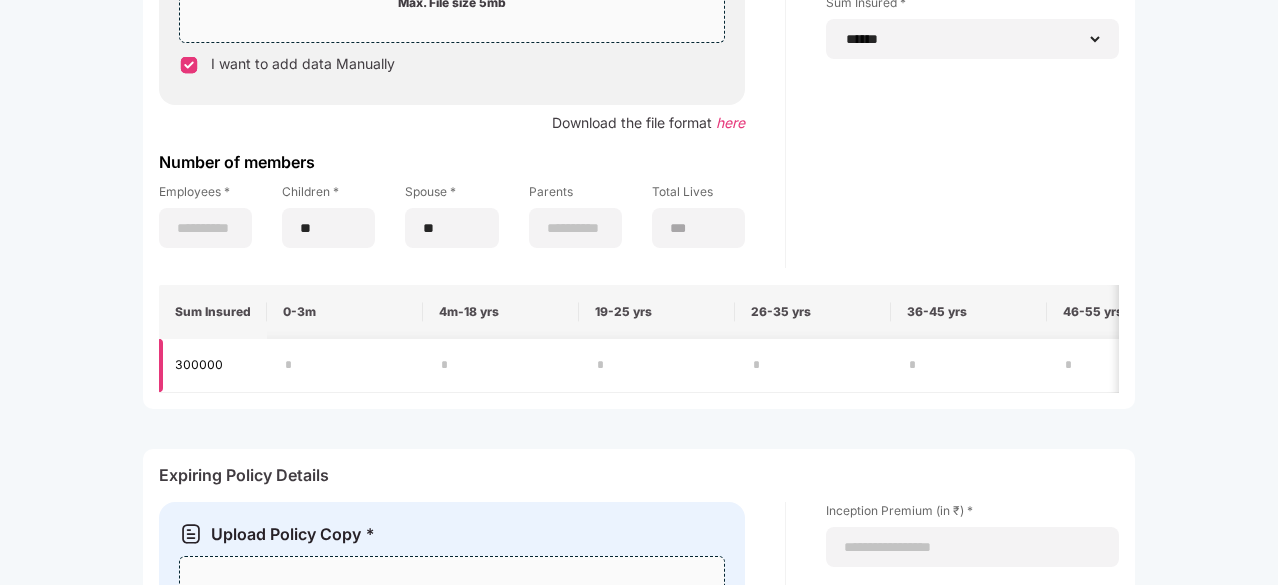 type on "**" 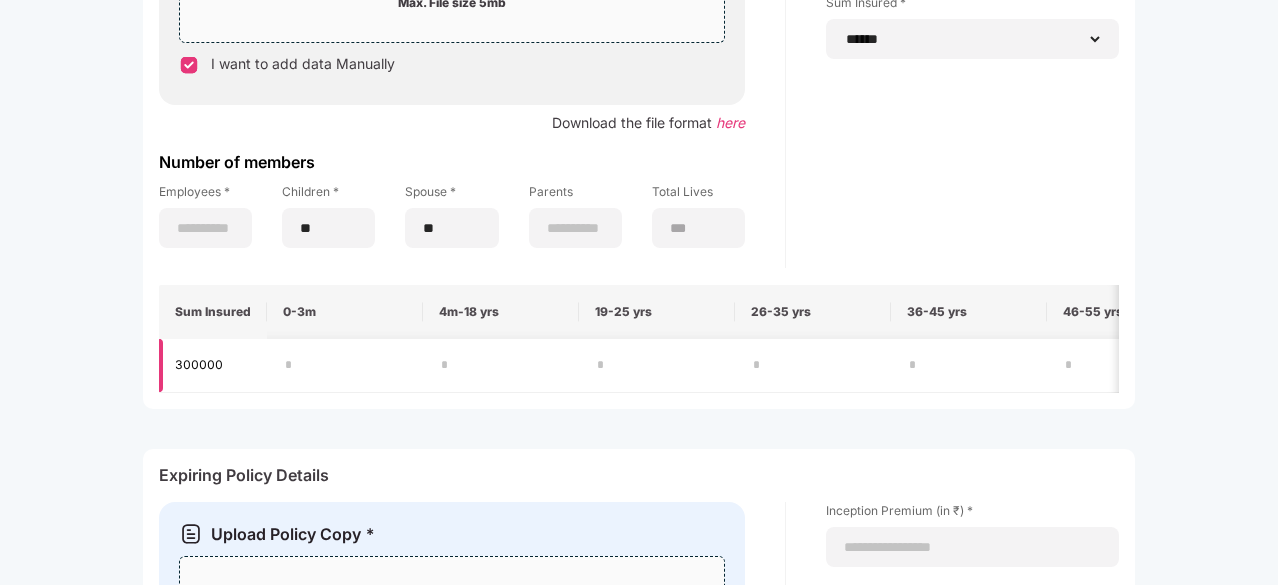 click at bounding box center [813, 365] 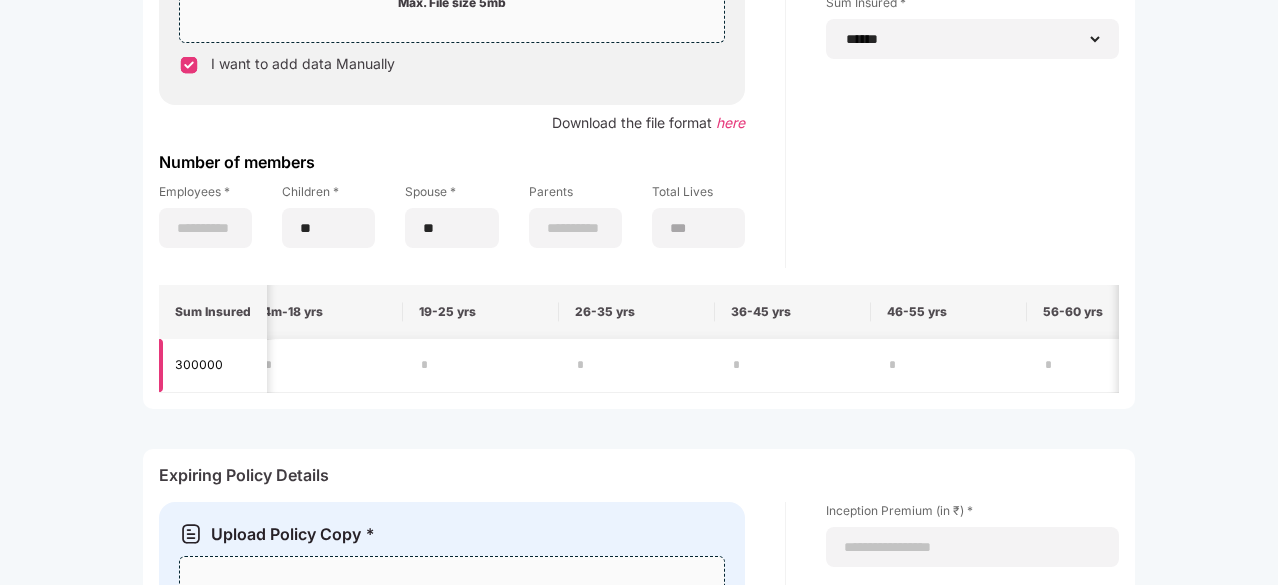 scroll, scrollTop: 0, scrollLeft: 186, axis: horizontal 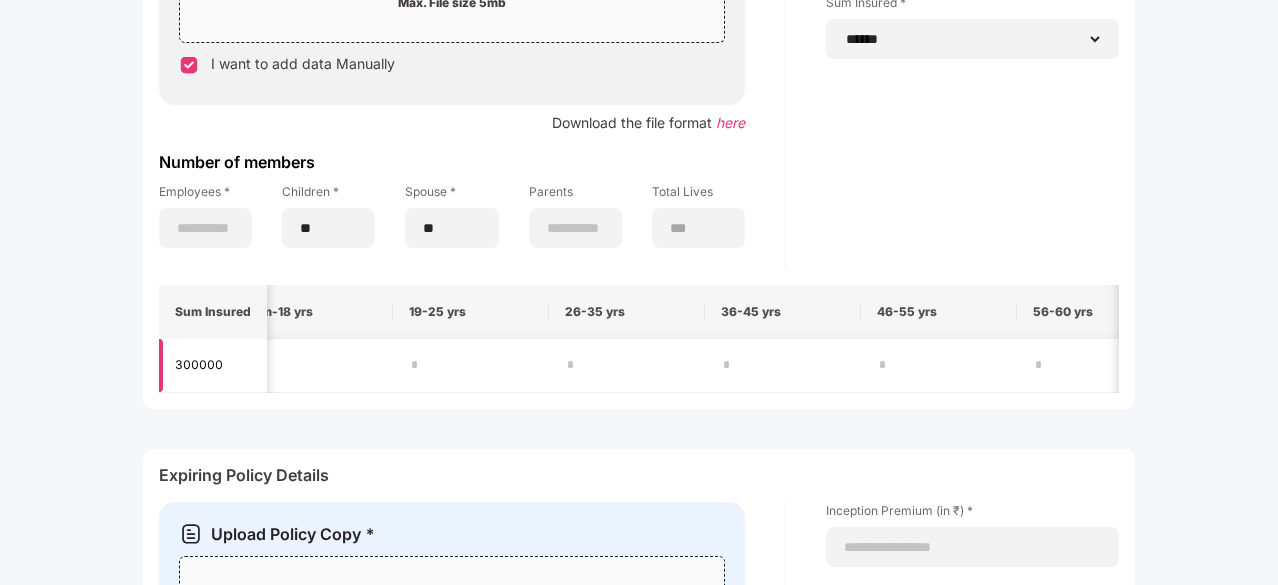 type on "**" 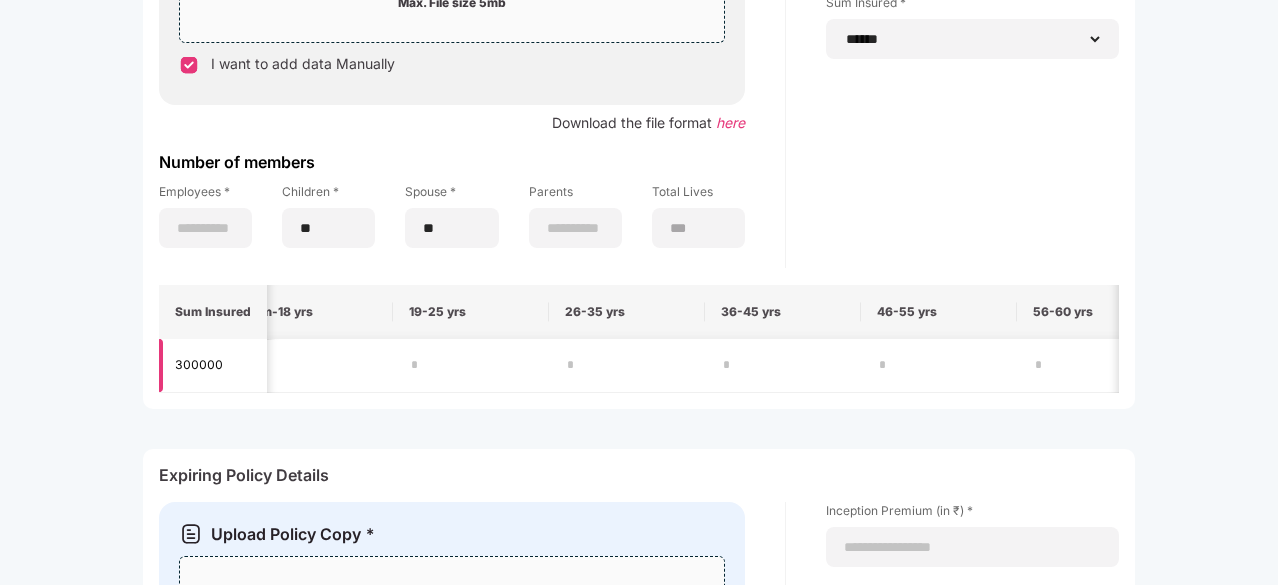 type on "*" 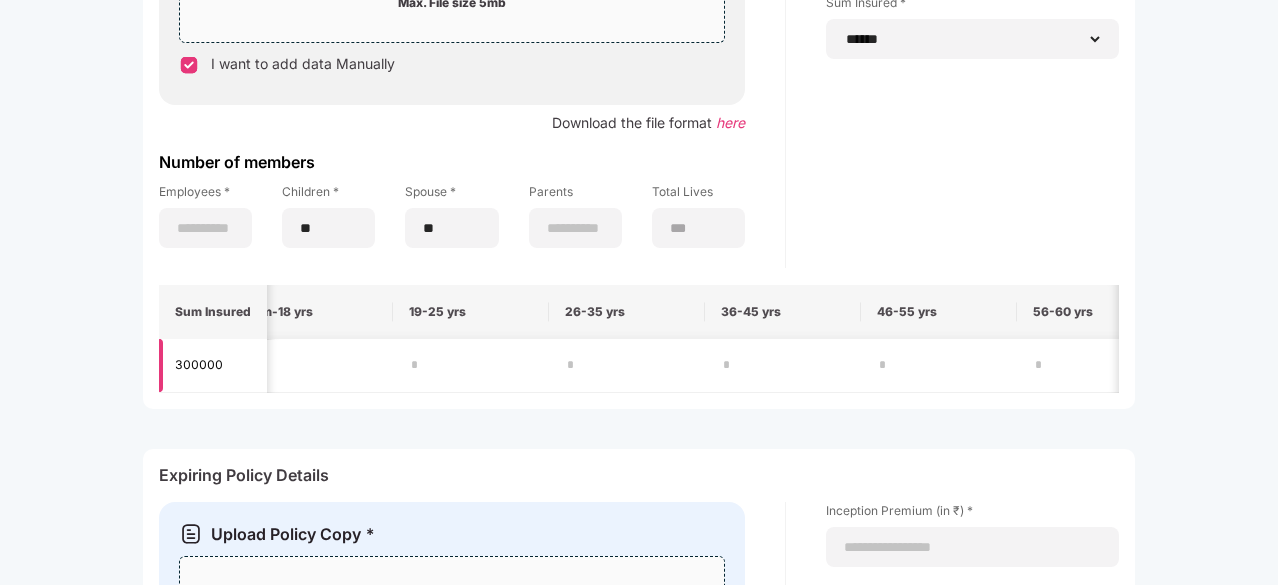 type on "***" 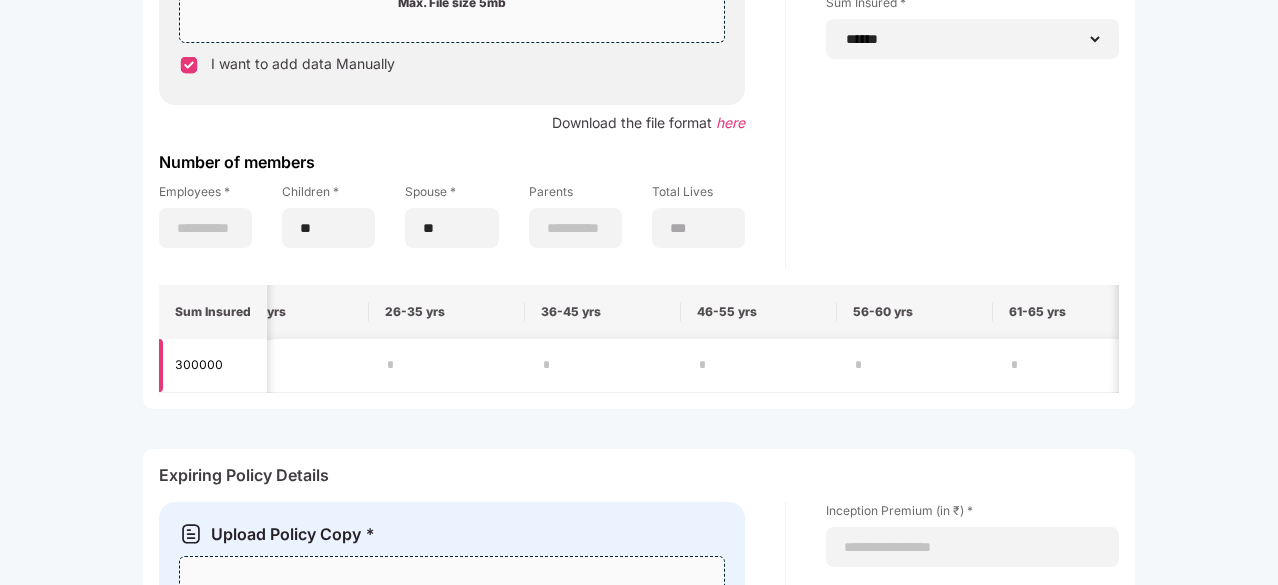 scroll, scrollTop: 0, scrollLeft: 368, axis: horizontal 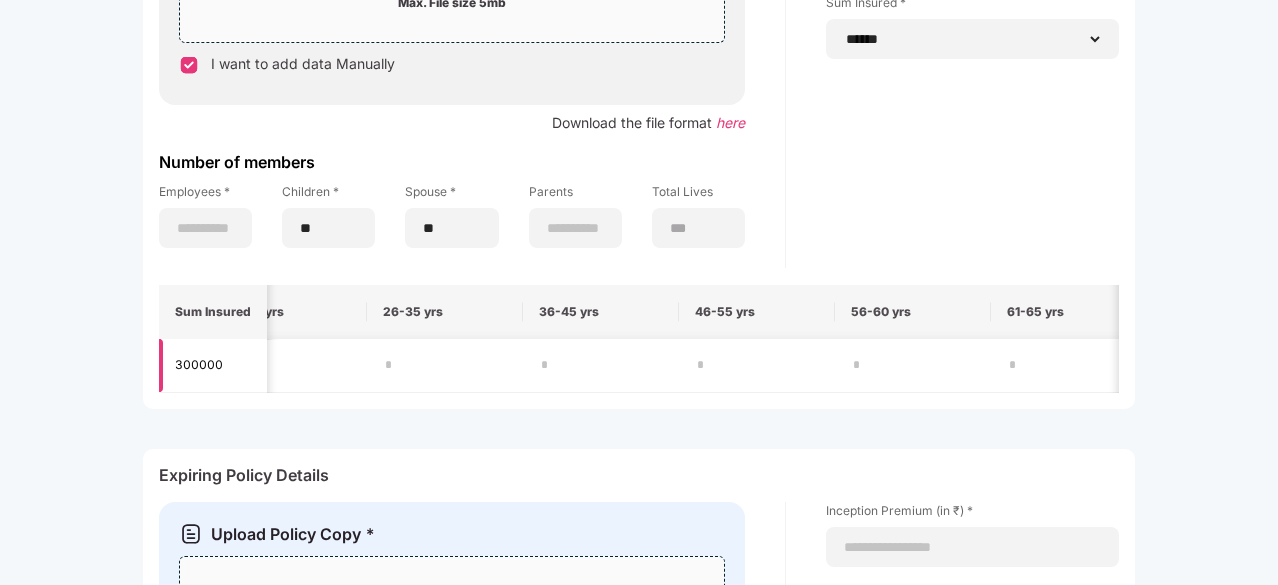 type on "**" 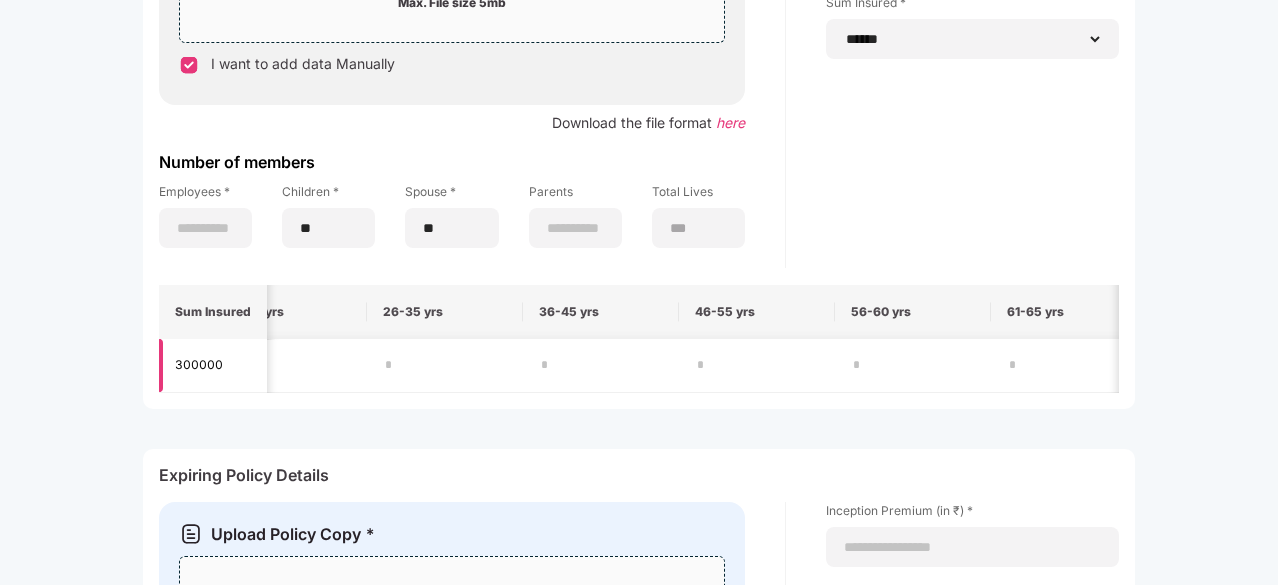 click at bounding box center (757, 365) 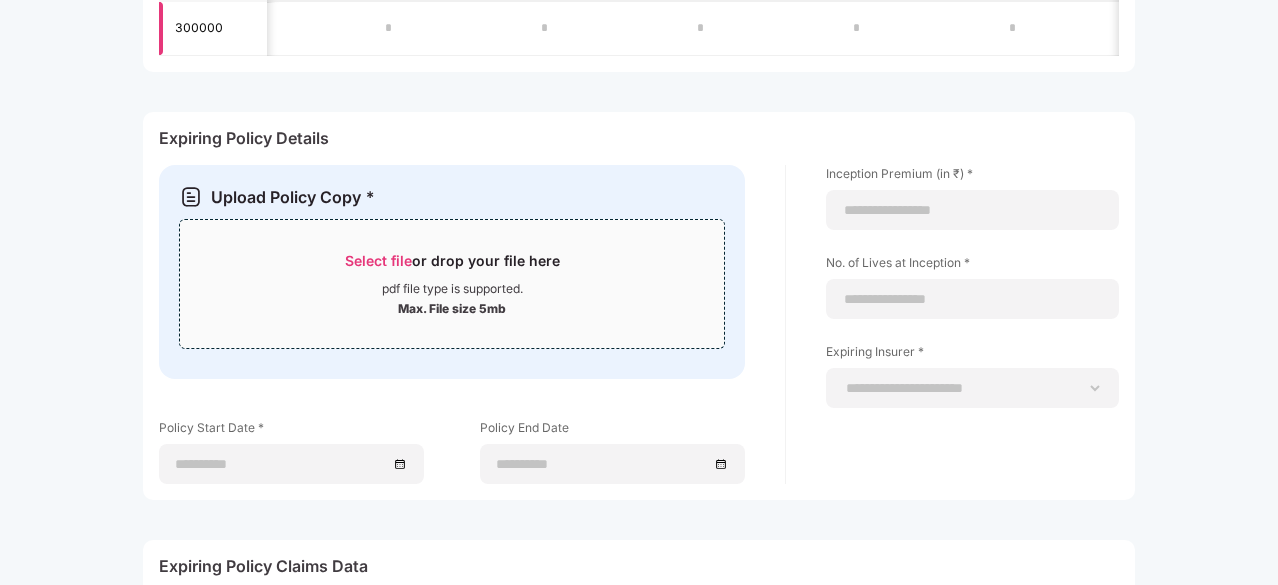 scroll, scrollTop: 722, scrollLeft: 0, axis: vertical 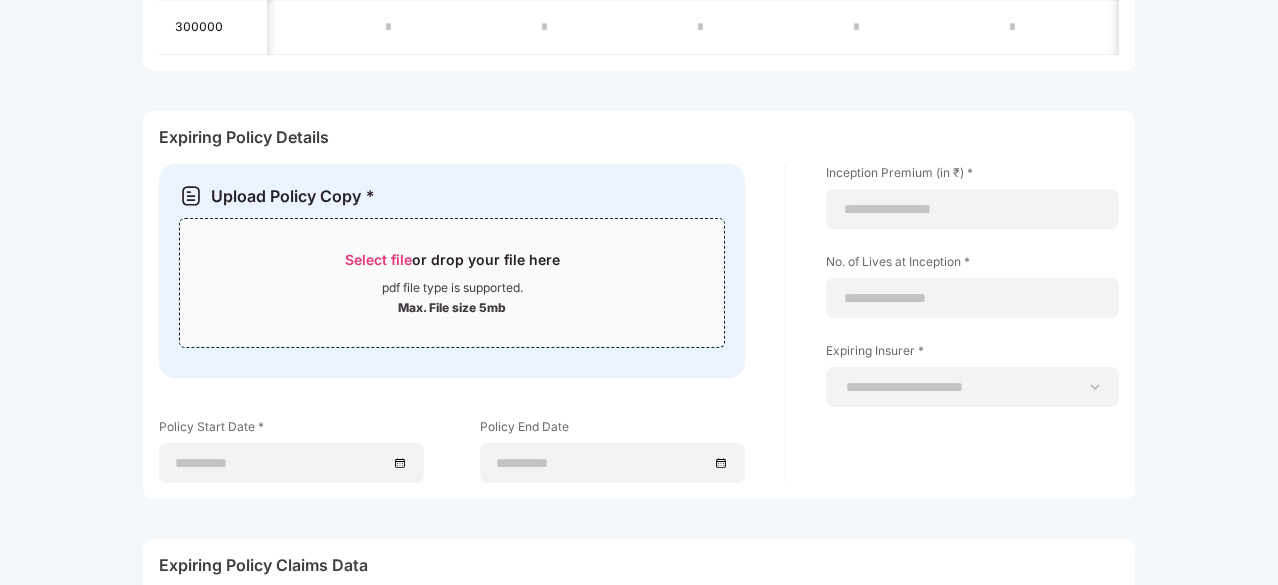 type on "*" 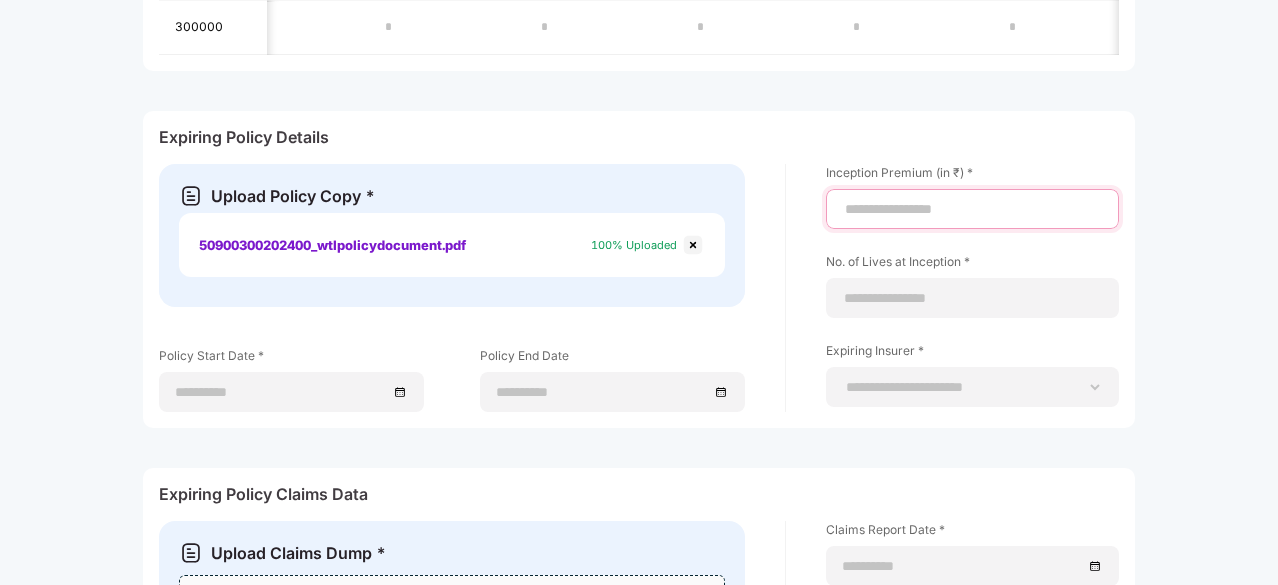 click at bounding box center (972, 209) 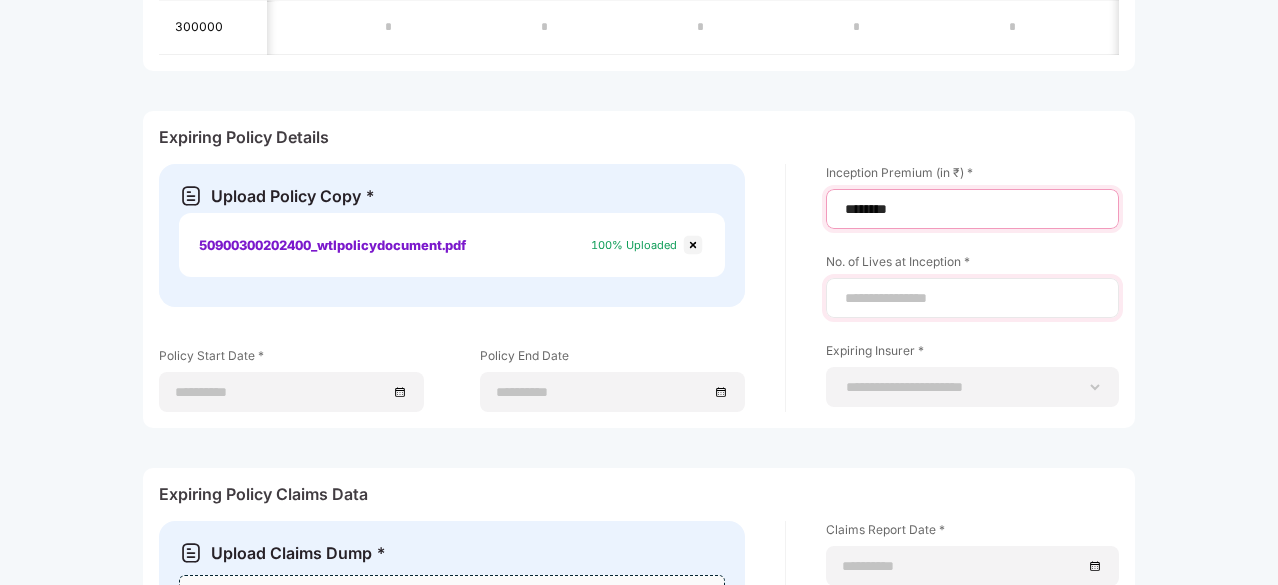 type on "********" 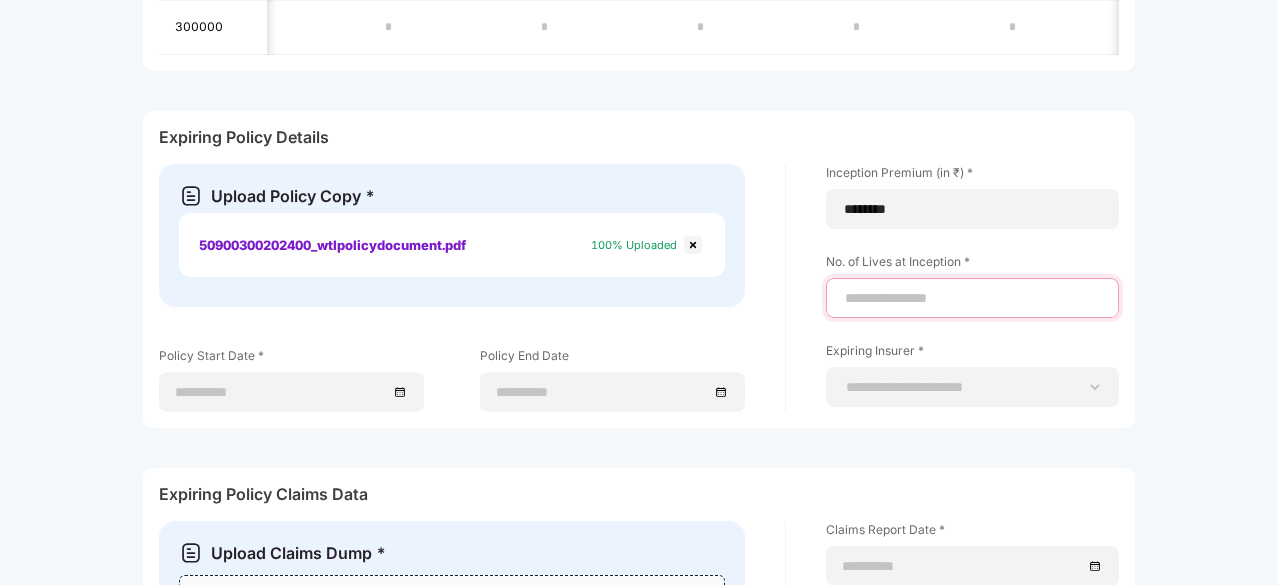 click at bounding box center (972, 298) 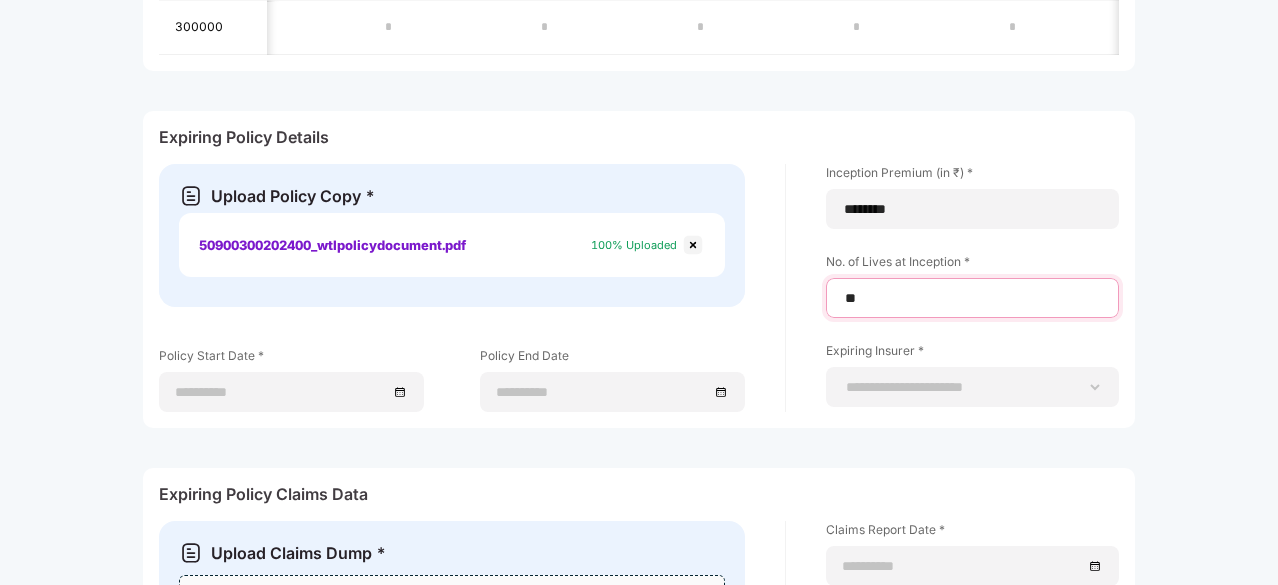 type on "**" 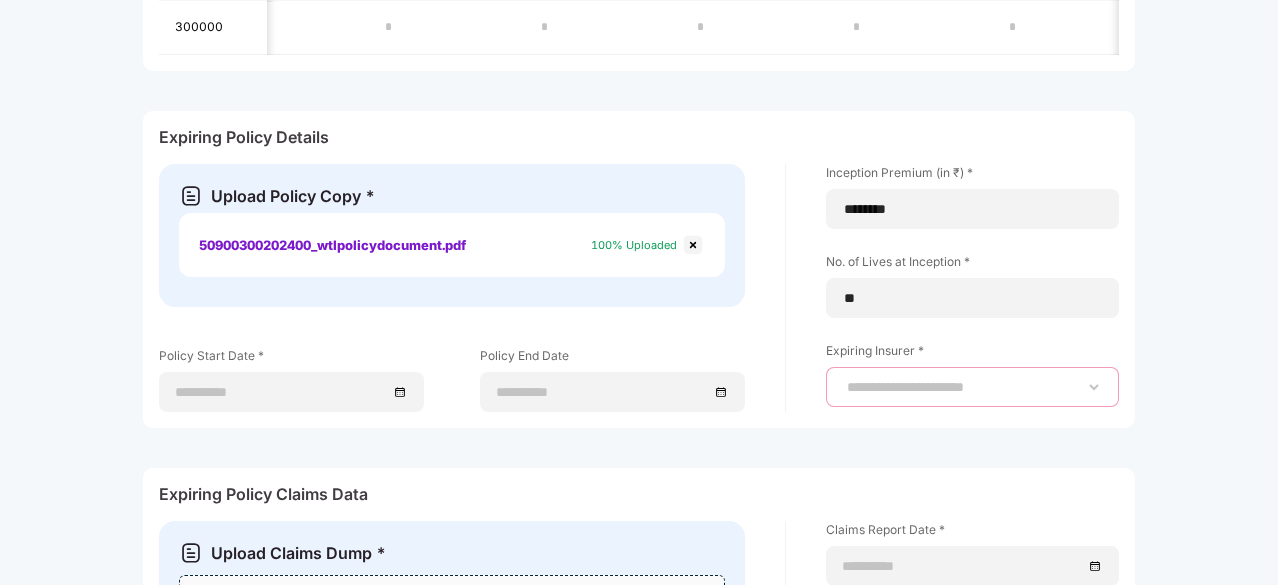 click on "**********" at bounding box center [972, 387] 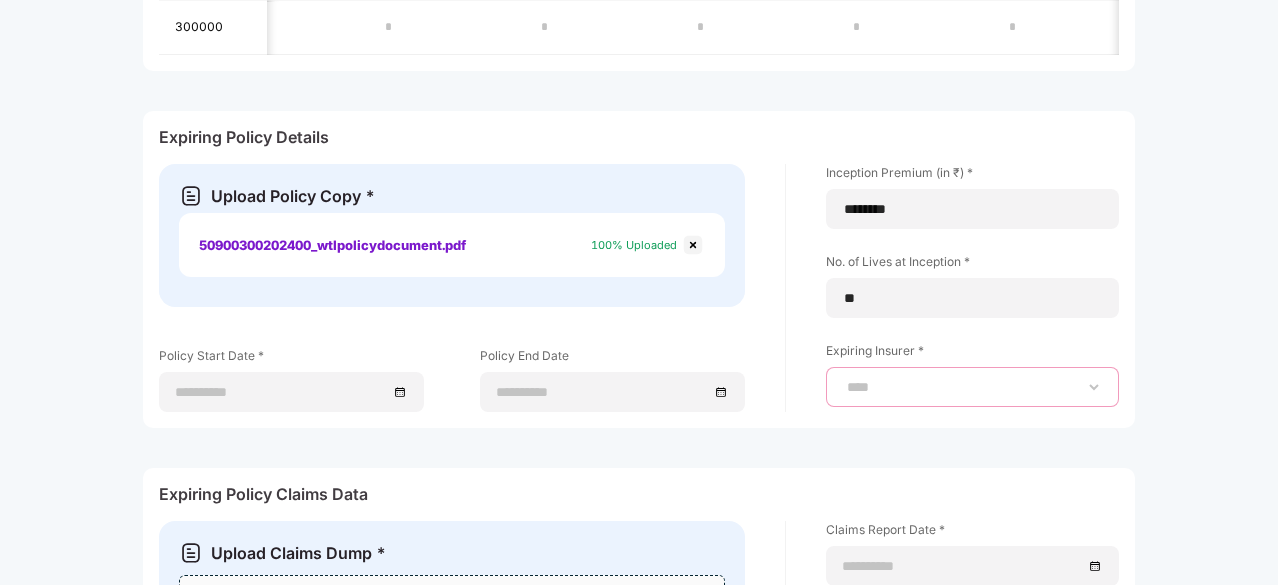 click on "**********" at bounding box center [972, 387] 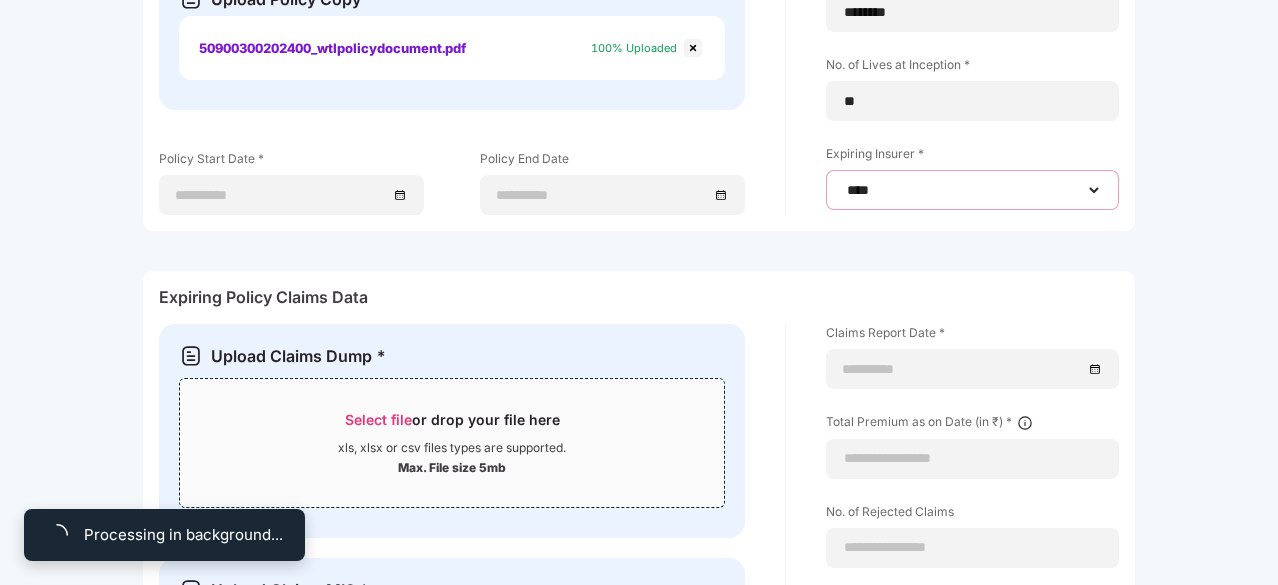 scroll, scrollTop: 920, scrollLeft: 0, axis: vertical 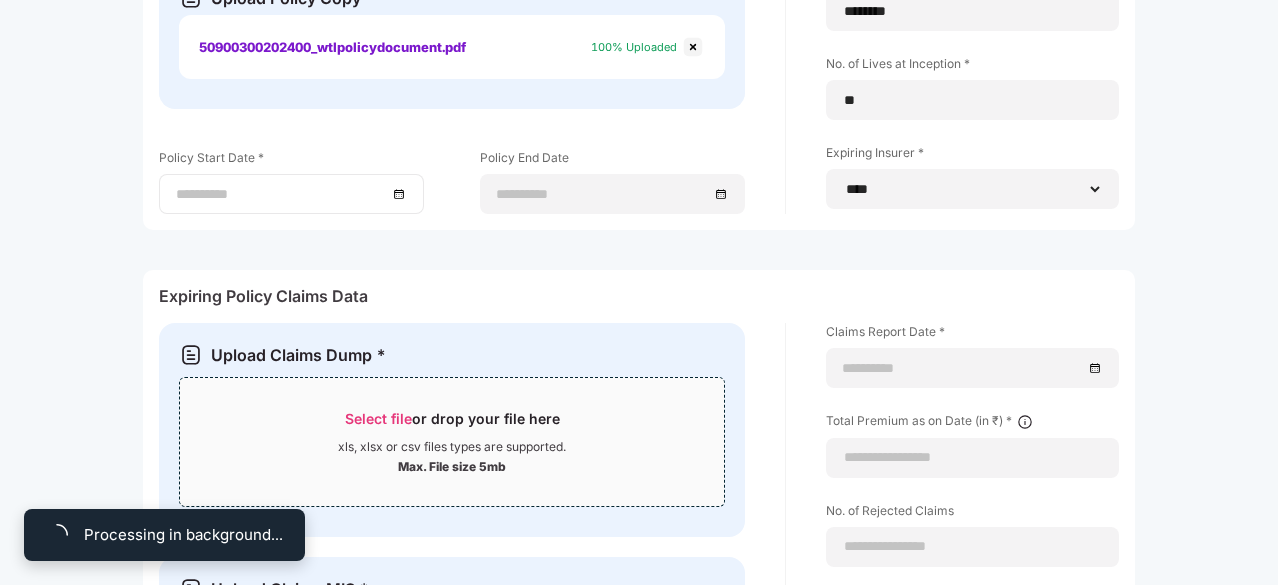 click at bounding box center (281, 194) 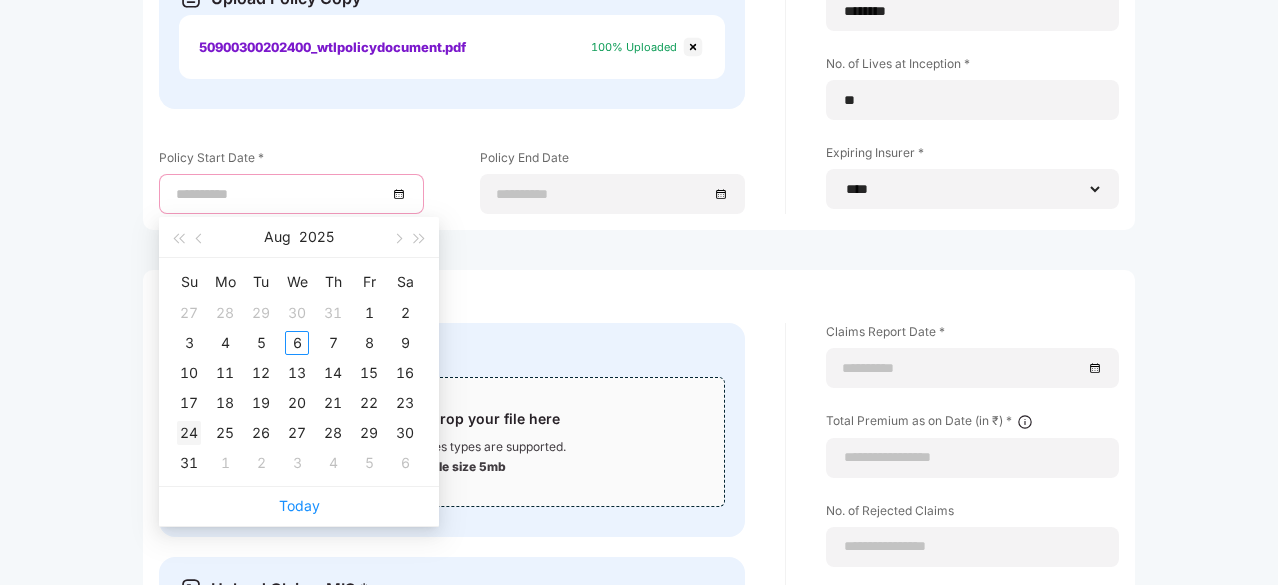 type on "**********" 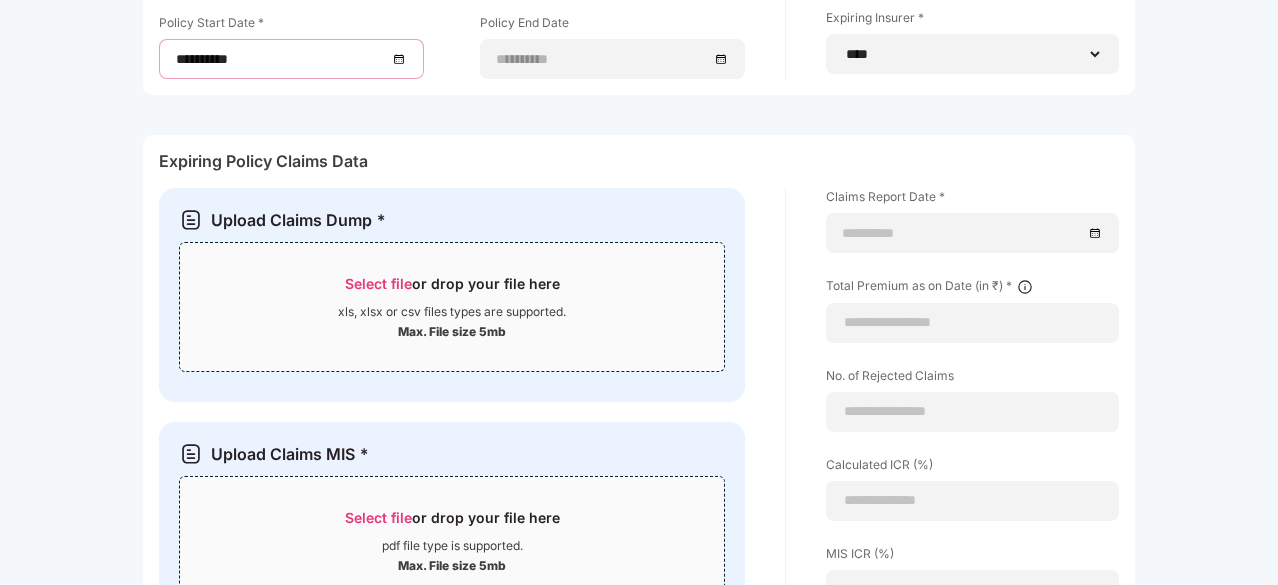 scroll, scrollTop: 1056, scrollLeft: 0, axis: vertical 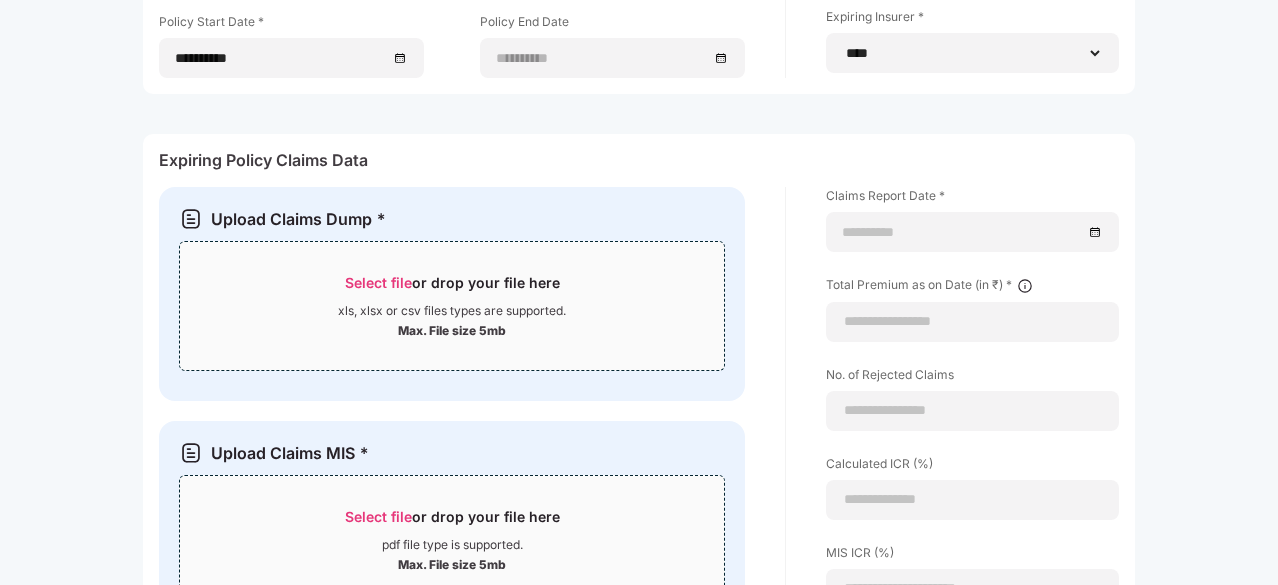 click on "Select file" at bounding box center [378, 282] 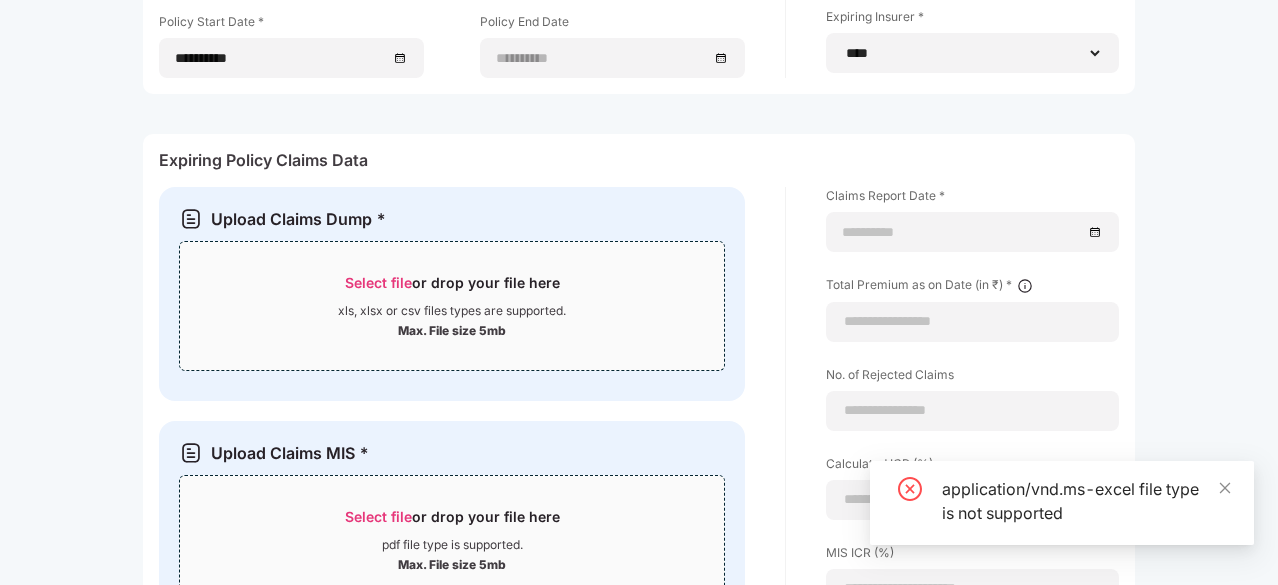 scroll, scrollTop: 1123, scrollLeft: 0, axis: vertical 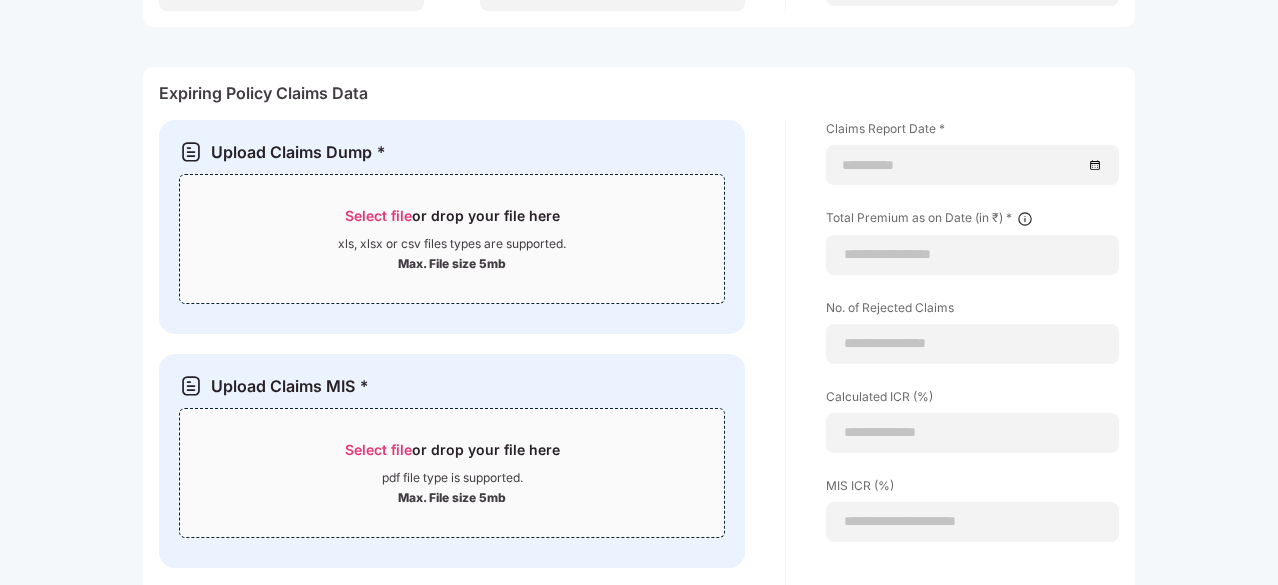 click on "Select file" at bounding box center [378, 215] 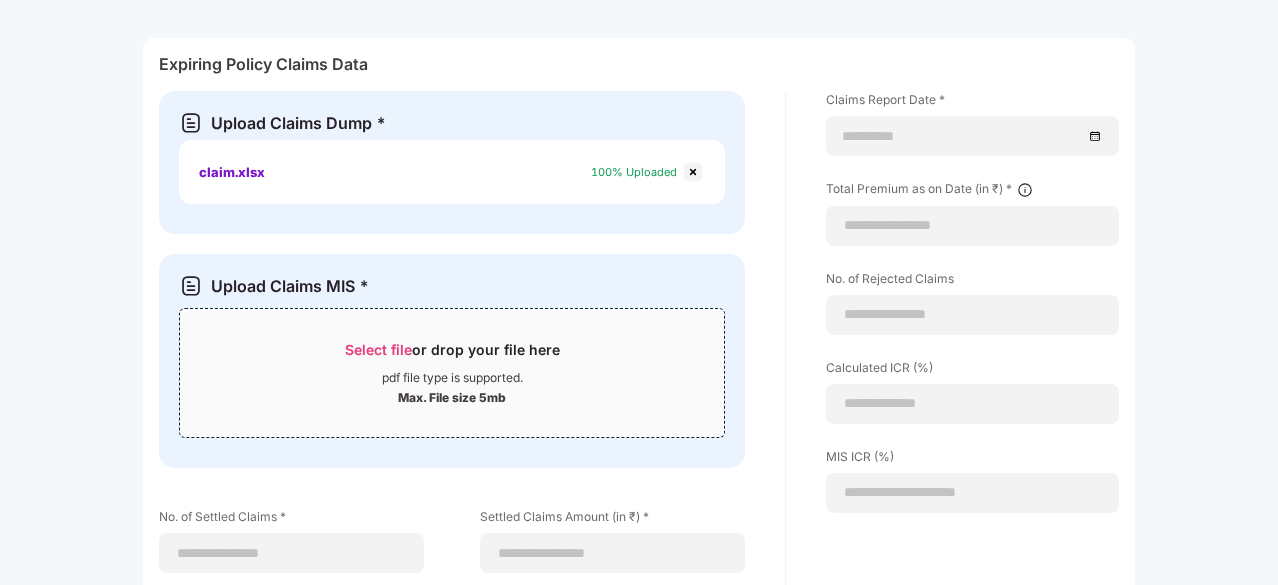 scroll, scrollTop: 1150, scrollLeft: 0, axis: vertical 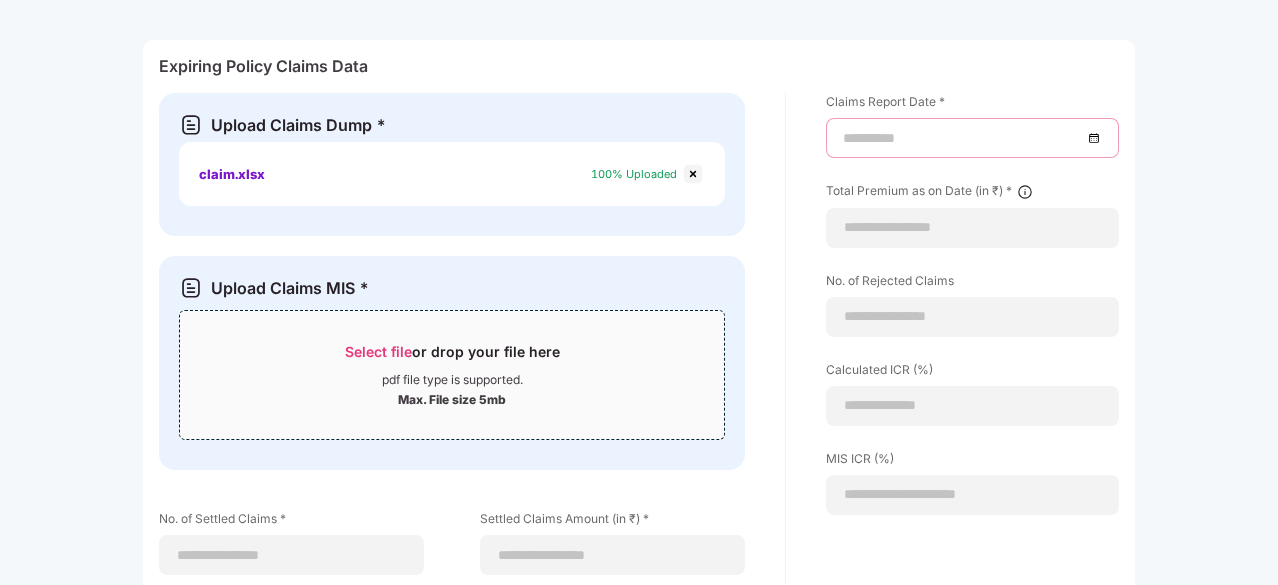 click at bounding box center [962, 138] 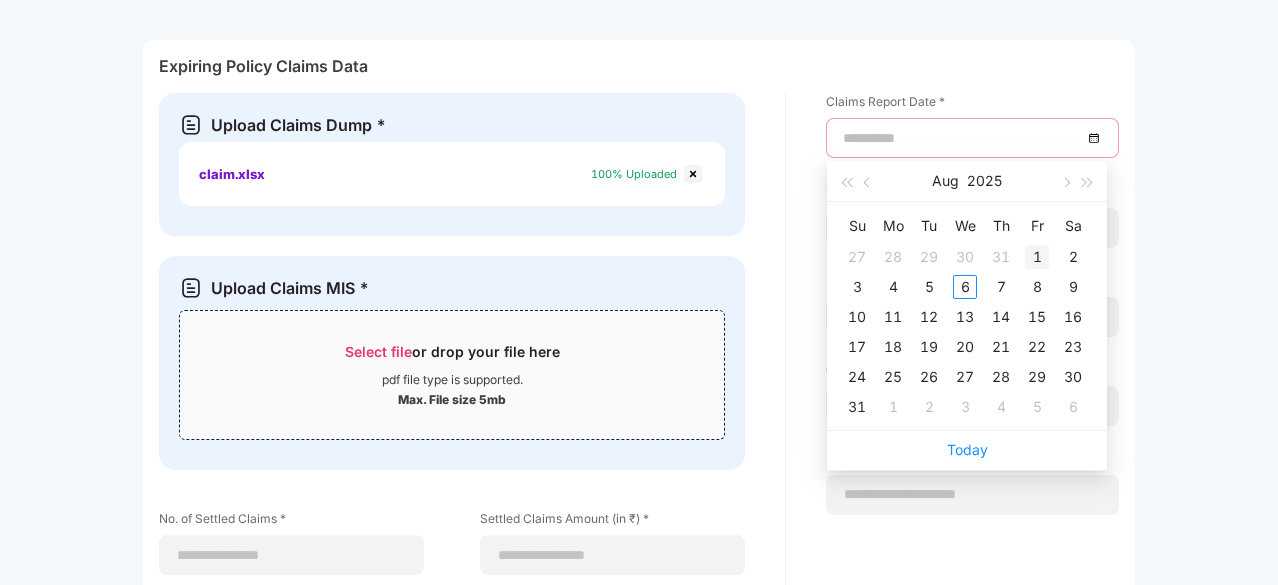 type on "**********" 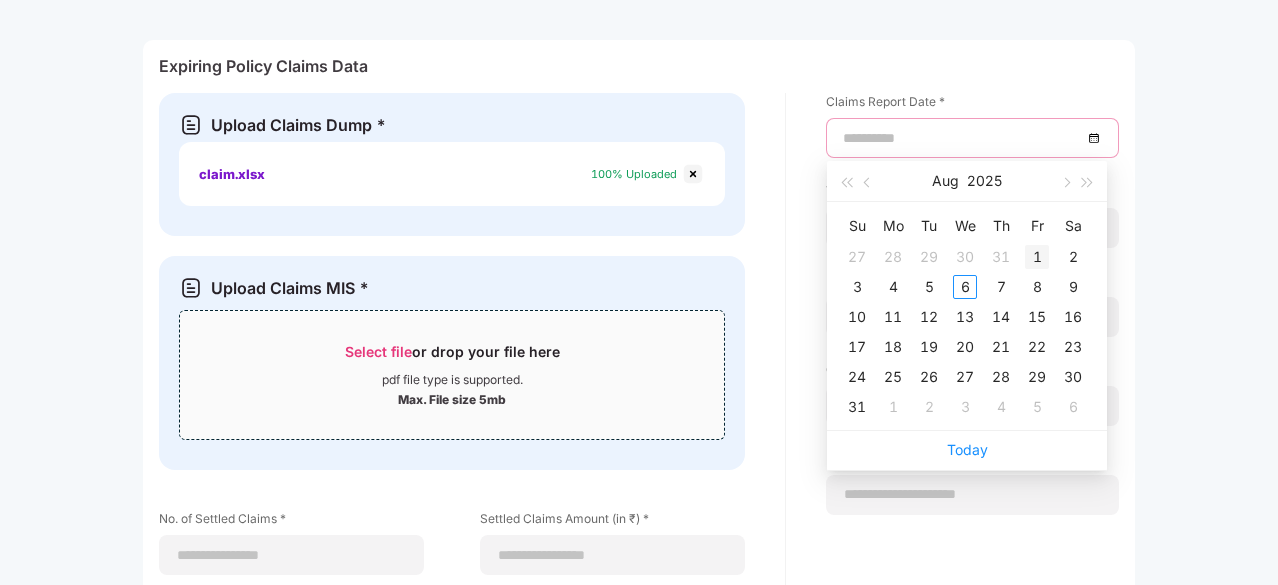 click on "1" at bounding box center [1037, 257] 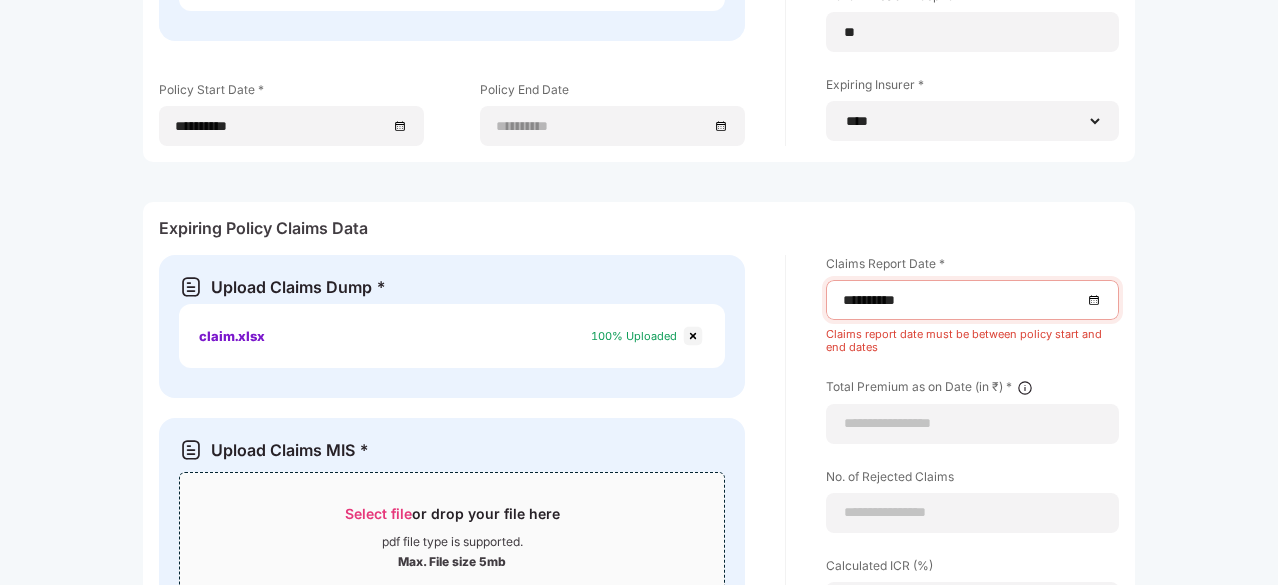scroll, scrollTop: 988, scrollLeft: 0, axis: vertical 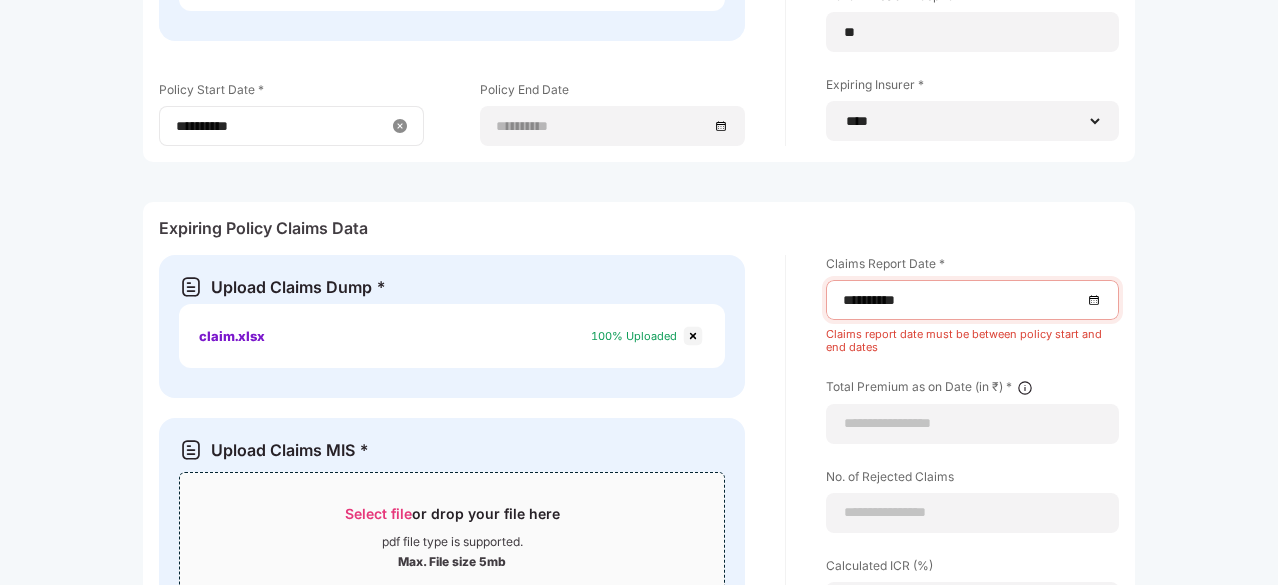 type 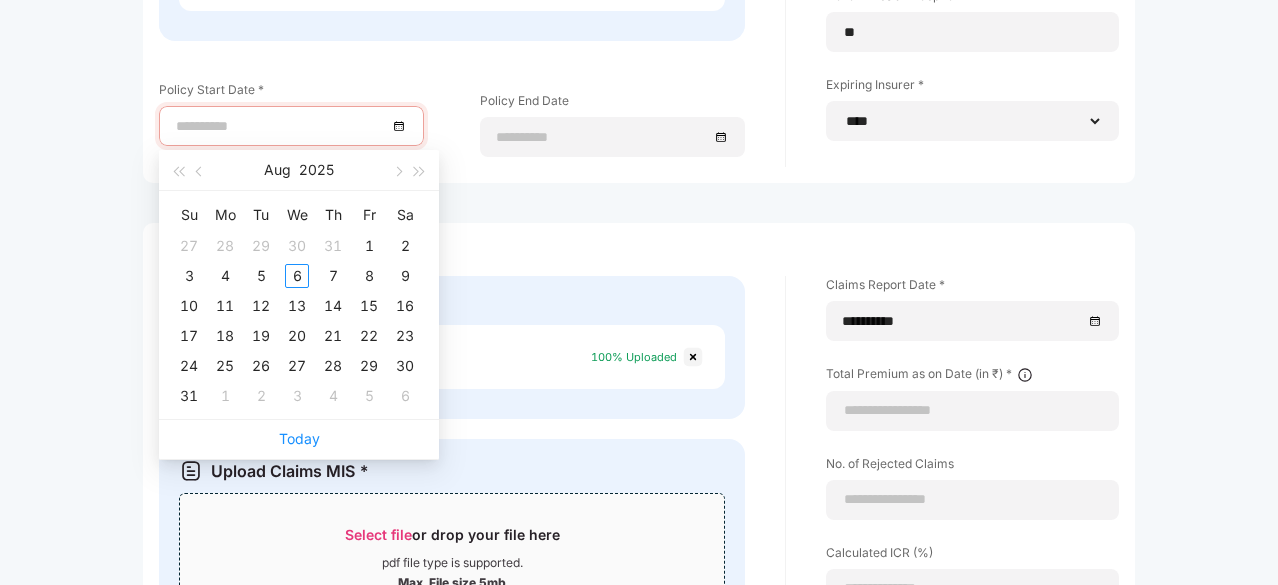 click at bounding box center [281, 126] 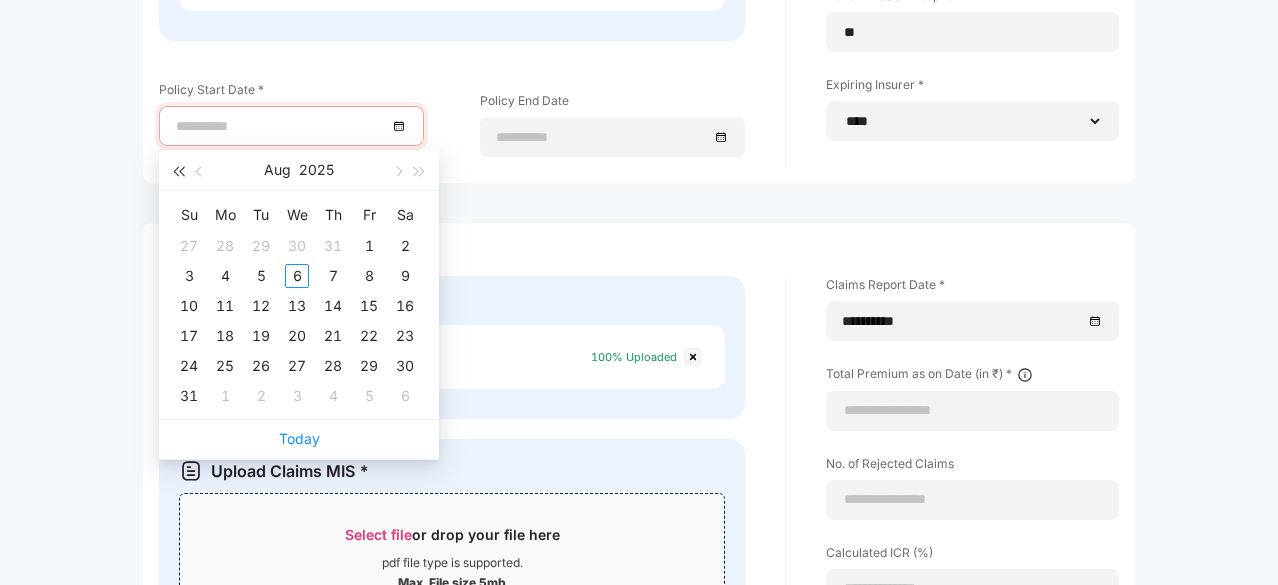 click at bounding box center (178, 172) 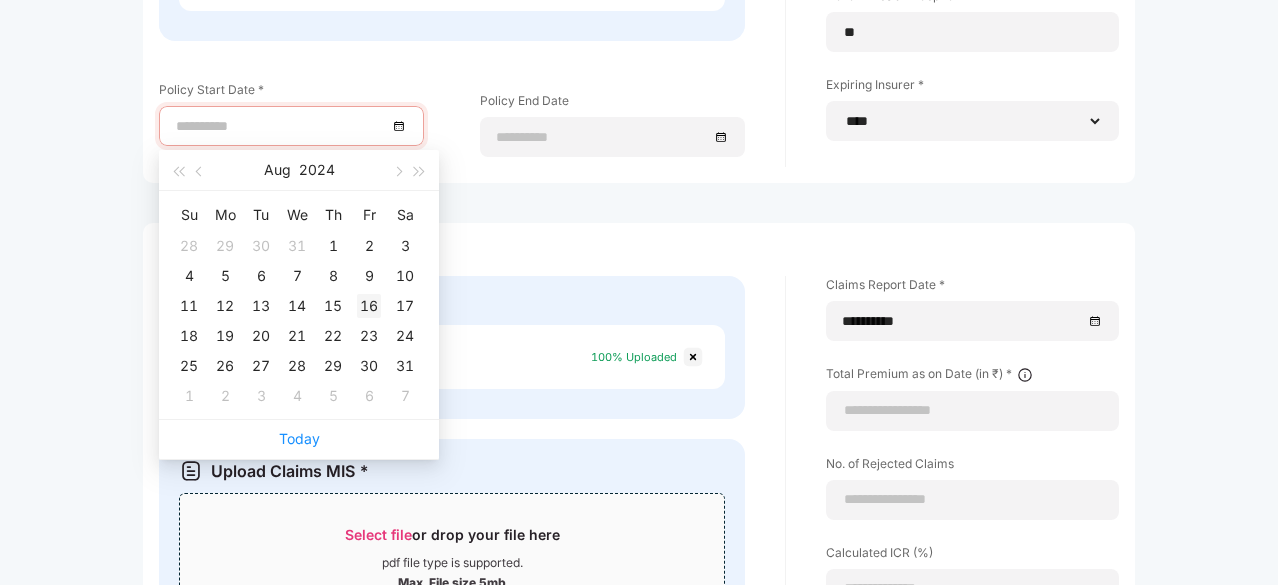 type on "**********" 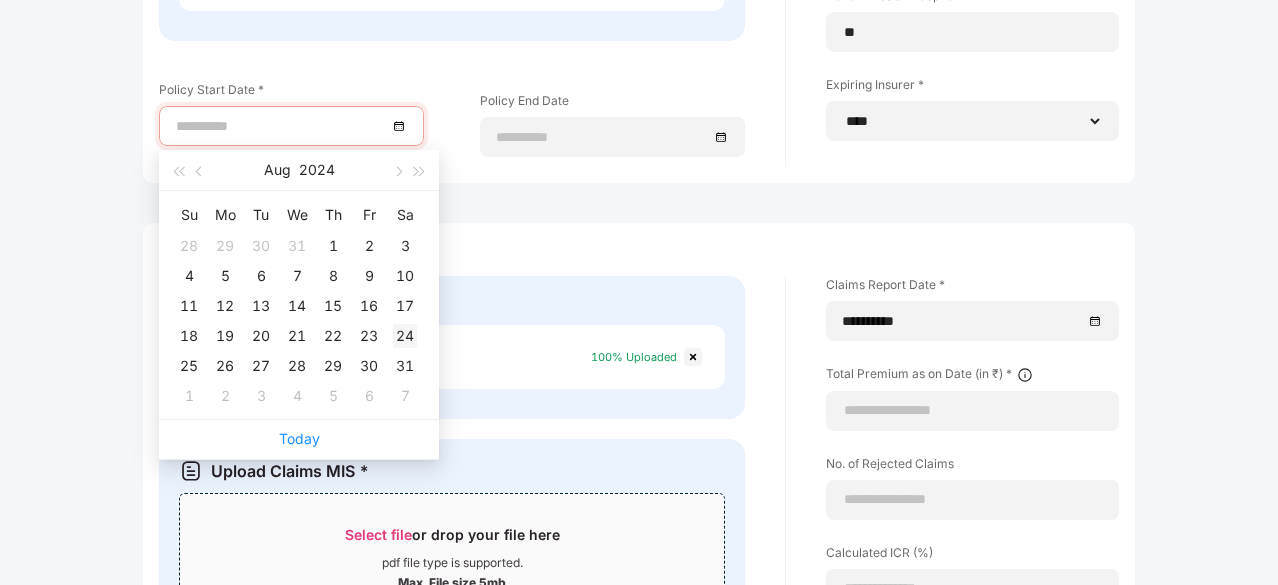 type on "**********" 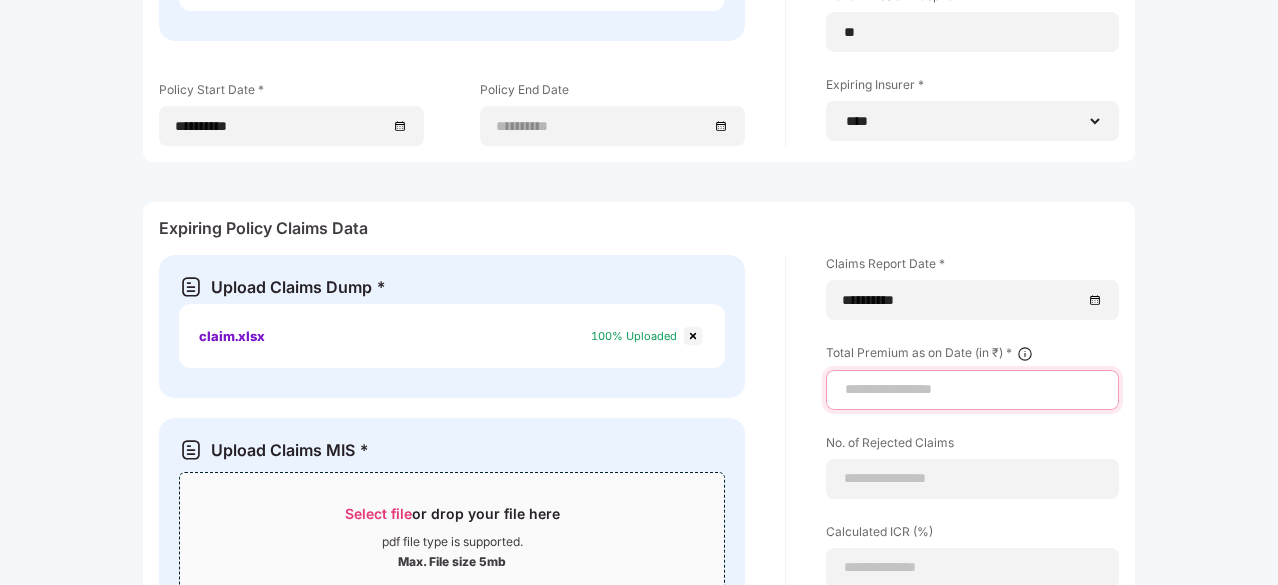 click at bounding box center (972, 389) 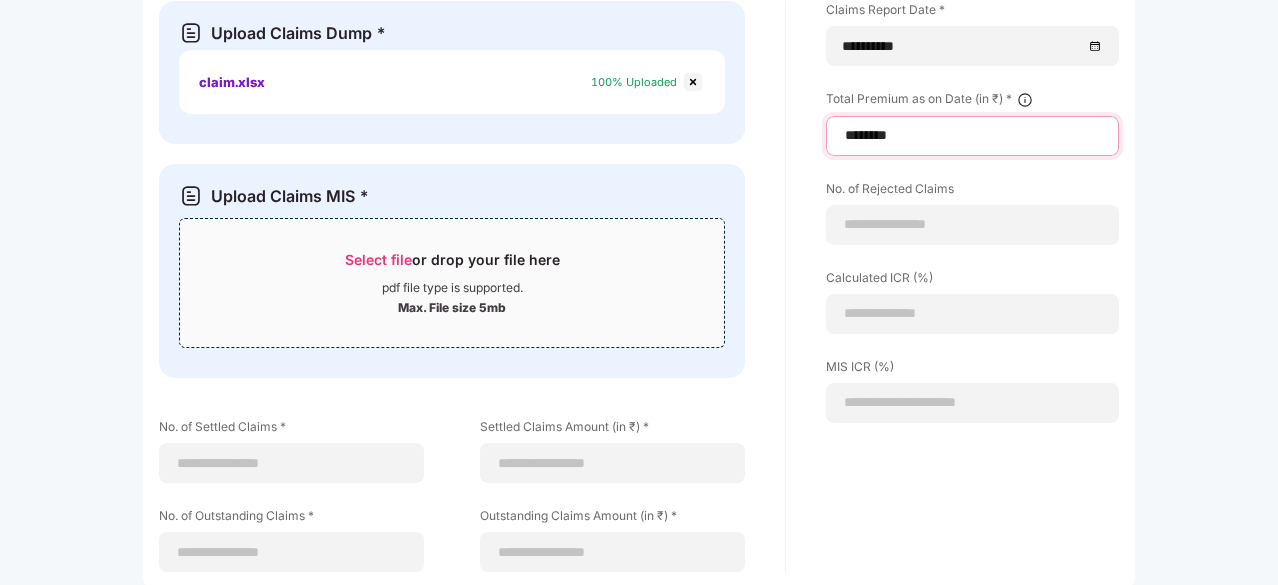 scroll, scrollTop: 1240, scrollLeft: 0, axis: vertical 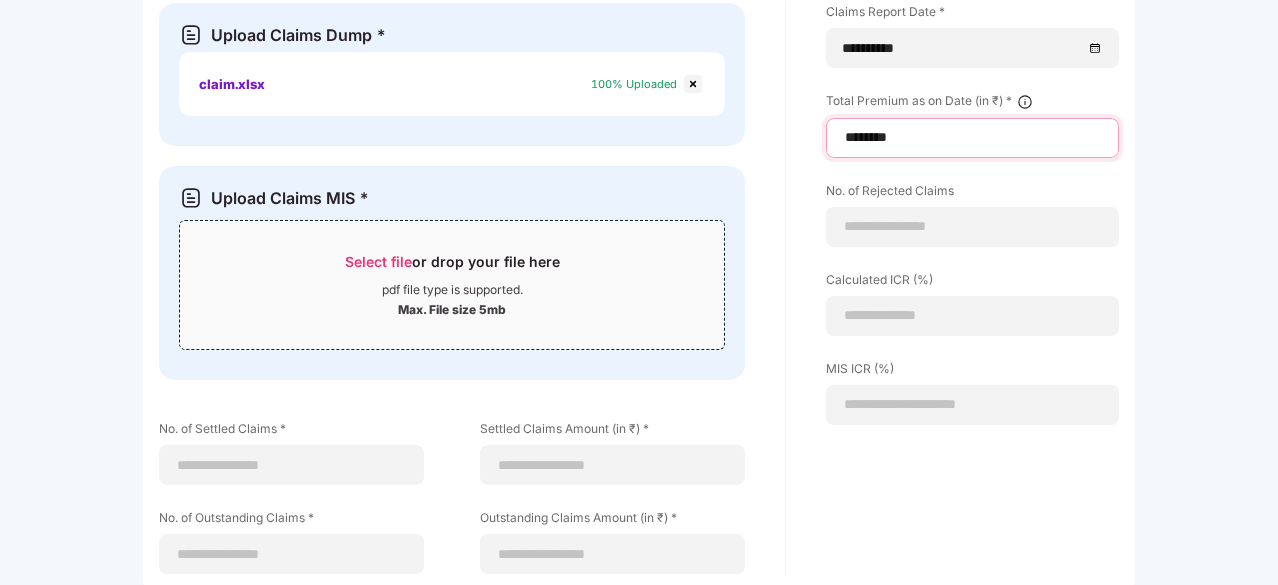 type on "********" 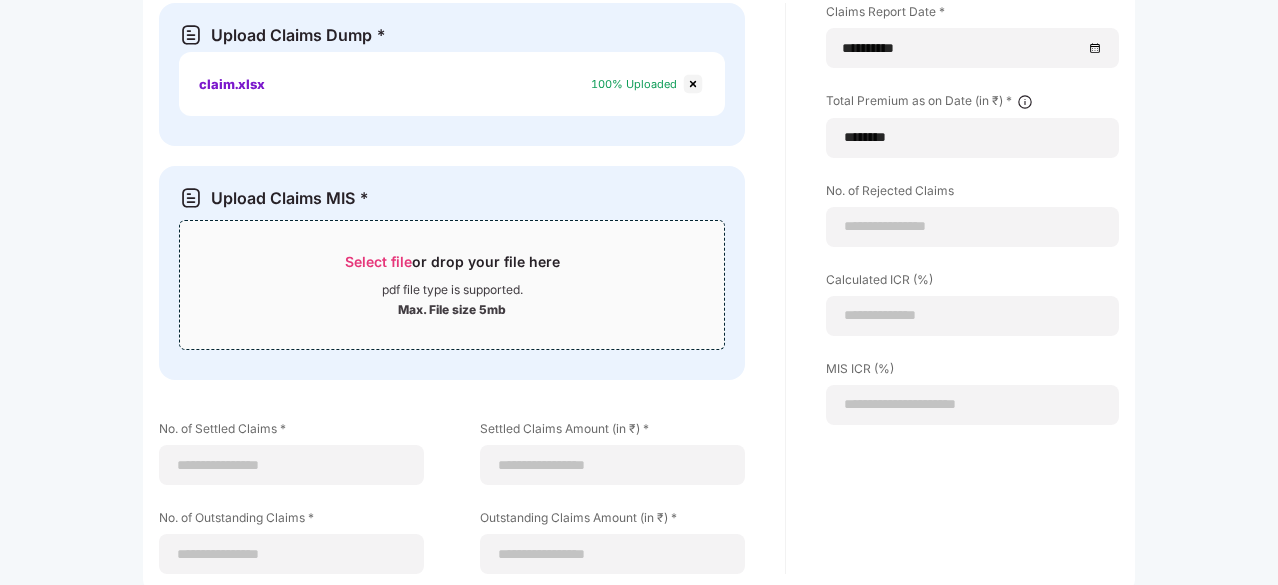 click on "Select file" at bounding box center [378, 261] 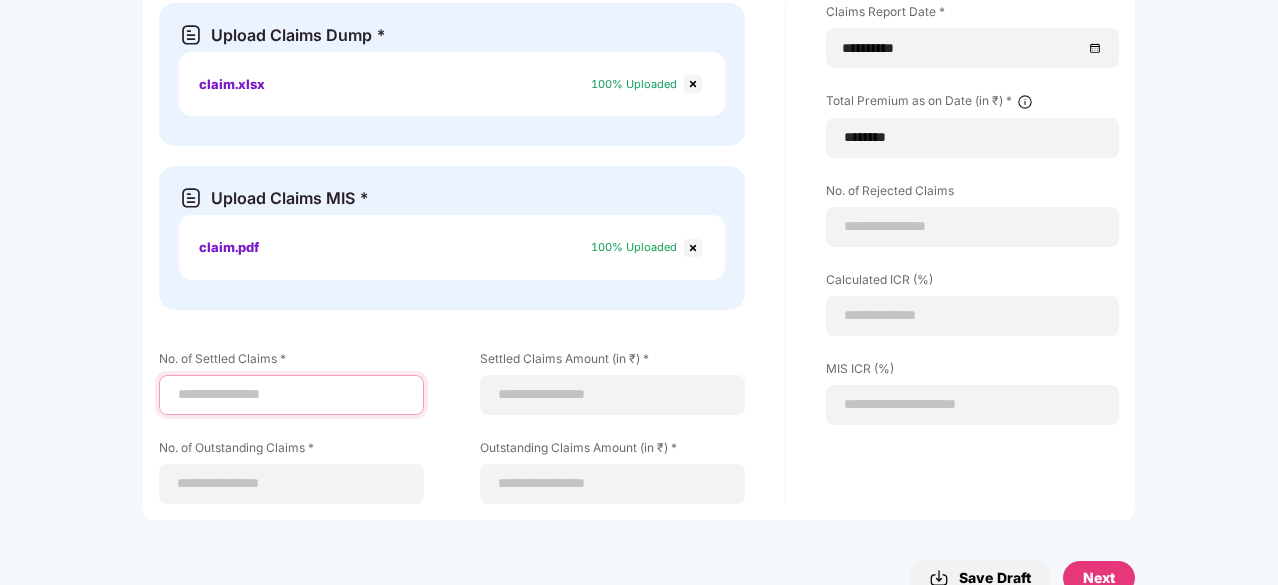 click at bounding box center (291, 394) 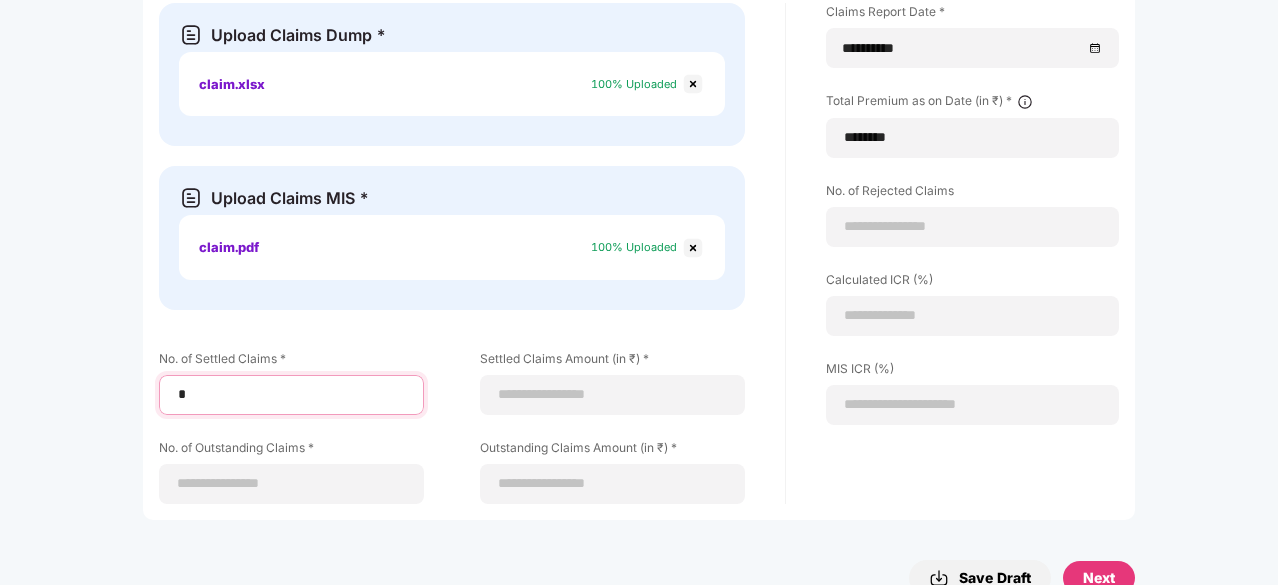 type on "*" 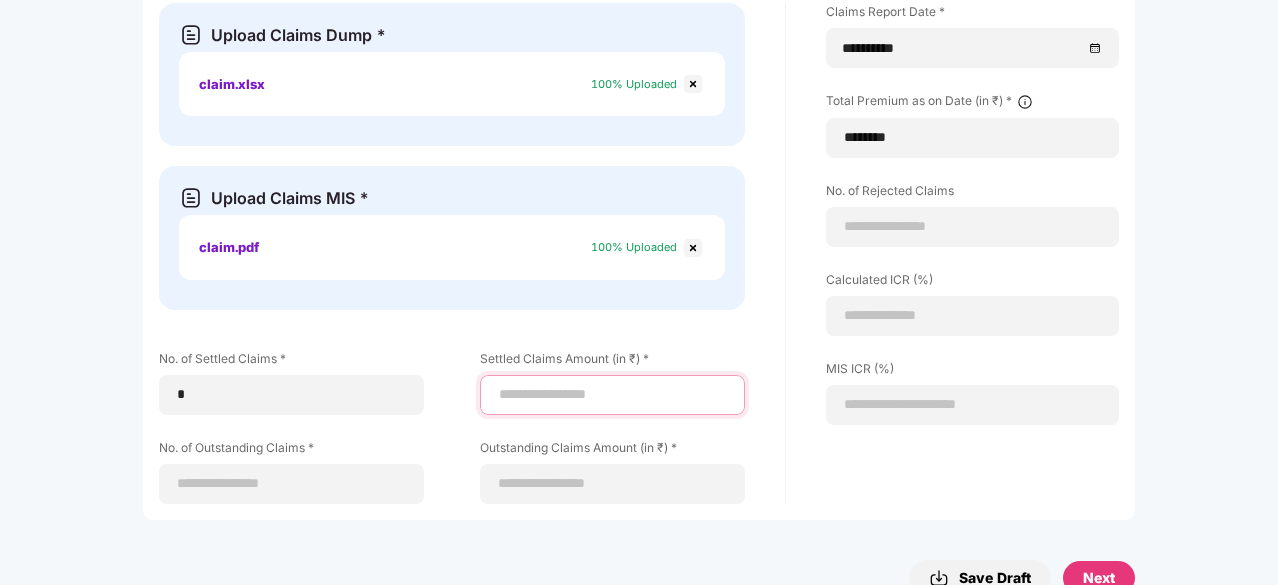 click at bounding box center [612, 394] 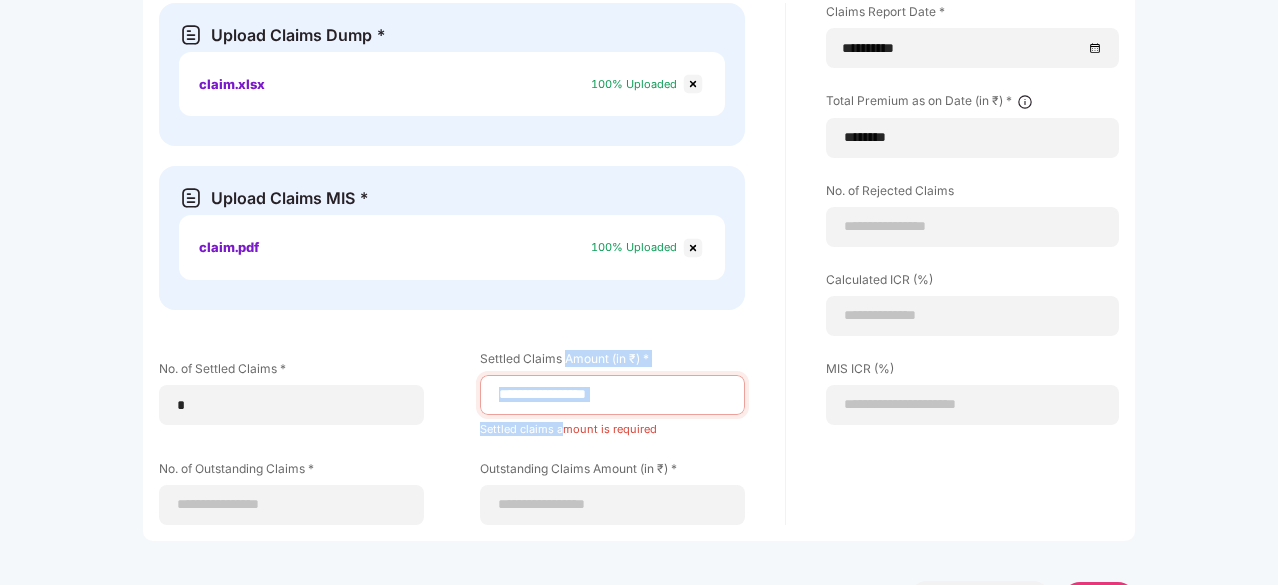 drag, startPoint x: 560, startPoint y: 421, endPoint x: 568, endPoint y: 371, distance: 50.635956 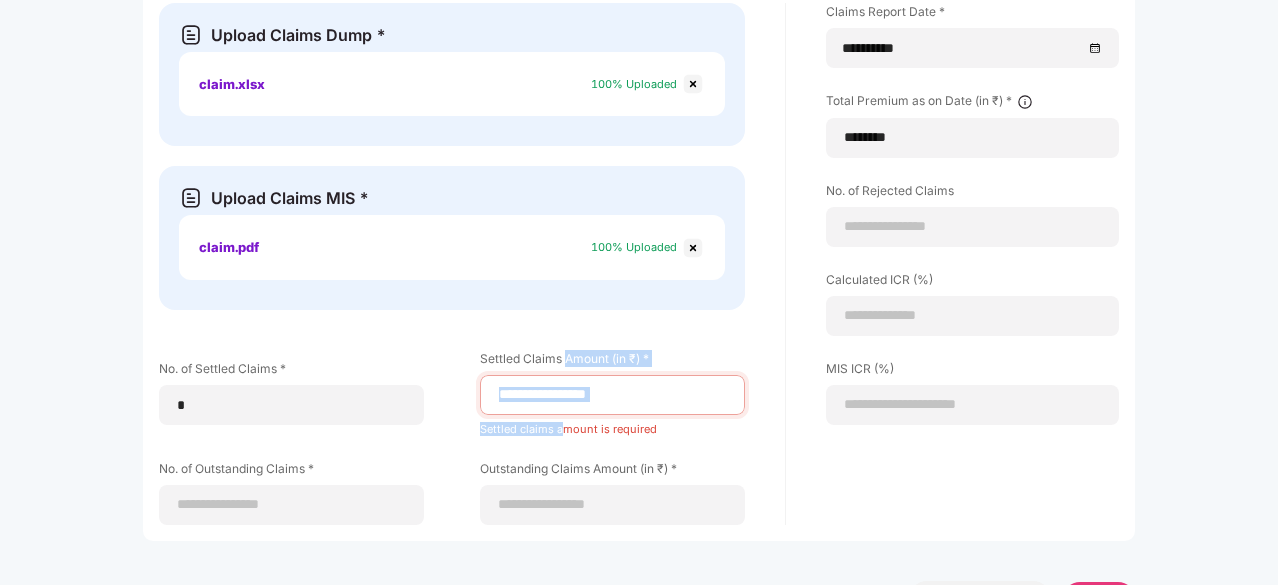 click on "Settled Claims Amount  (in ₹) * Settled claims amount is required" at bounding box center [612, 393] 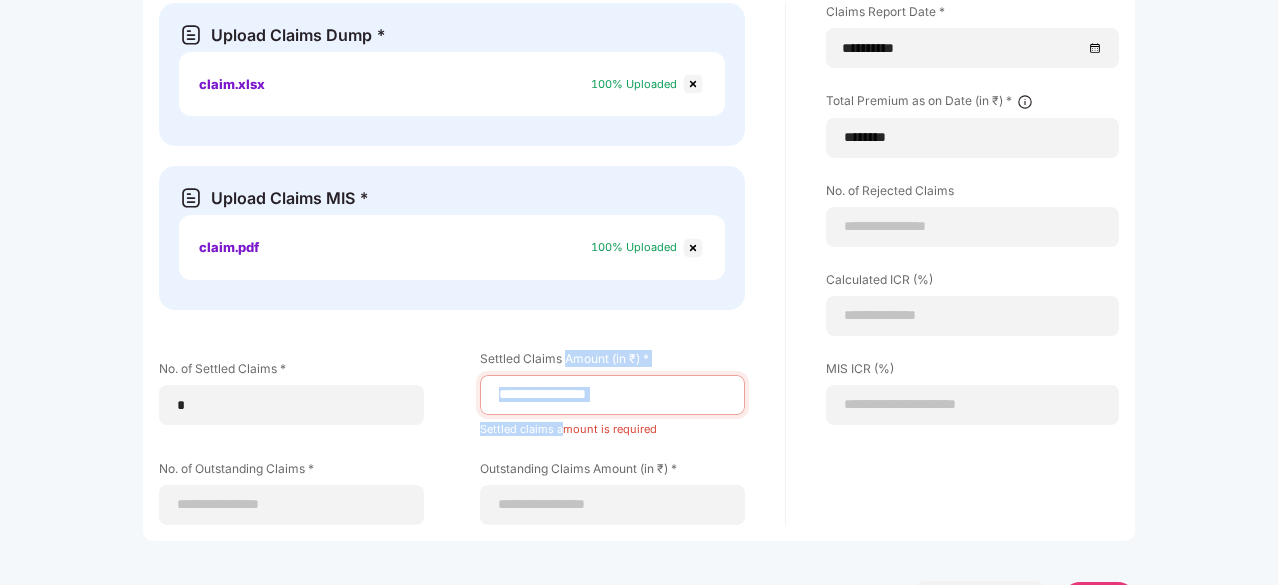 click on "Upload Claims Dump * Select file  or drop your file here xls, xlsx or csv files types are supported. Max. File size 5mb claim.xlsx claim.xlsx  100% Uploaded Upload Claims MIS * Select file  or drop your file here pdf file type is supported. Max. File size 5mb claim.pdf claim.pdf  100% Uploaded No. of Settled Claims * * Settled Claims Amount  (in ₹) * Settled claims amount is required No. of Outstanding Claims * Outstanding Claims Amount  (in ₹) *" at bounding box center [472, 263] 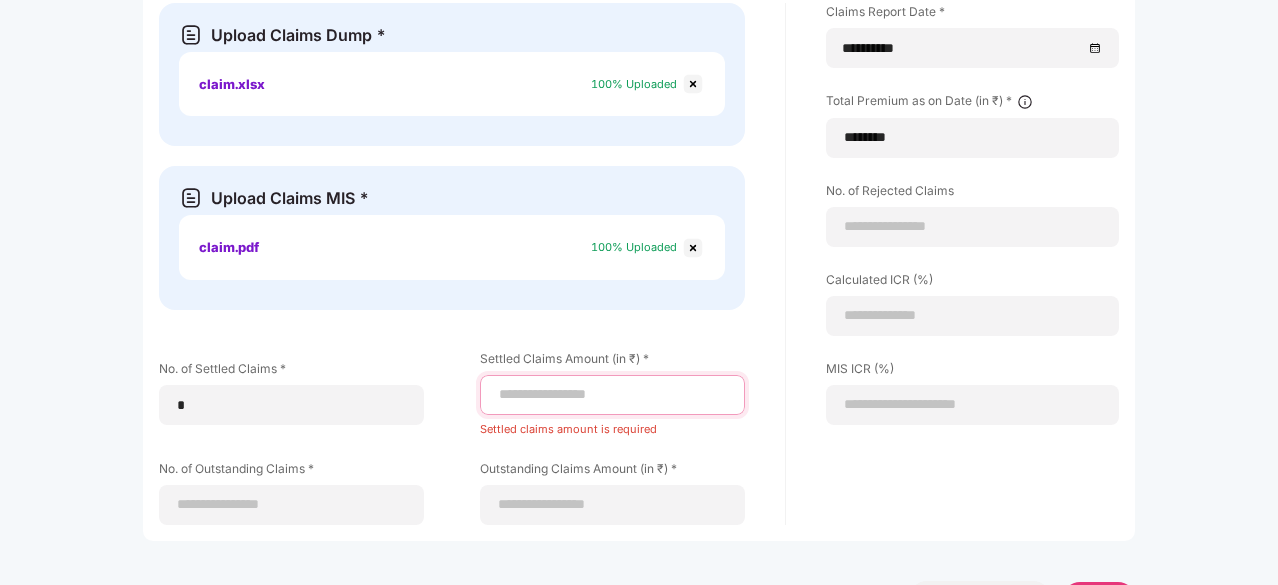 click at bounding box center [612, 394] 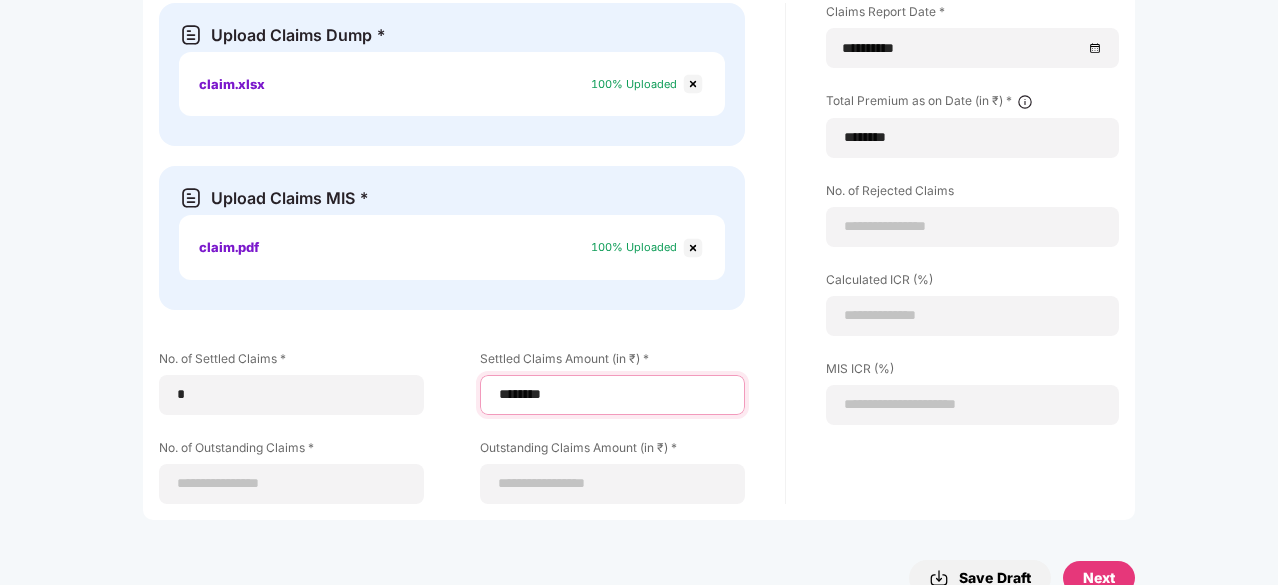 type on "********" 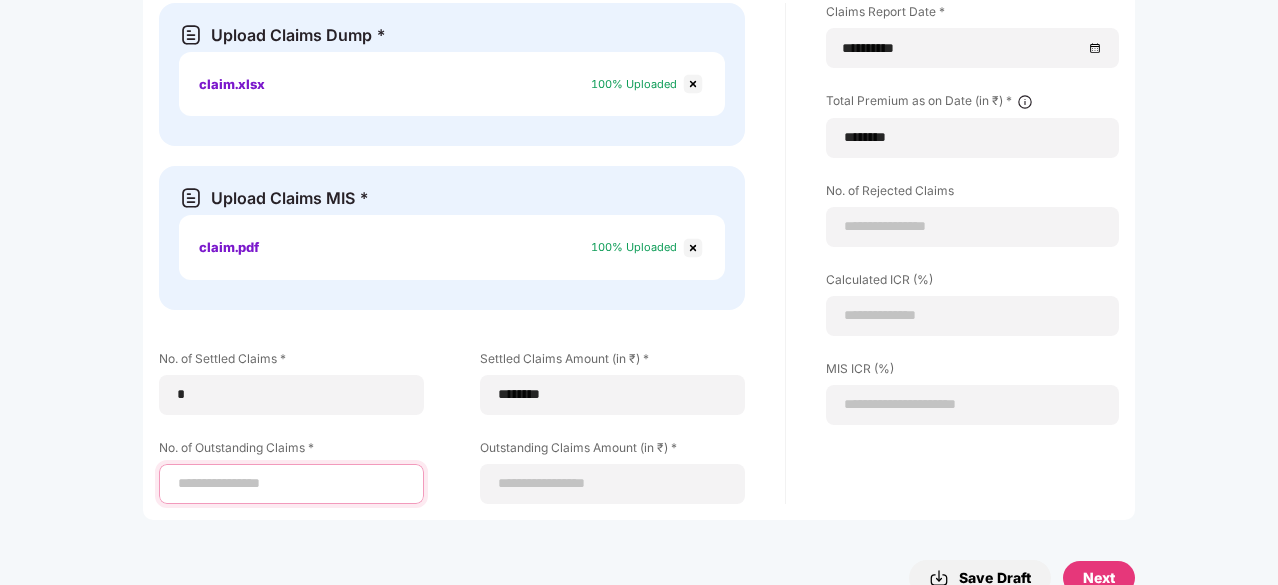 click at bounding box center [291, 483] 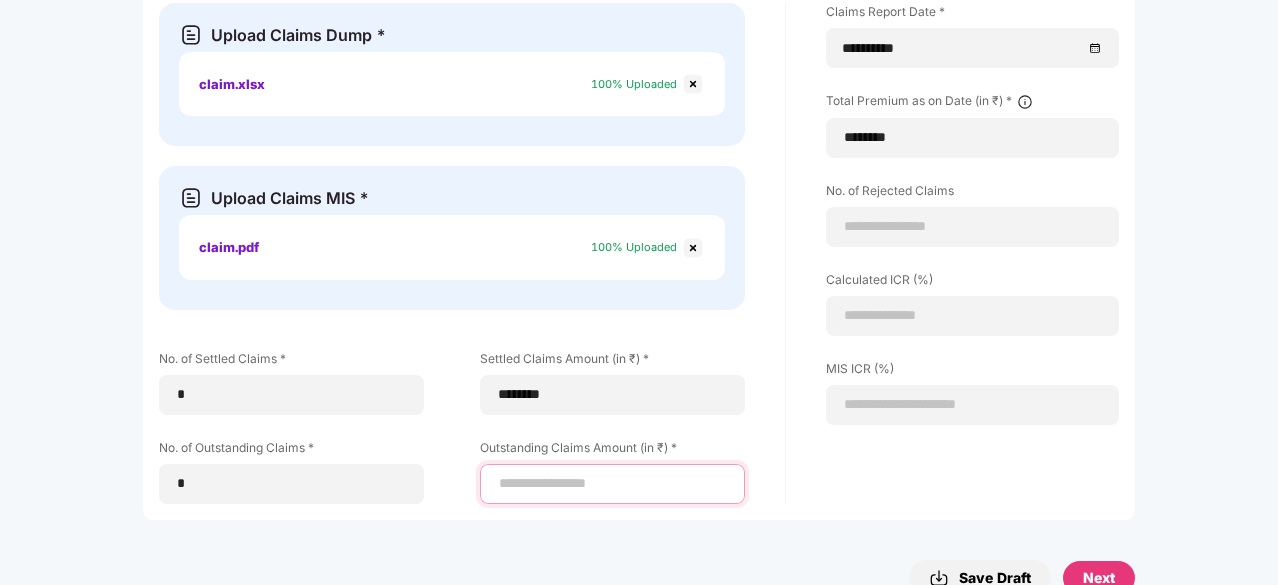click at bounding box center (612, 483) 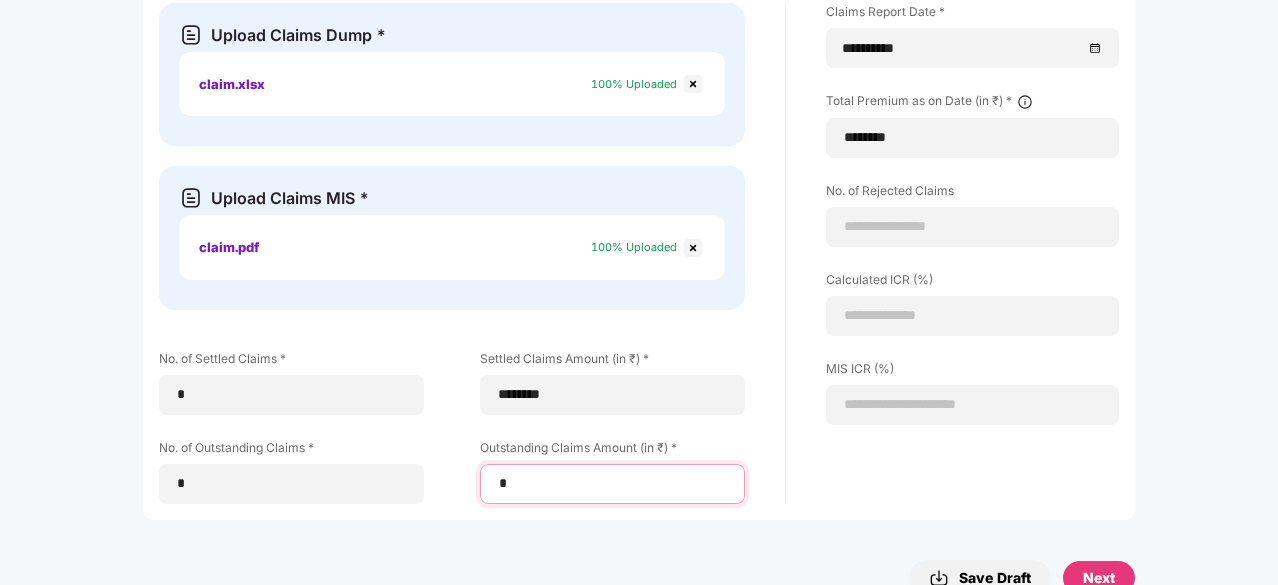 type on "*******" 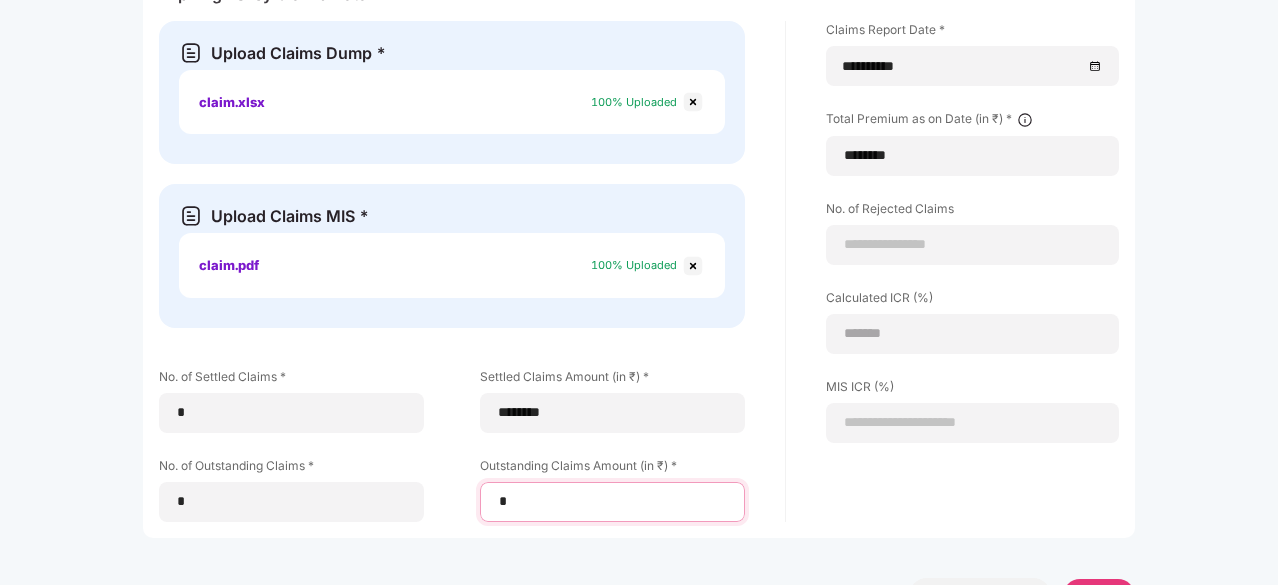 scroll, scrollTop: 1280, scrollLeft: 0, axis: vertical 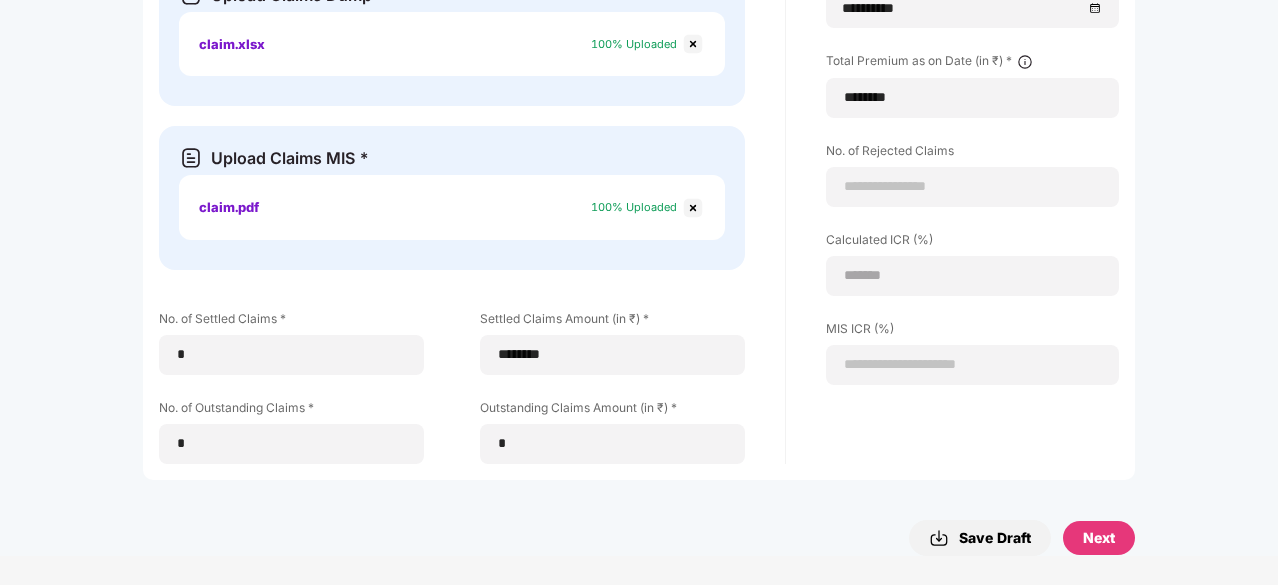 click on "Next" at bounding box center [1099, 538] 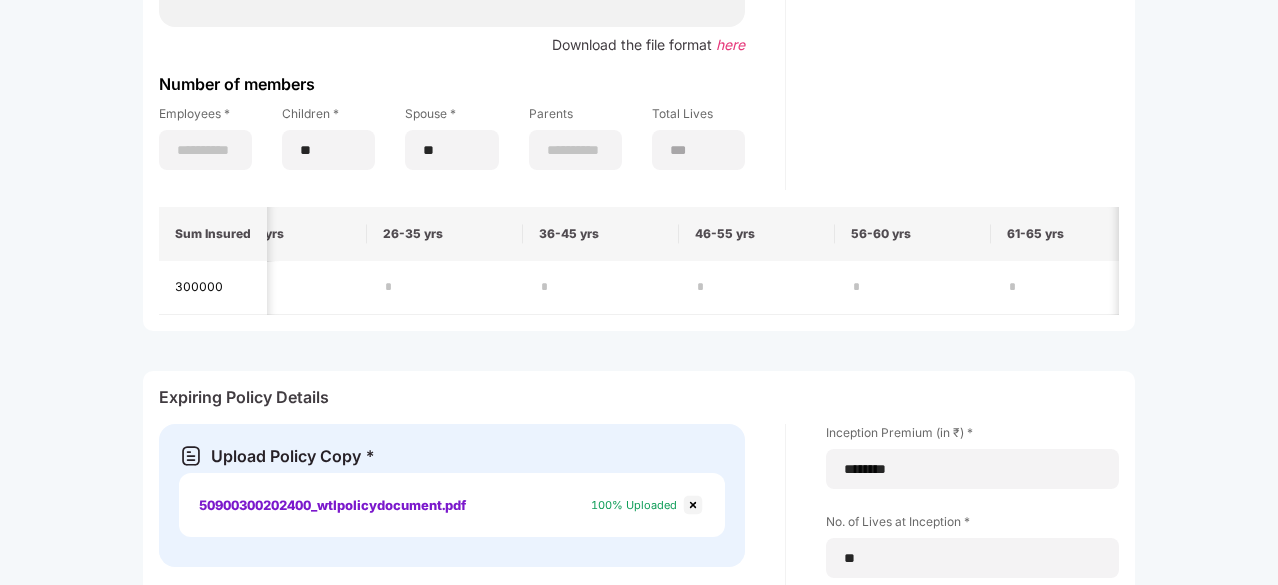 scroll, scrollTop: 461, scrollLeft: 0, axis: vertical 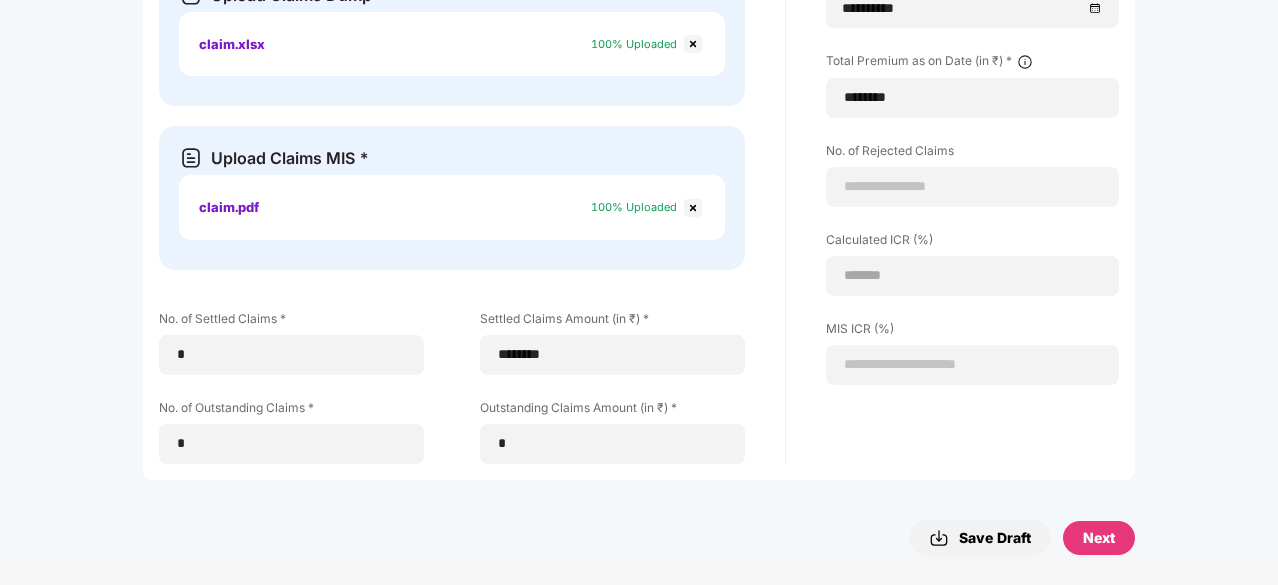 click on "Next" at bounding box center (1099, 538) 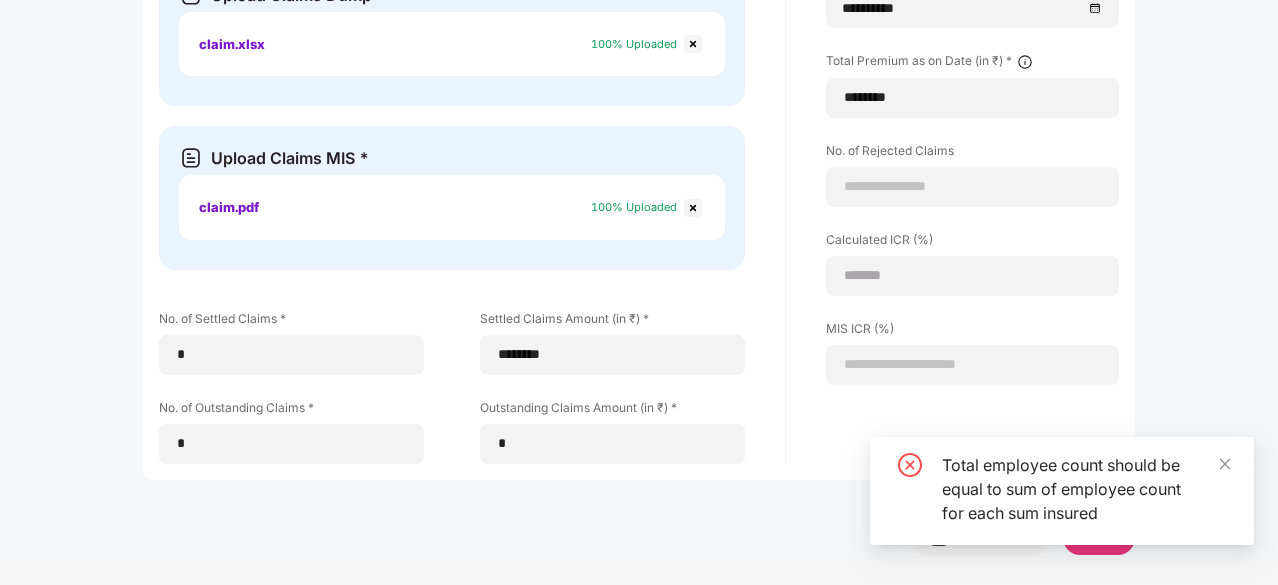 click on "Upload Claims Dump * Select file  or drop your file here xls, xlsx or csv files types are supported. Max. File size 5mb claim.xlsx claim.xlsx  100% Uploaded Upload Claims MIS * Select file  or drop your file here pdf file type is supported. Max. File size 5mb claim.pdf claim.pdf  100% Uploaded No. of Settled Claims * * Settled Claims Amount  (in ₹) * ******** No. of Outstanding Claims * * Outstanding Claims Amount  (in ₹) * *" at bounding box center [472, 213] 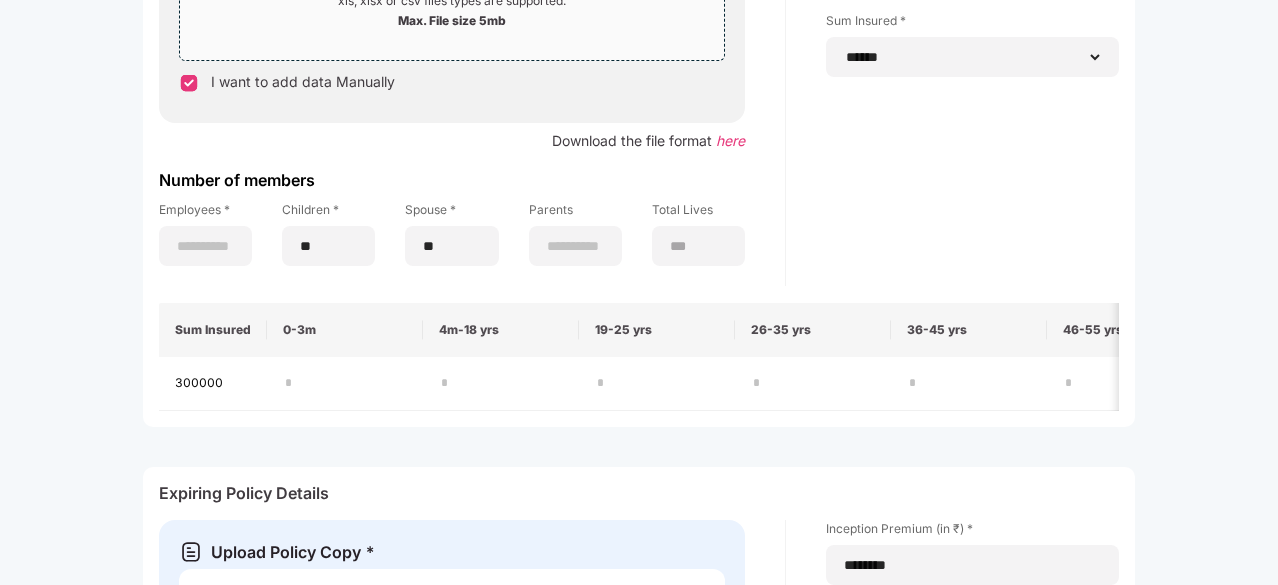 scroll, scrollTop: 370, scrollLeft: 0, axis: vertical 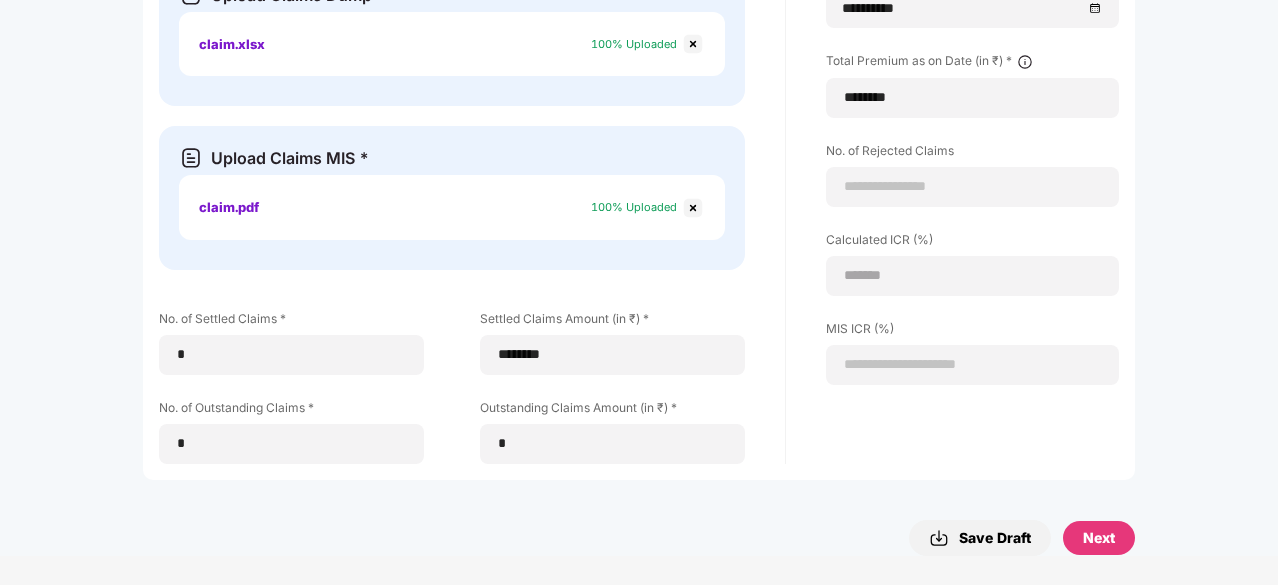 click on "Next" at bounding box center [1099, 538] 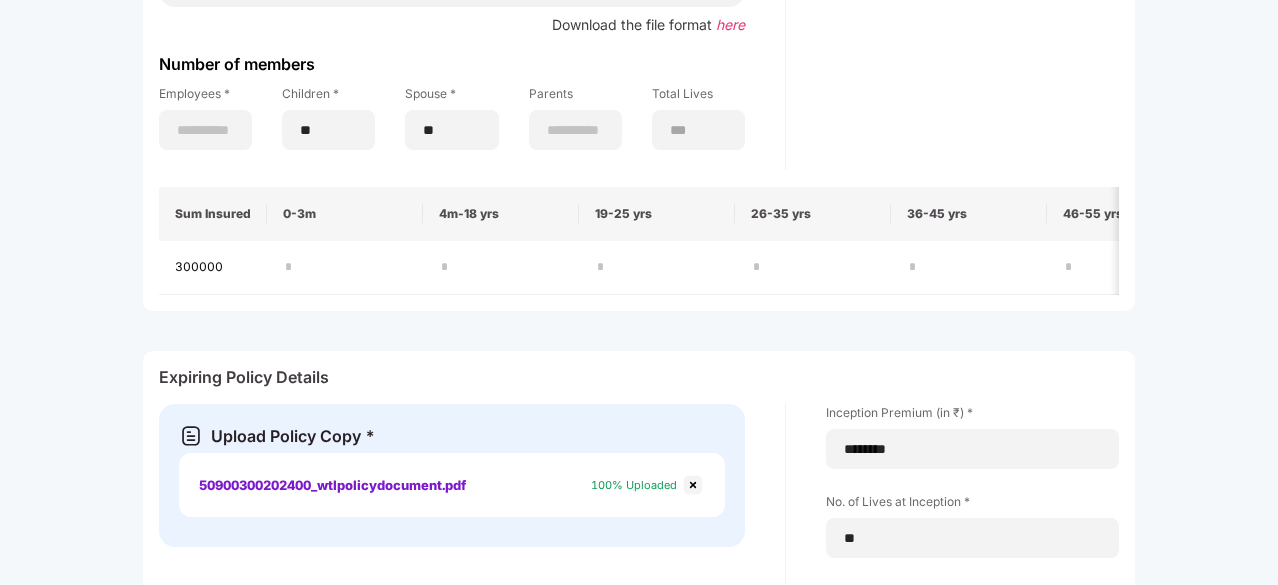 scroll, scrollTop: 481, scrollLeft: 0, axis: vertical 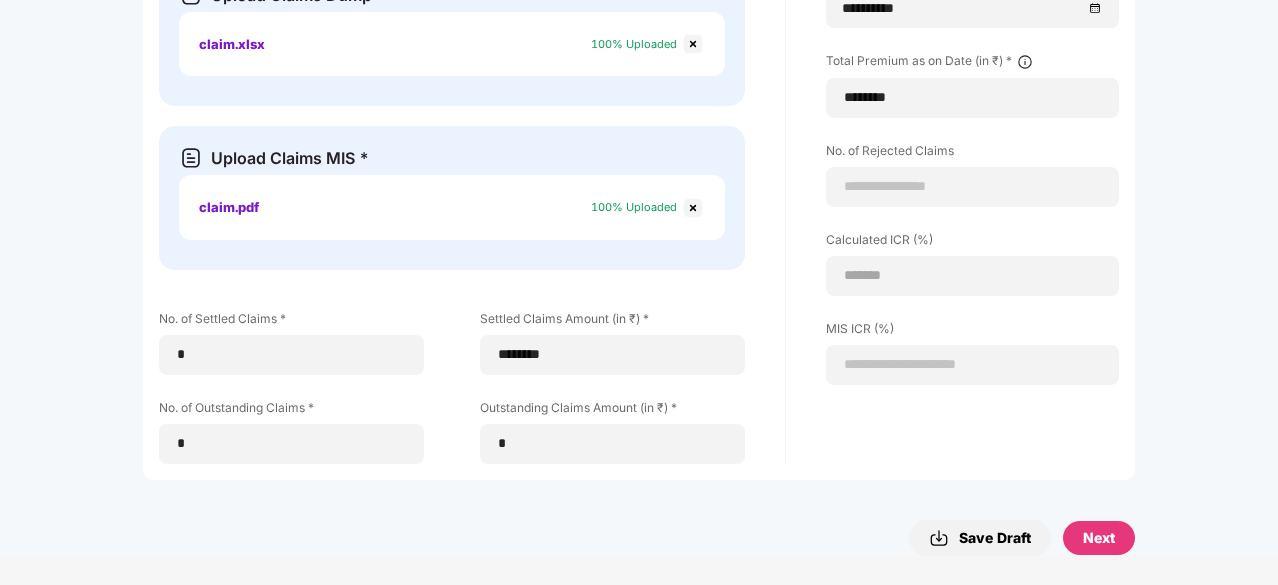 click on "Next" at bounding box center (1099, 538) 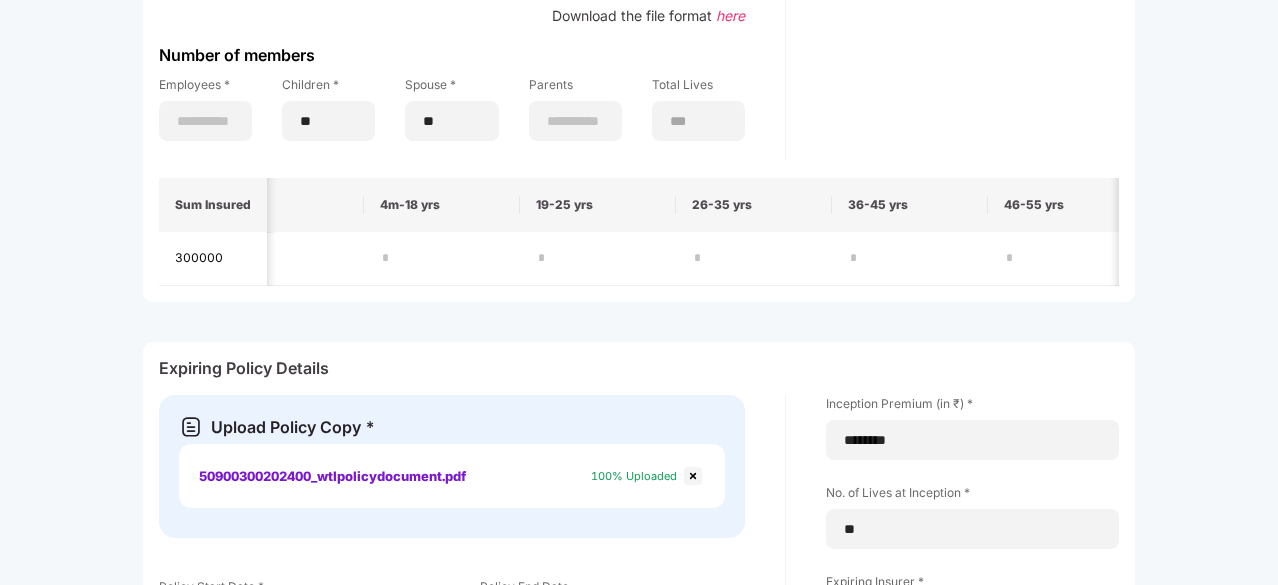 scroll, scrollTop: 490, scrollLeft: 0, axis: vertical 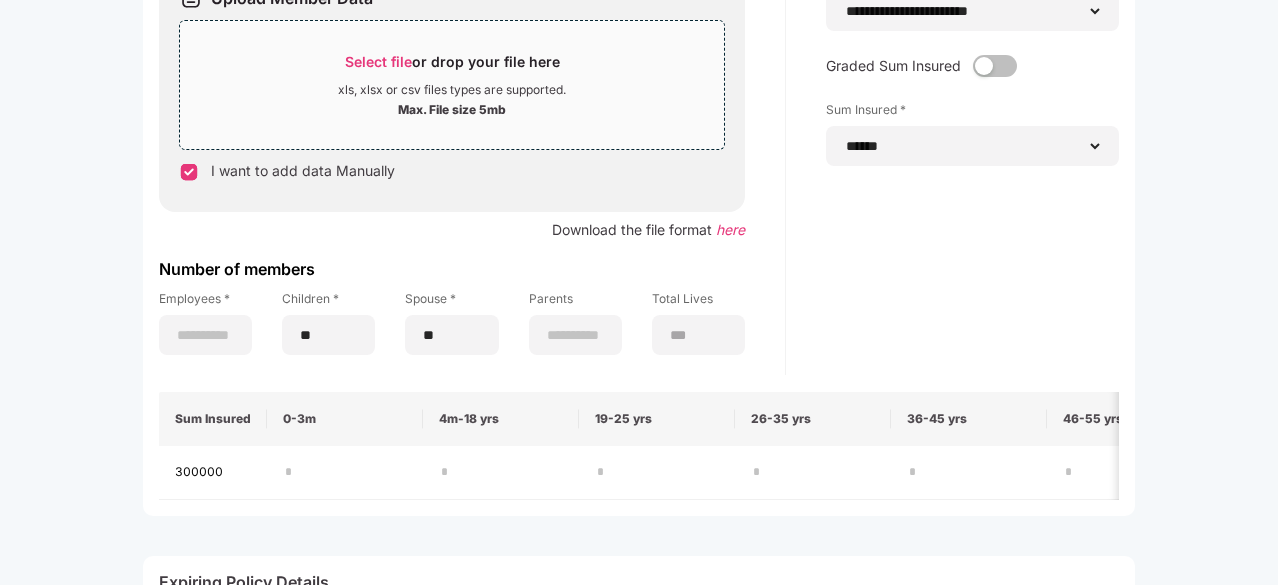 click on "here" at bounding box center [730, 229] 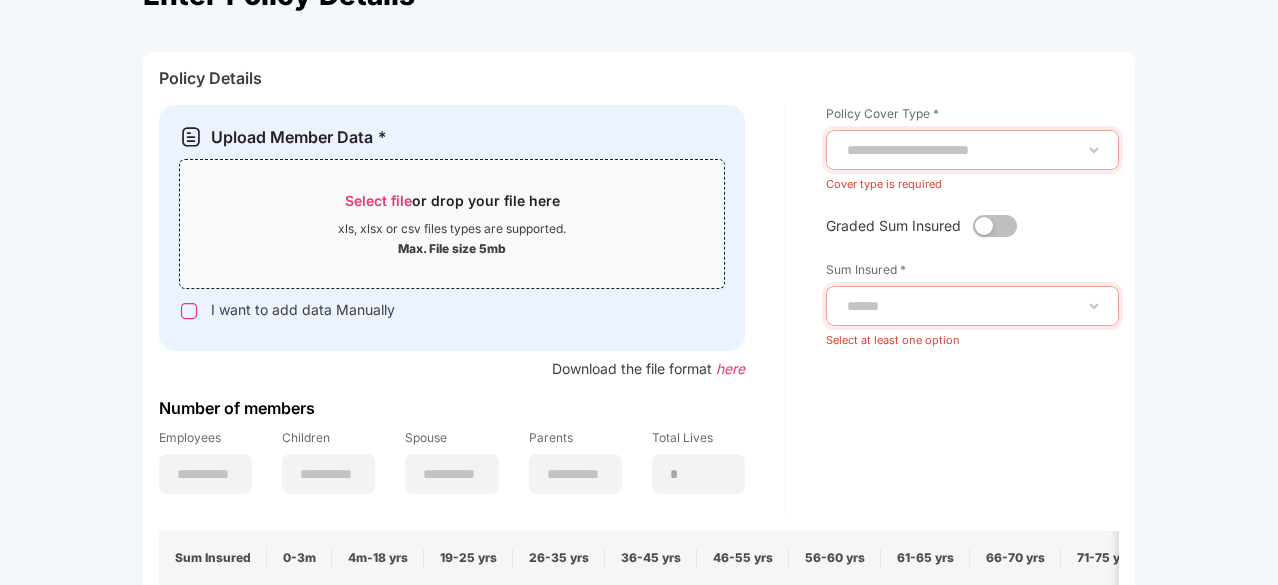 scroll, scrollTop: 135, scrollLeft: 0, axis: vertical 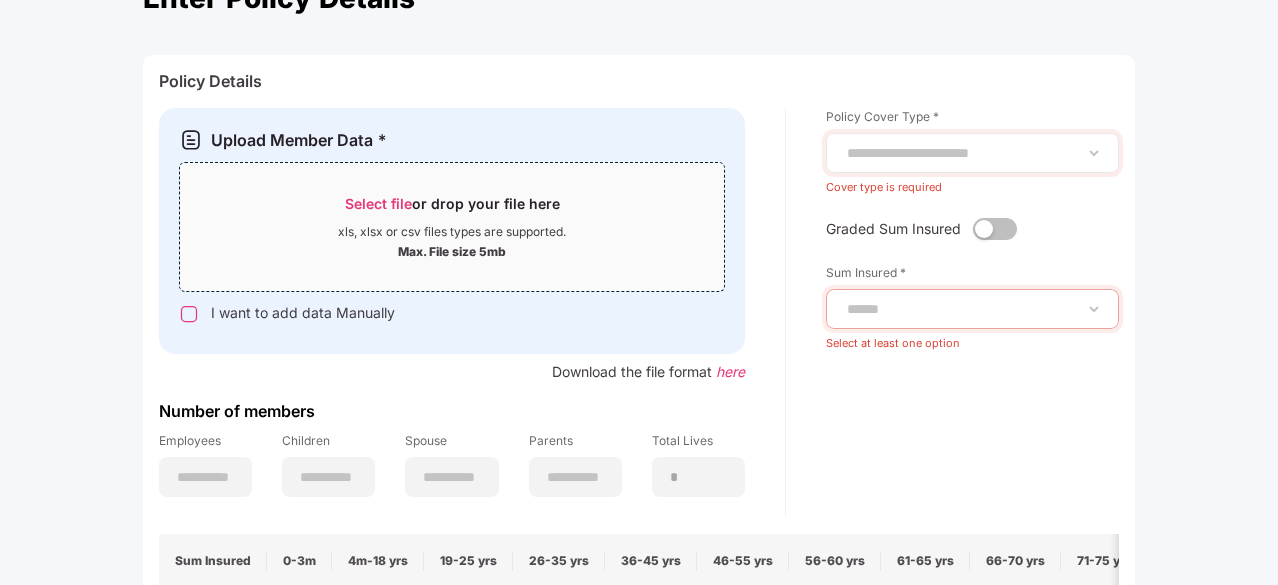 click on "**********" at bounding box center (972, 153) 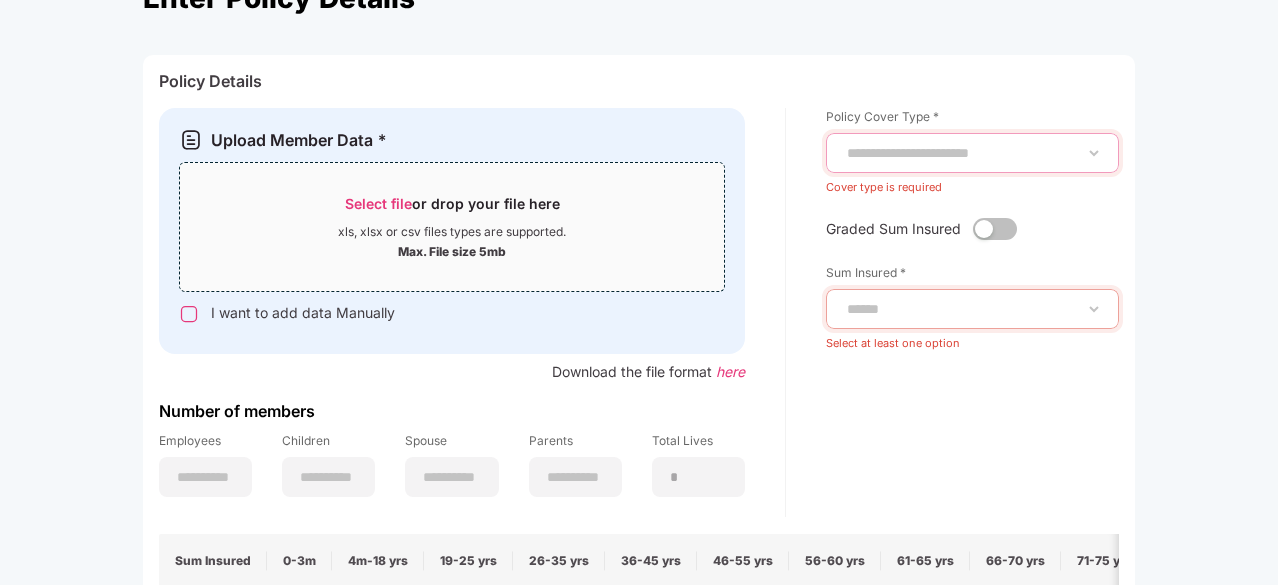 click on "**********" at bounding box center [972, 153] 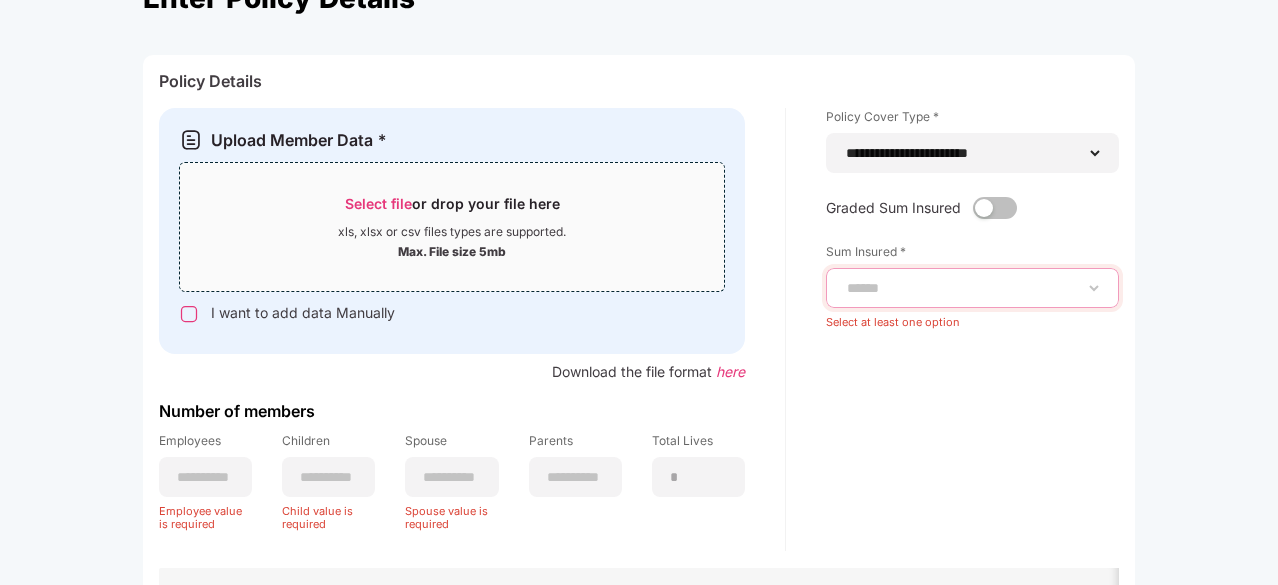 click on "**********" at bounding box center [972, 288] 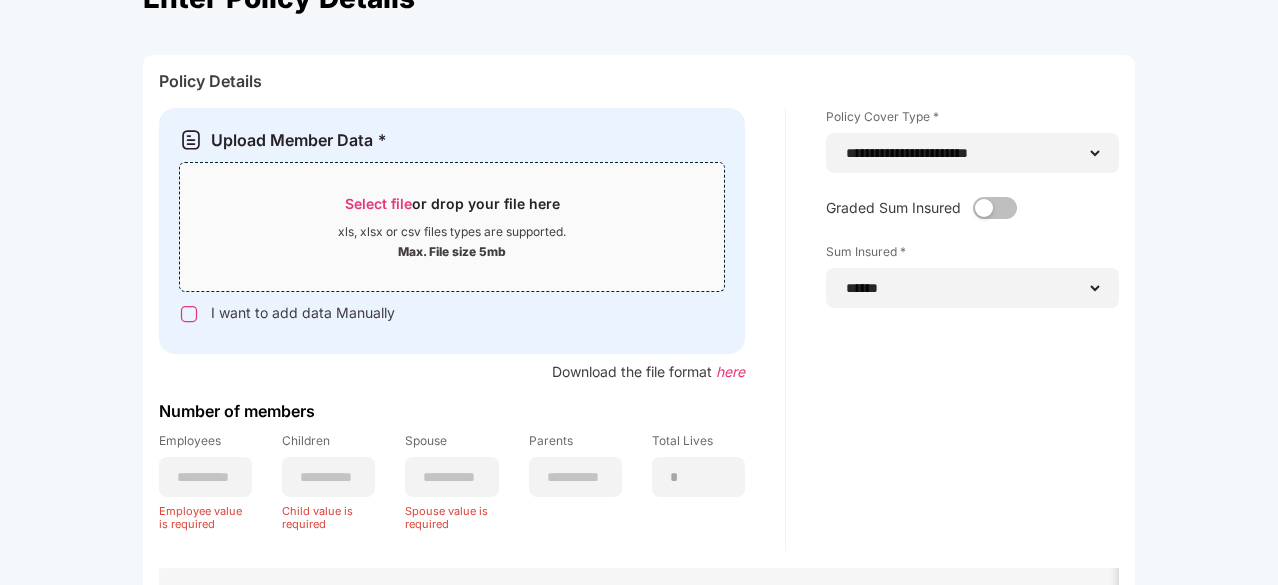 click on "Select file" at bounding box center [378, 203] 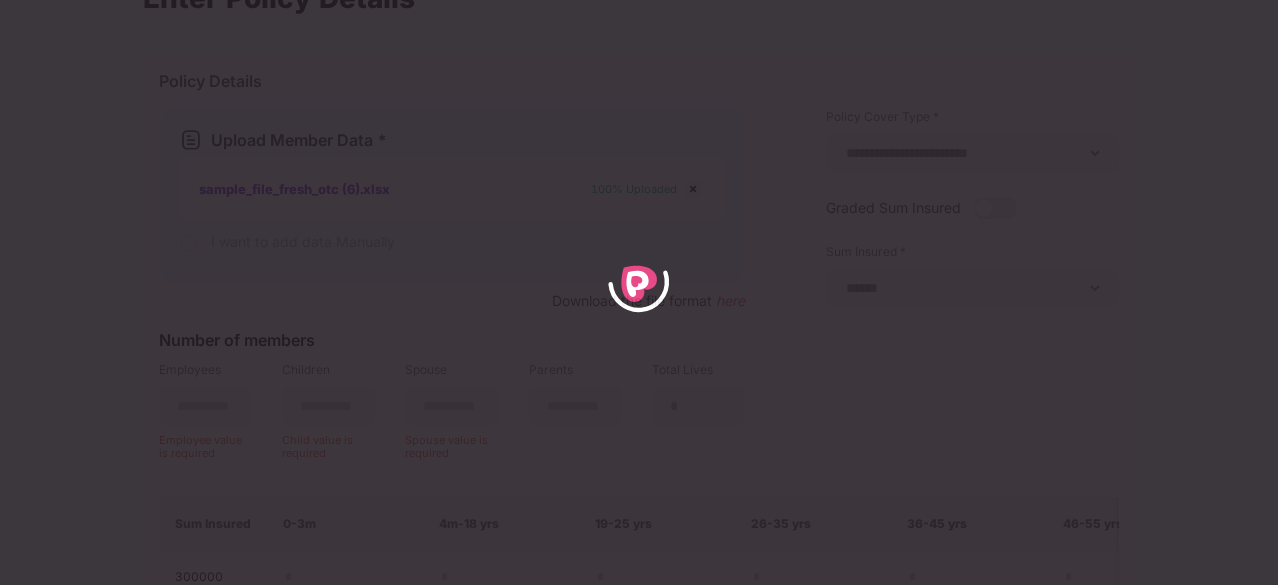 type on "**" 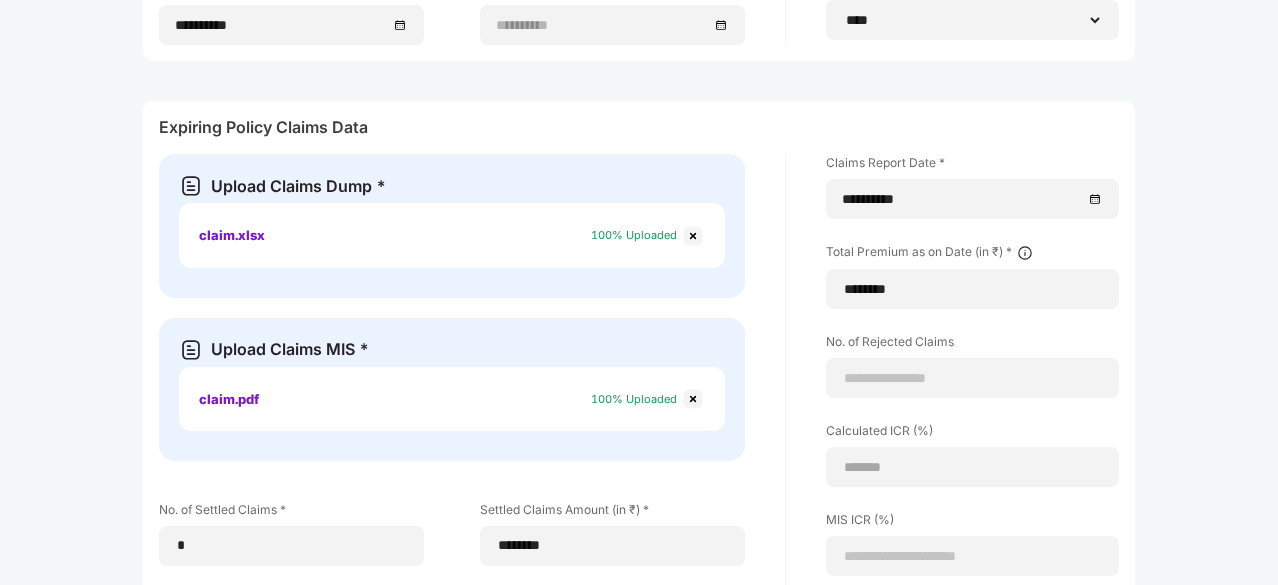 scroll, scrollTop: 1209, scrollLeft: 0, axis: vertical 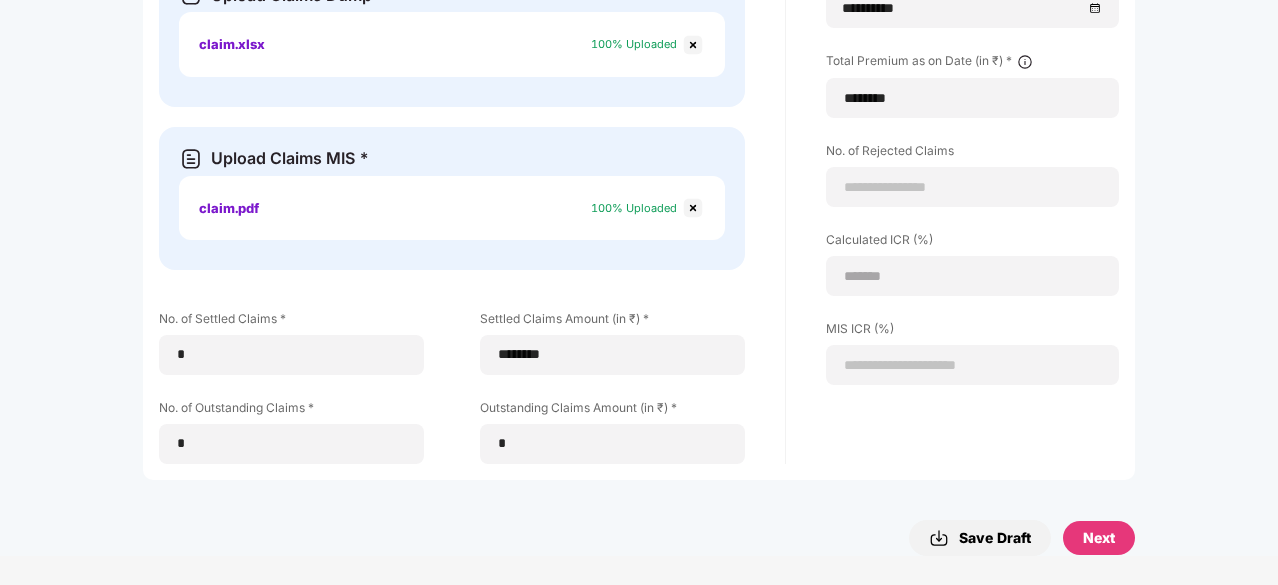click on "Next" at bounding box center [1099, 538] 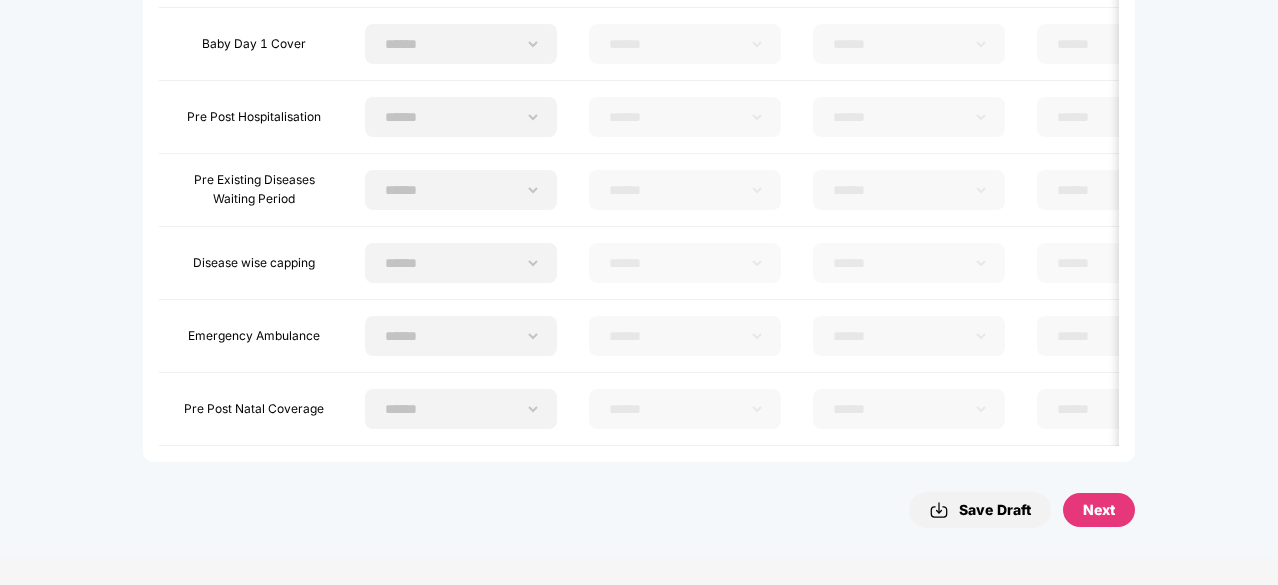 scroll, scrollTop: 0, scrollLeft: 0, axis: both 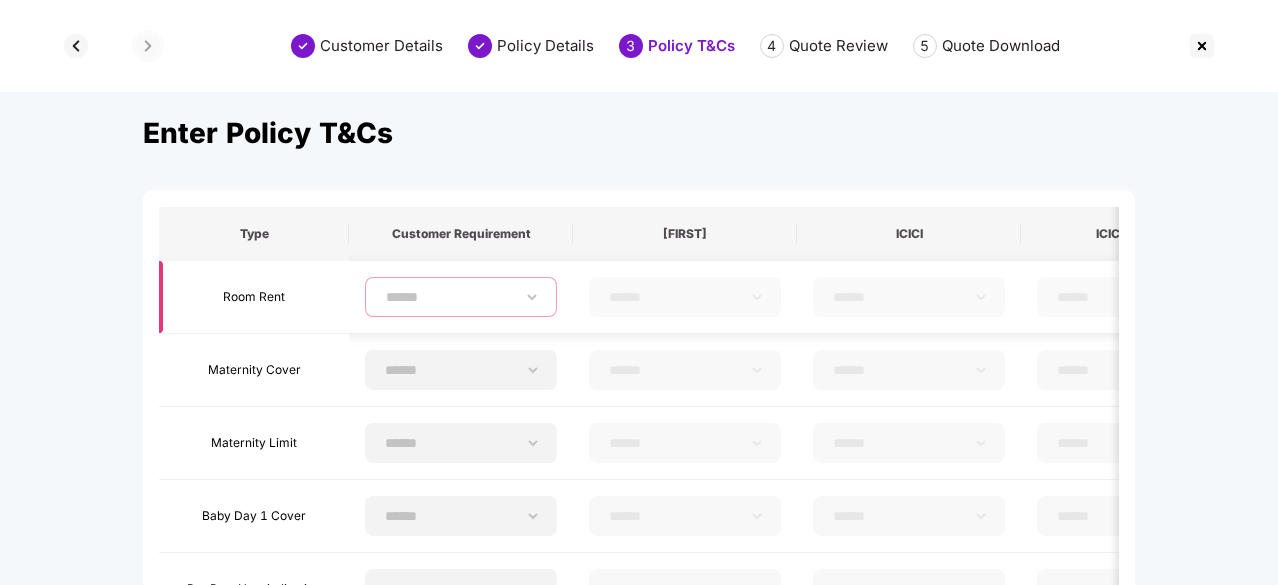 click on "**********" at bounding box center [461, 297] 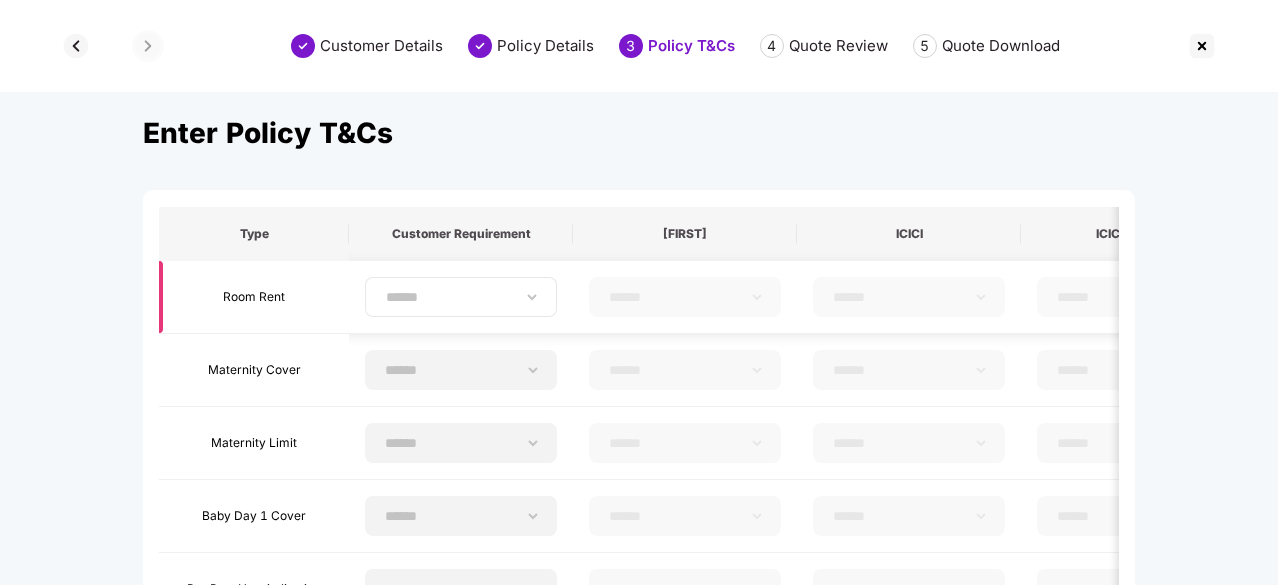 click on "**********" at bounding box center [461, 297] 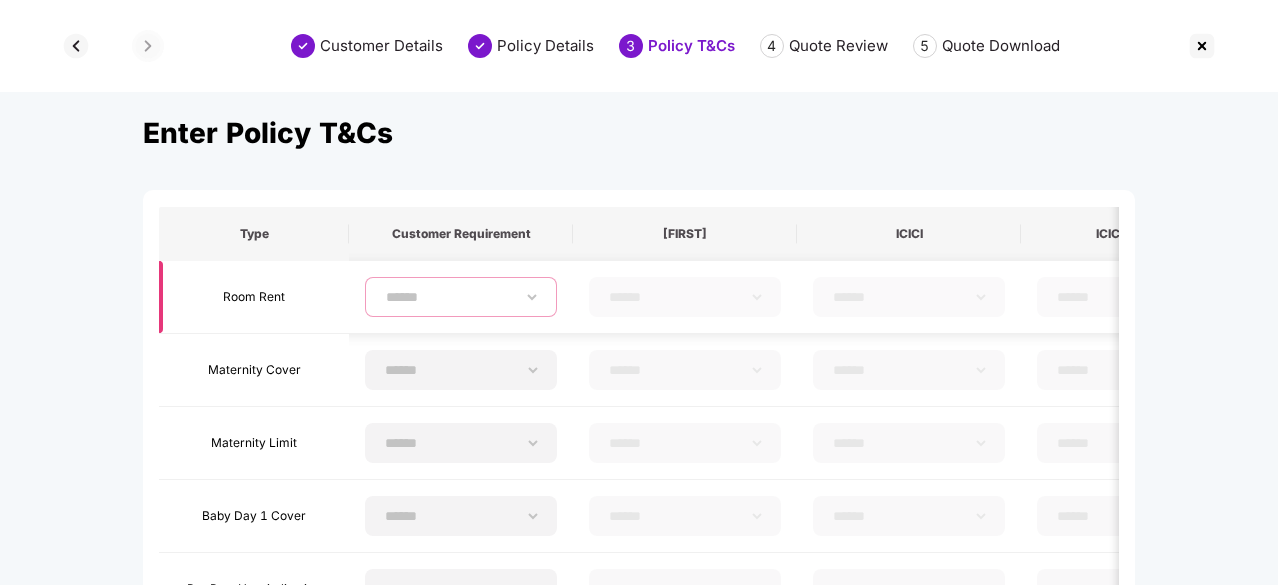 click on "**********" at bounding box center [461, 297] 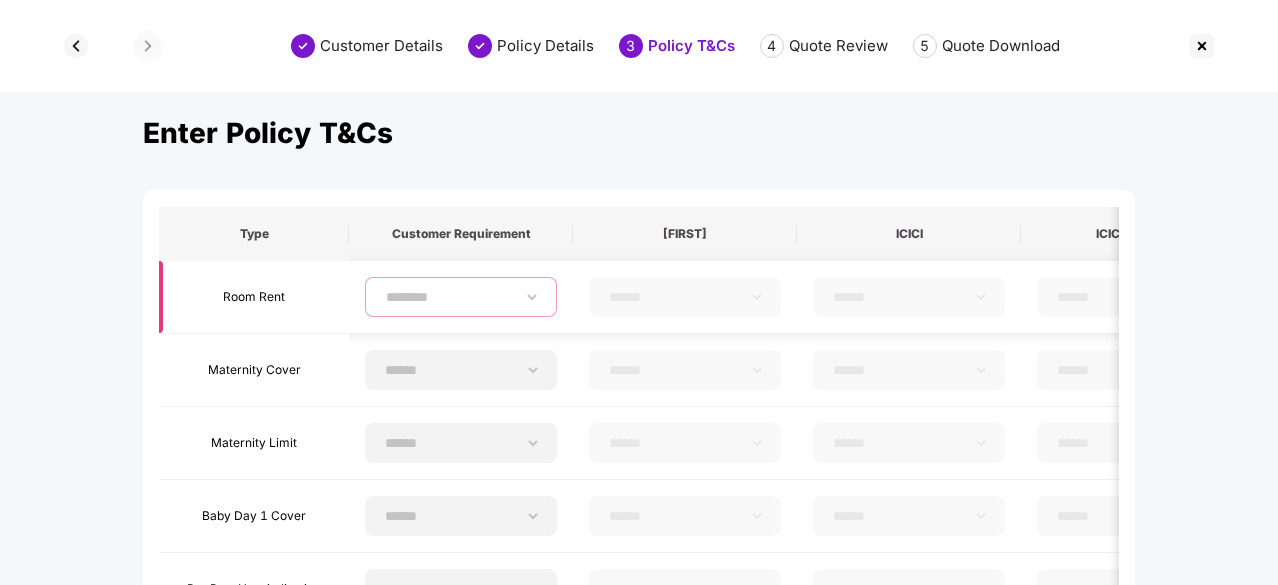 click on "**********" at bounding box center [461, 297] 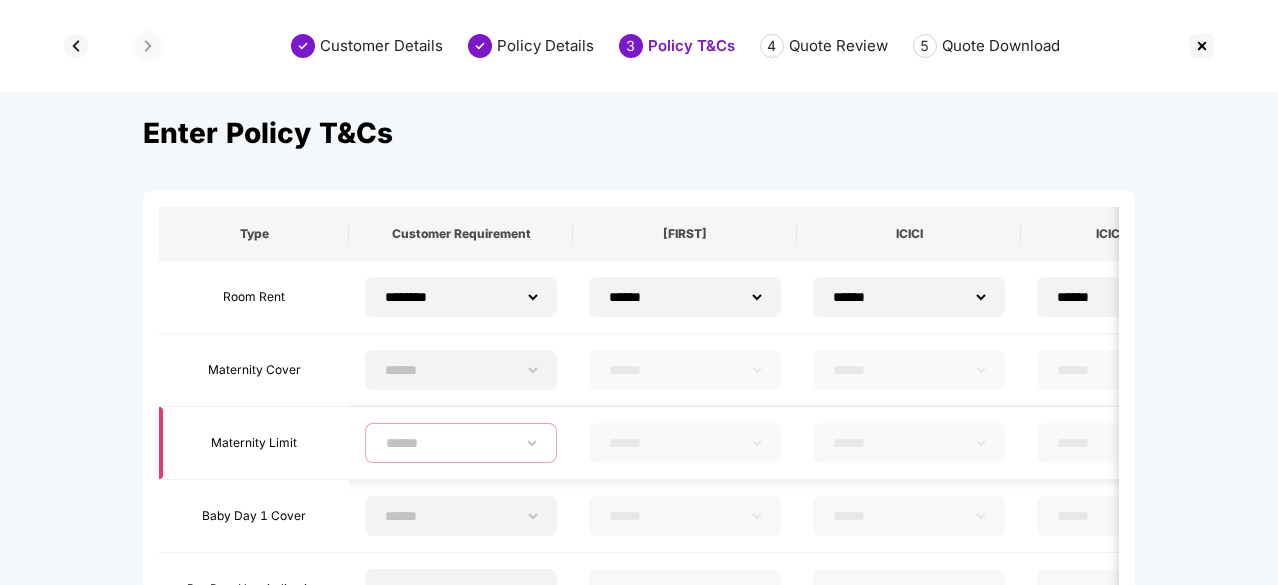 click on "**********" at bounding box center (461, 443) 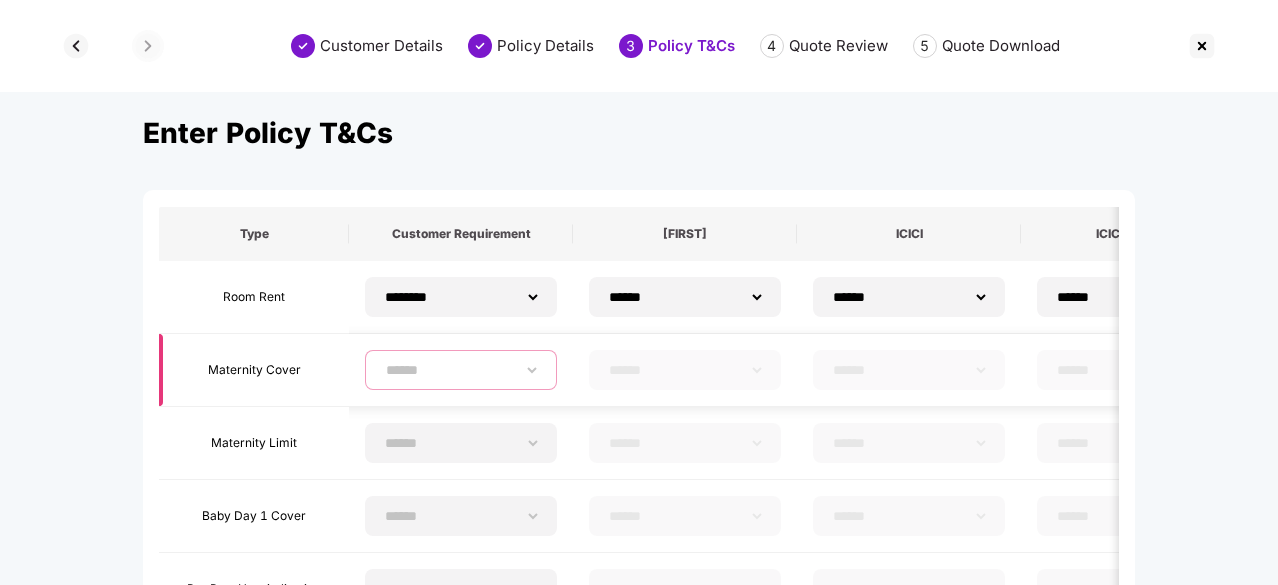 click on "****** *** **" at bounding box center [461, 370] 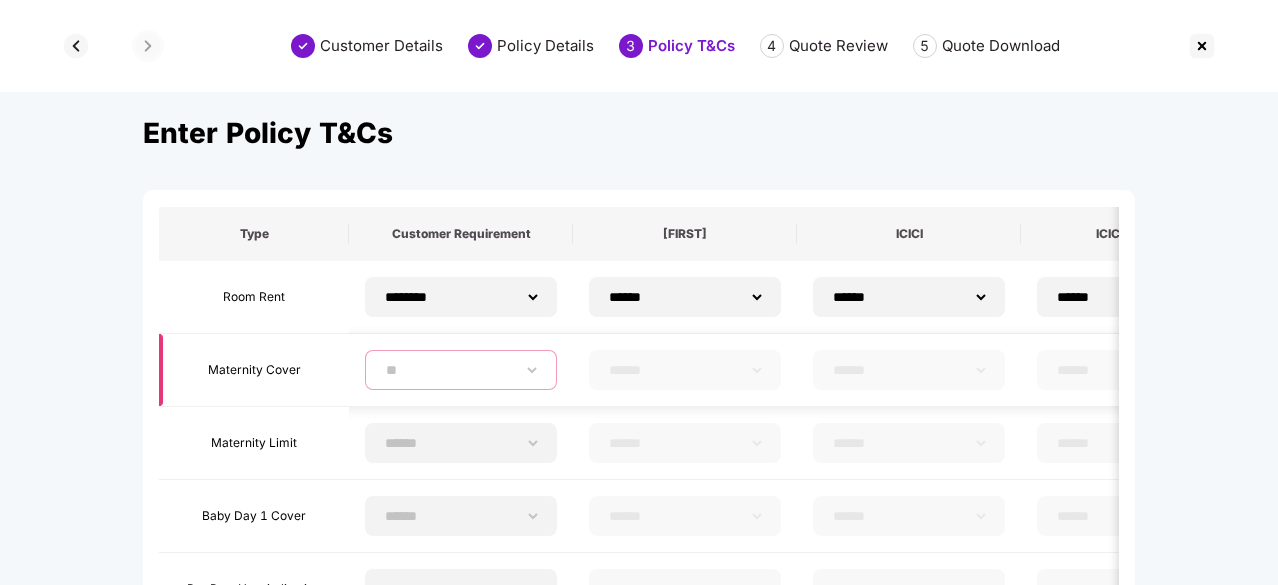 click on "****** *** **" at bounding box center [461, 370] 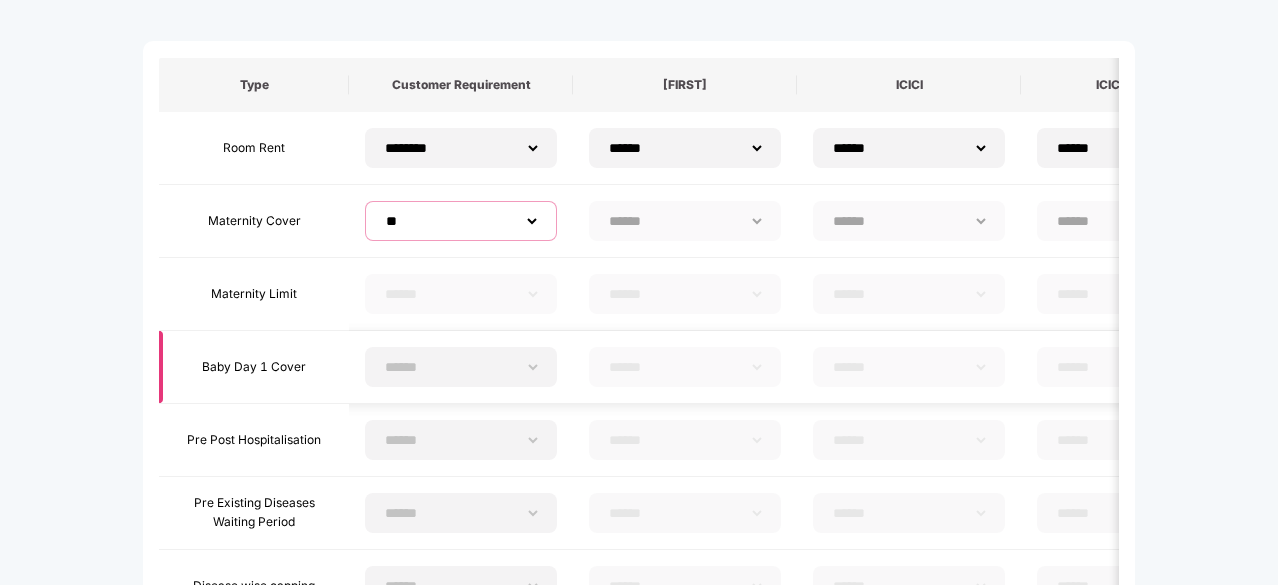 scroll, scrollTop: 151, scrollLeft: 0, axis: vertical 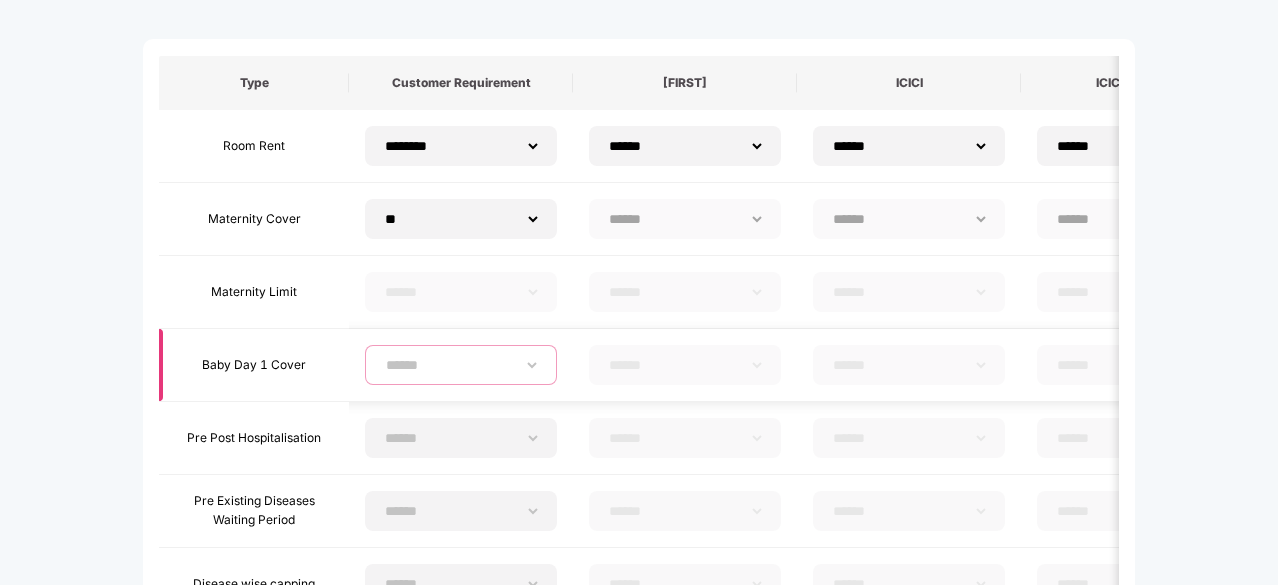 click on "****** *** **" at bounding box center (461, 365) 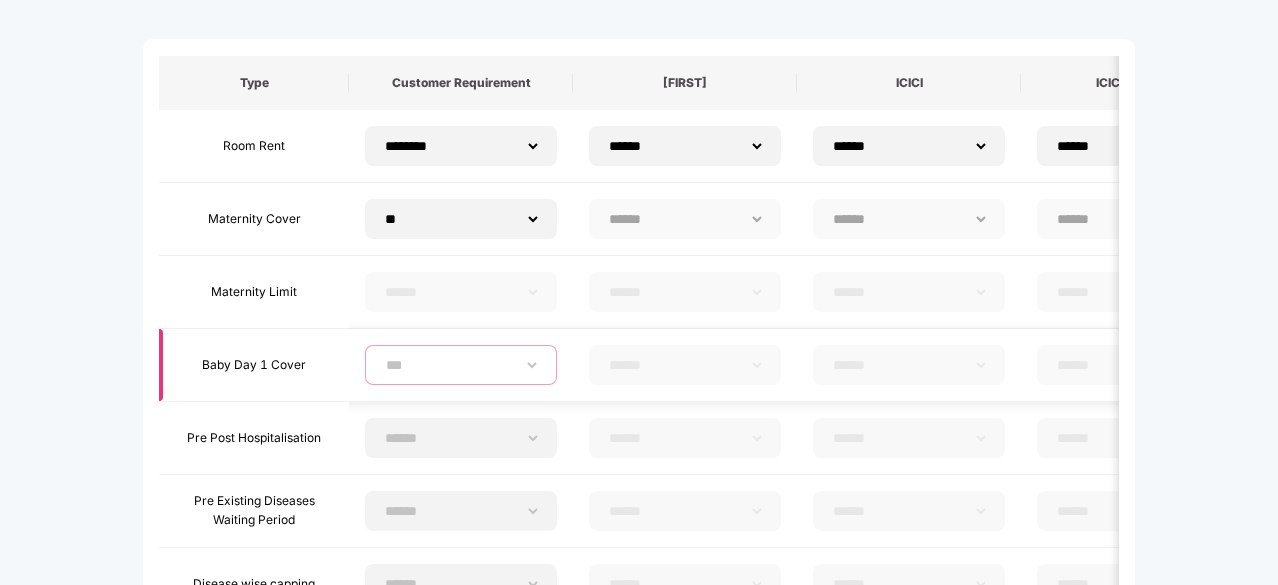 click on "****** *** **" at bounding box center (461, 365) 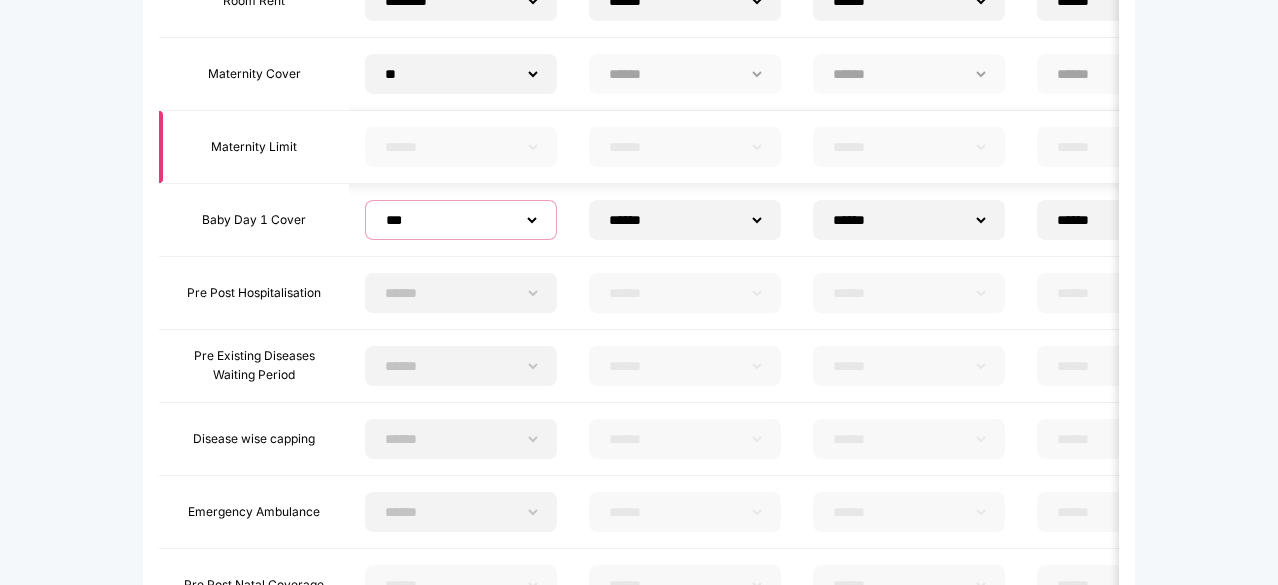 scroll, scrollTop: 300, scrollLeft: 0, axis: vertical 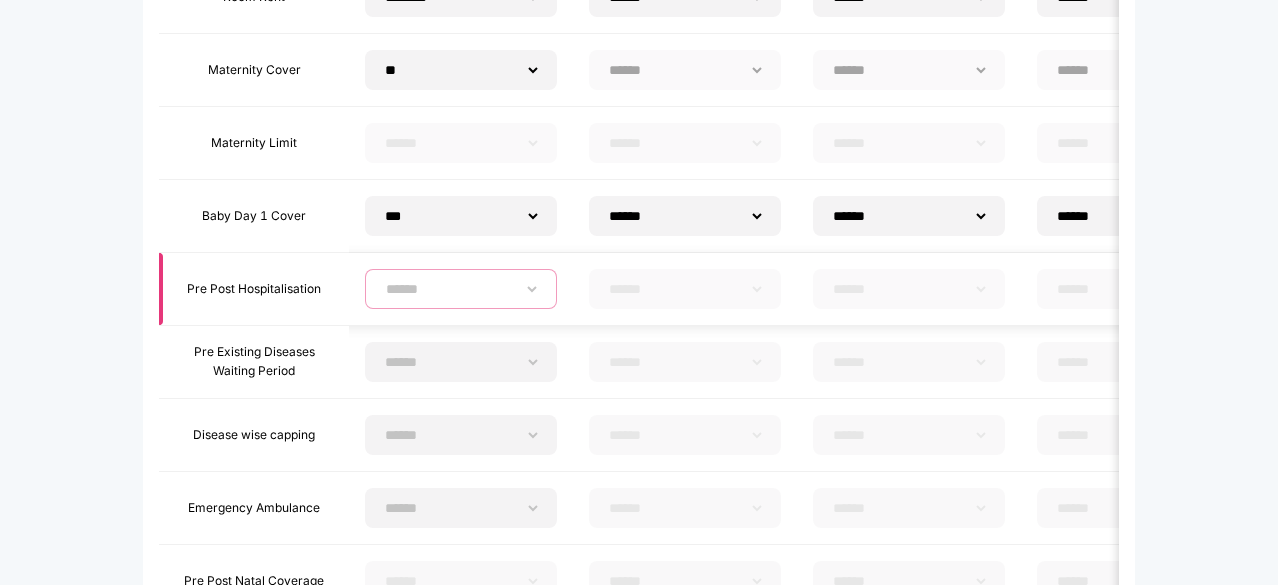 click on "**********" at bounding box center [461, 289] 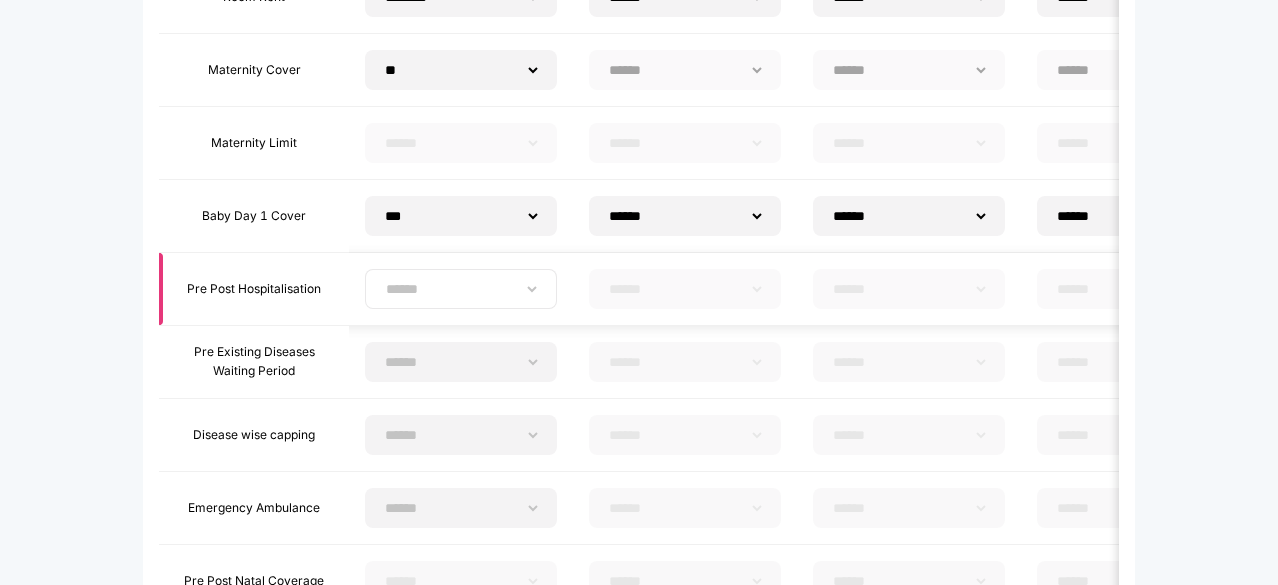 click on "**********" at bounding box center [461, 289] 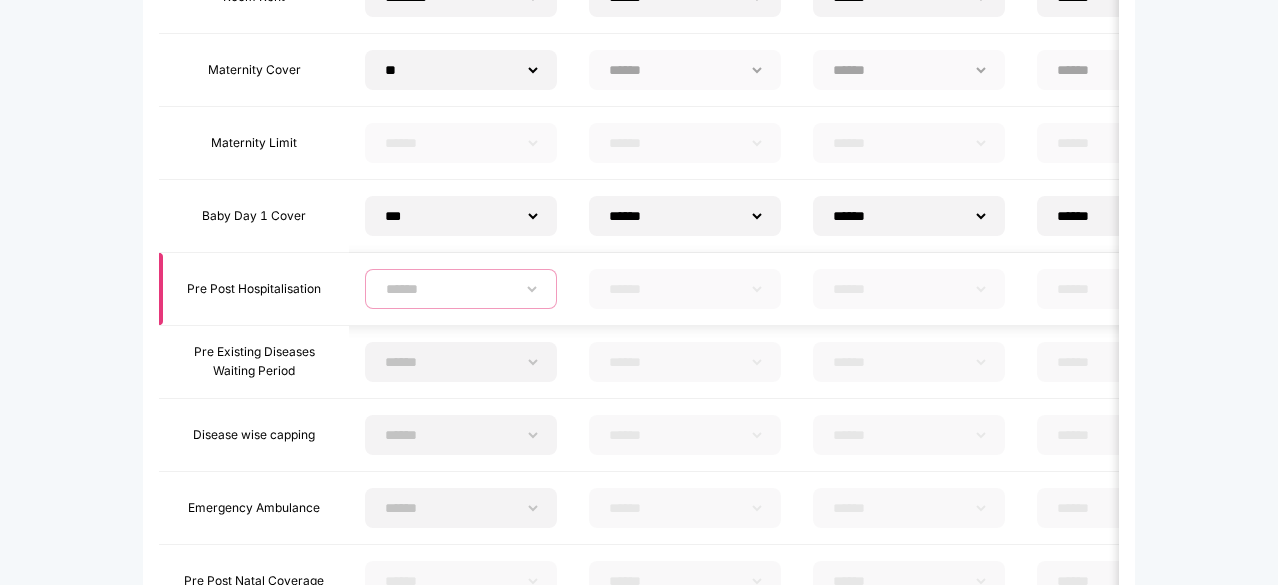 click on "**********" at bounding box center [461, 289] 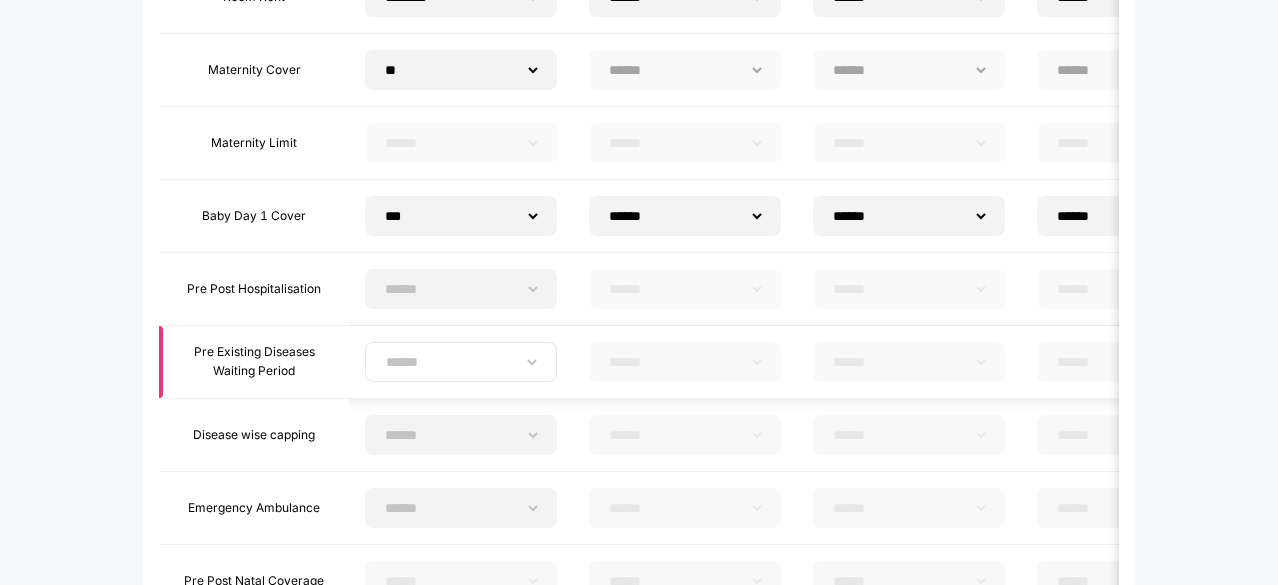 click on "**********" at bounding box center (461, 362) 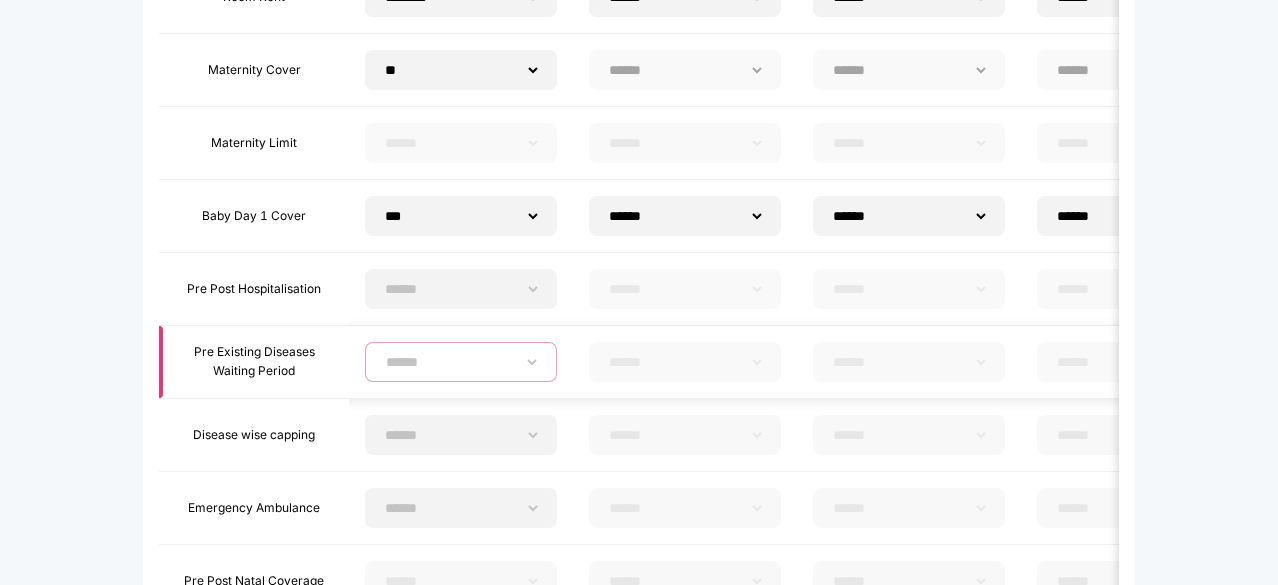 click on "**********" at bounding box center (461, 362) 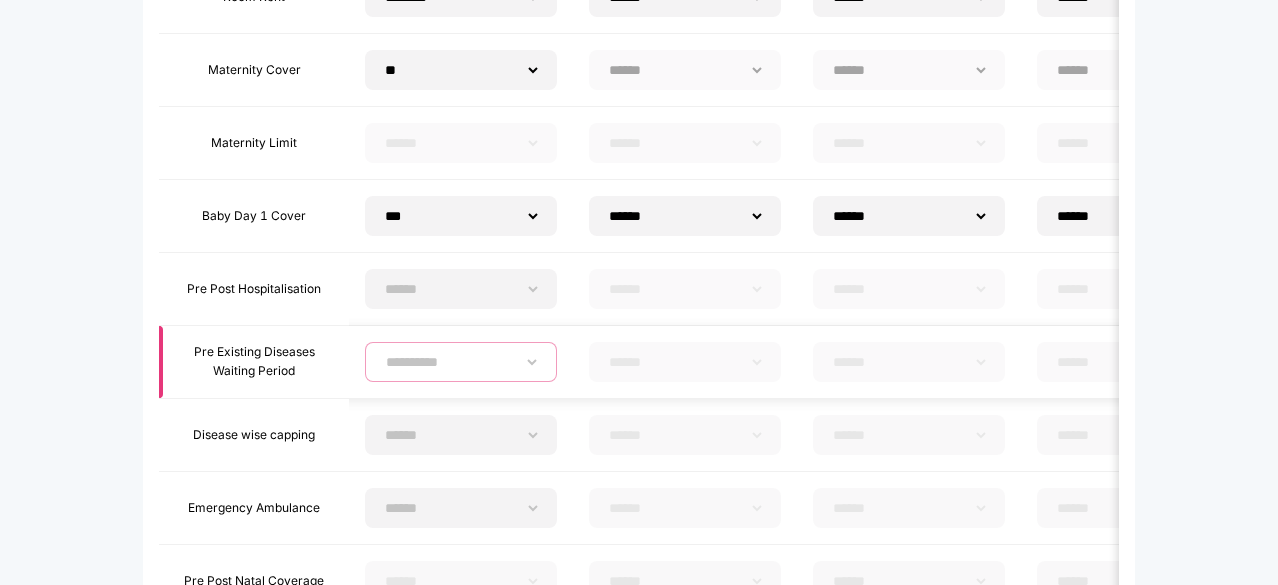 click on "**********" at bounding box center (461, 362) 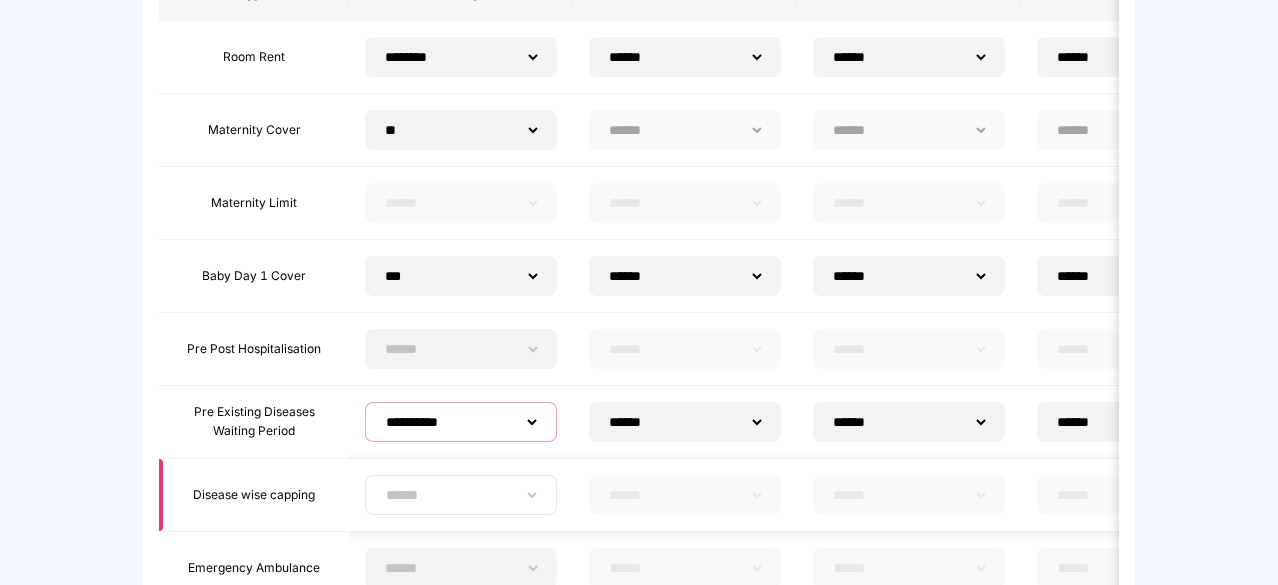 scroll, scrollTop: 255, scrollLeft: 0, axis: vertical 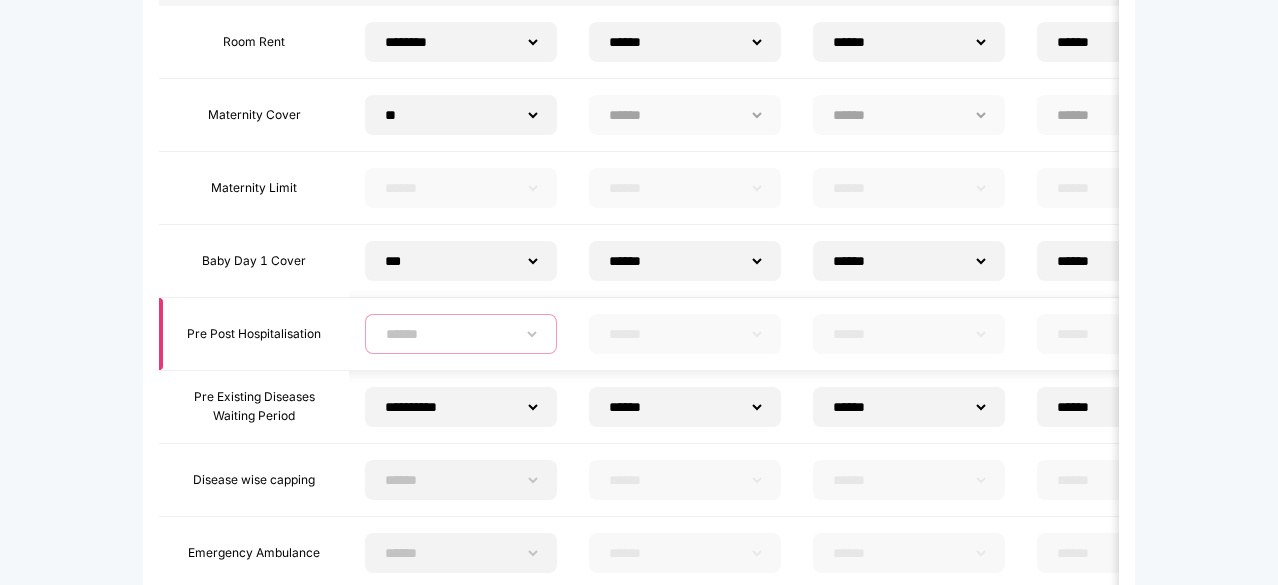 click on "**********" at bounding box center [461, 334] 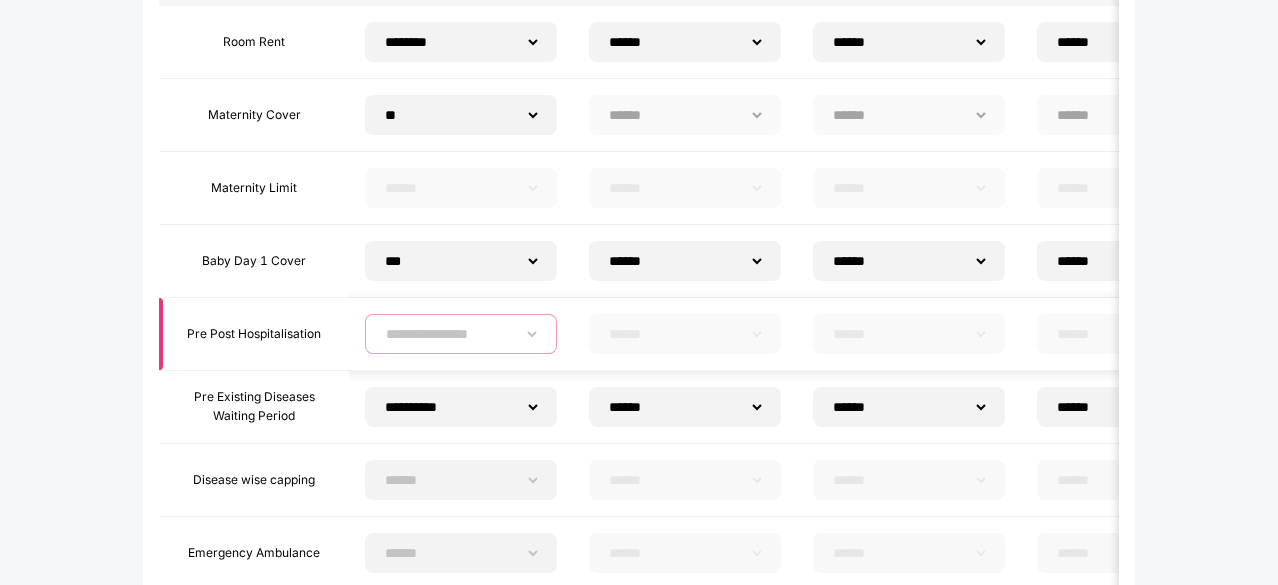 click on "**********" at bounding box center [461, 334] 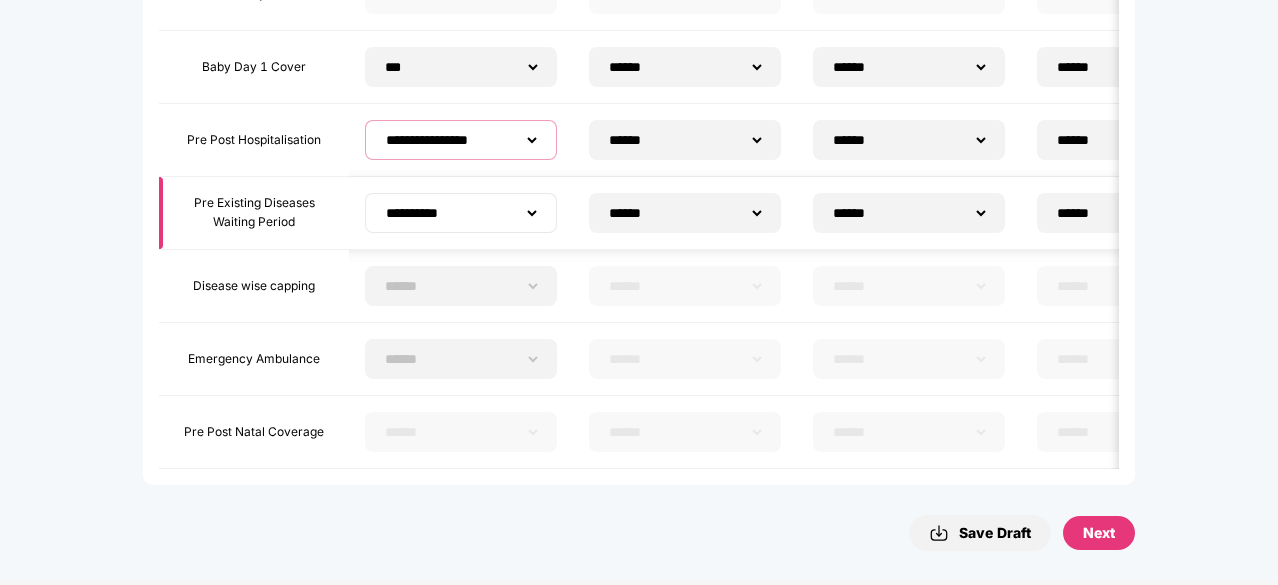 scroll, scrollTop: 452, scrollLeft: 0, axis: vertical 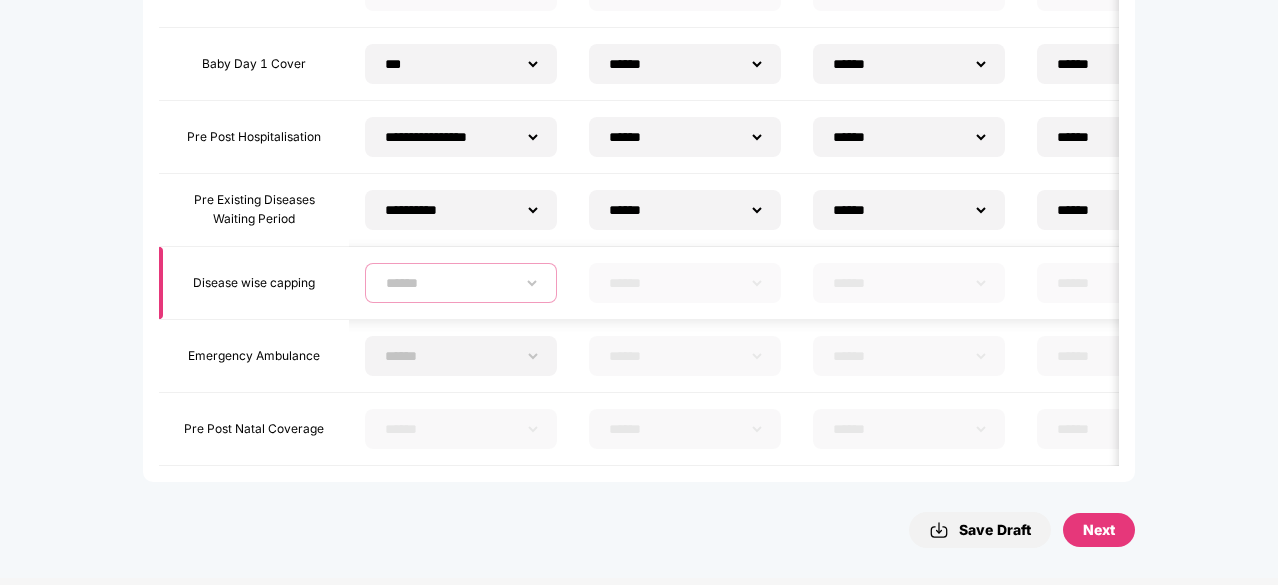 click on "****** ******** ******* ****** *****" at bounding box center (461, 283) 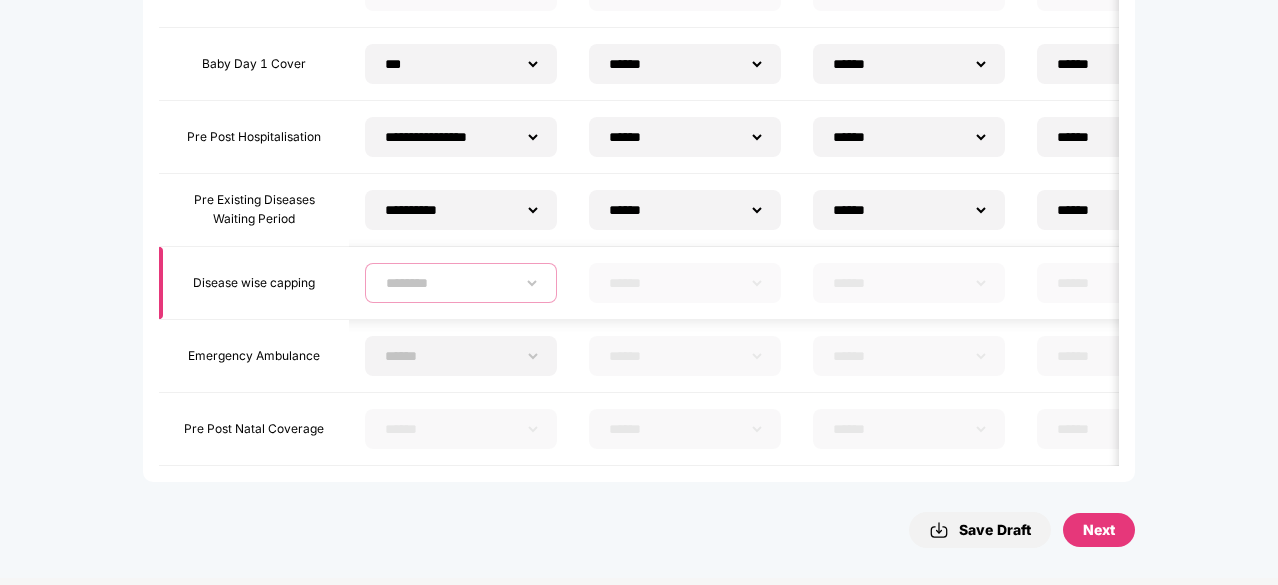 click on "****** ******** ******* ****** *****" at bounding box center [461, 283] 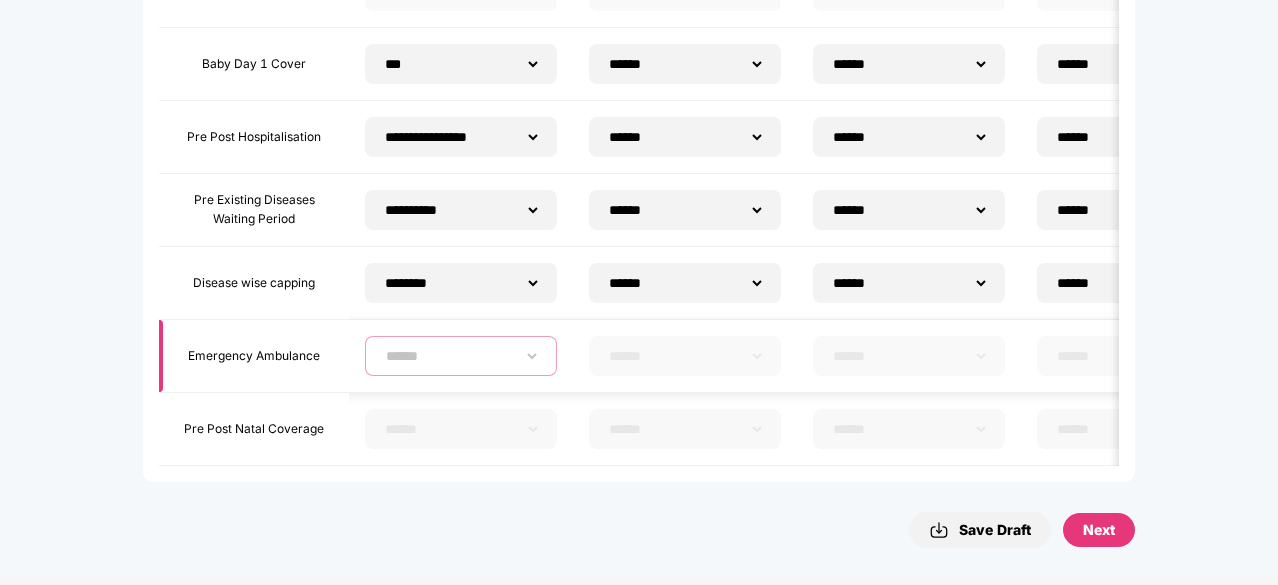 click on "****** **** ****" at bounding box center [461, 356] 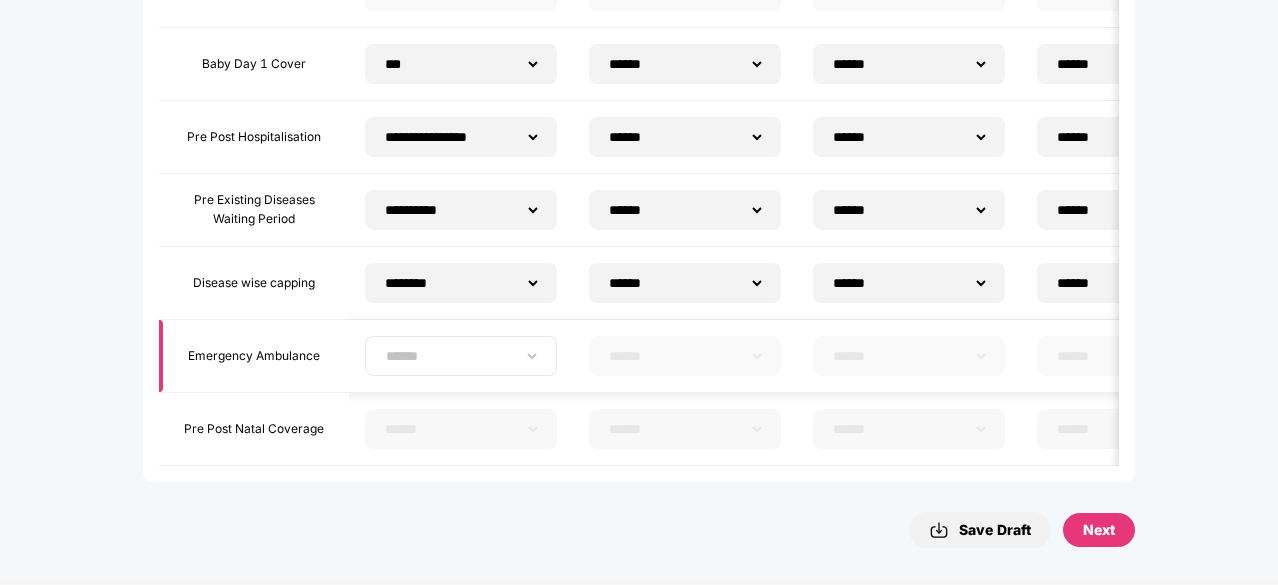 click on "****** **** ****" at bounding box center [461, 356] 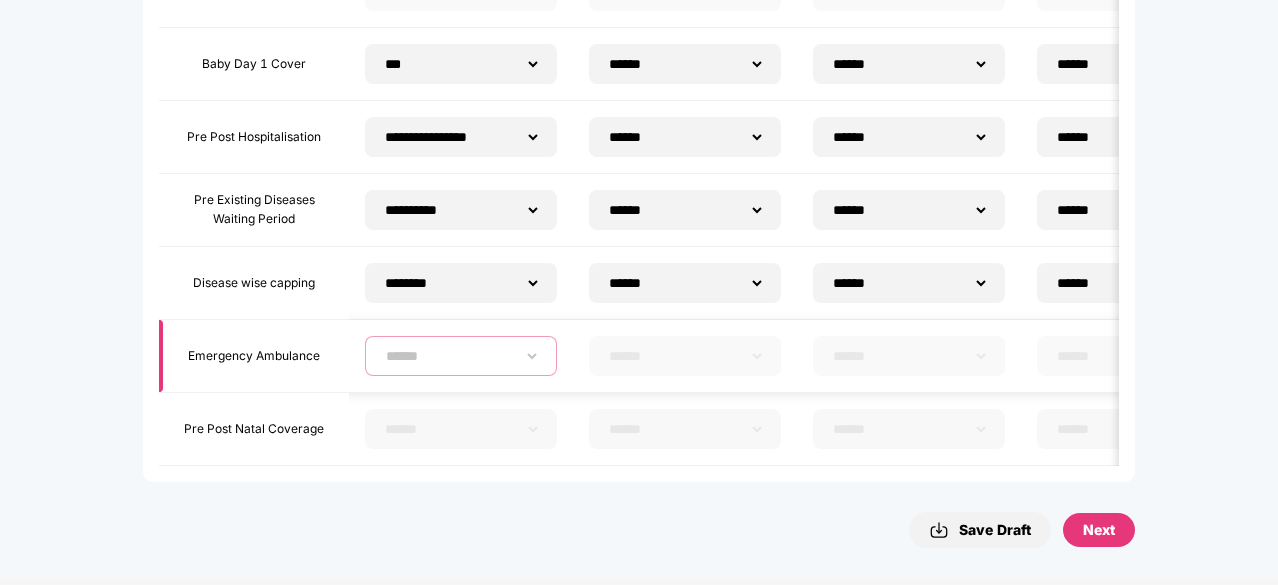 click on "****** **** ****" at bounding box center [461, 356] 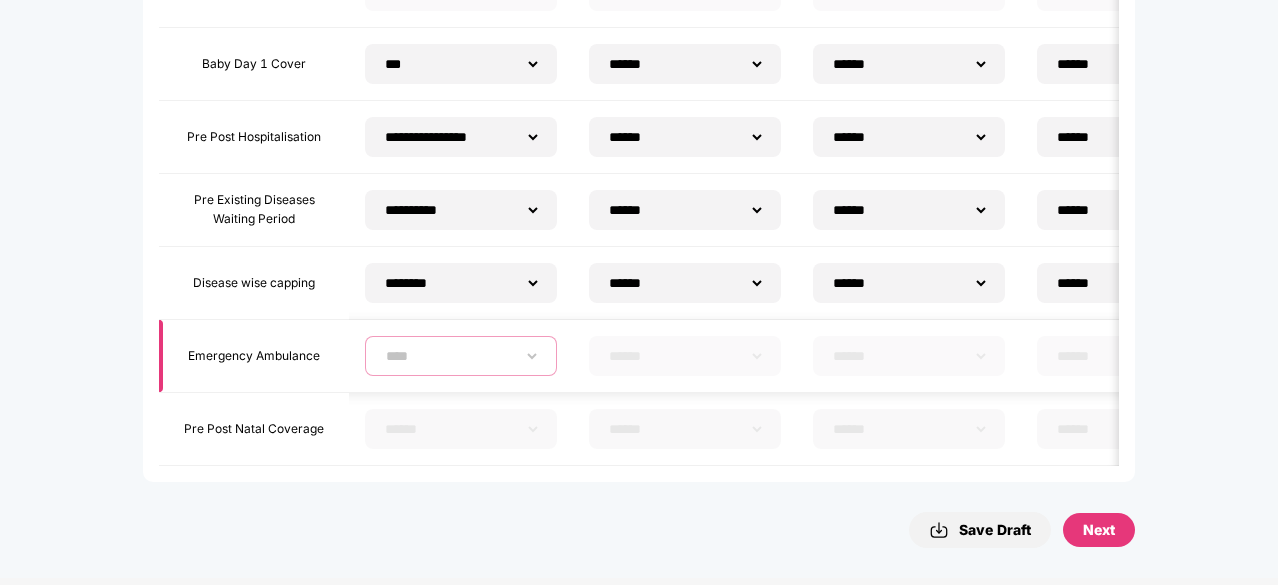click on "****** **** ****" at bounding box center (461, 356) 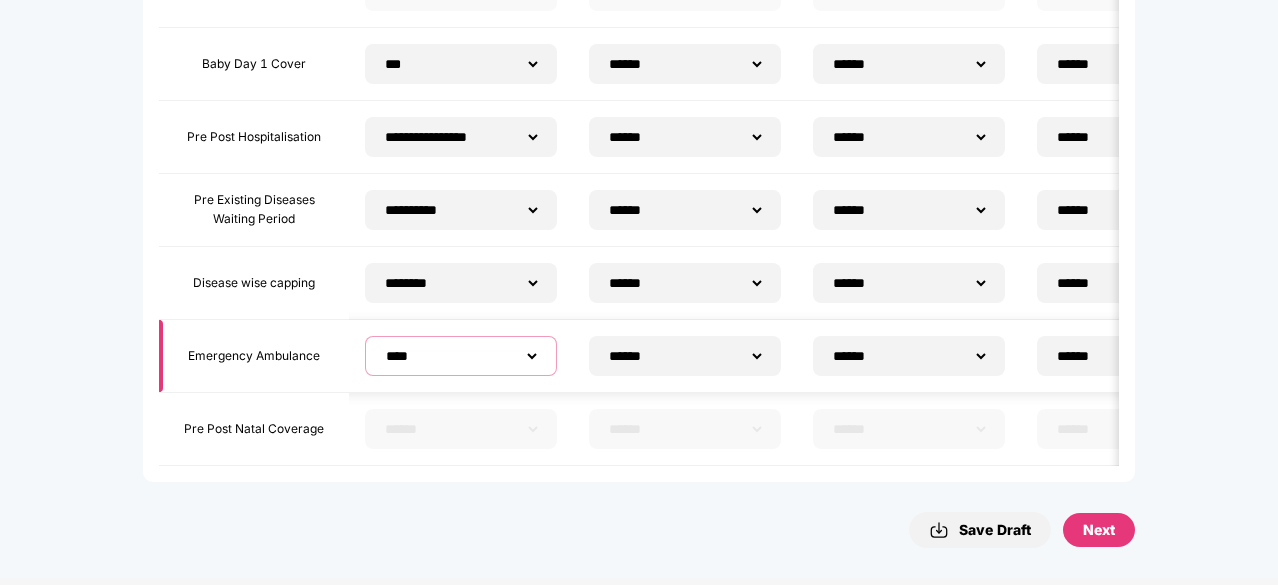 scroll, scrollTop: 472, scrollLeft: 0, axis: vertical 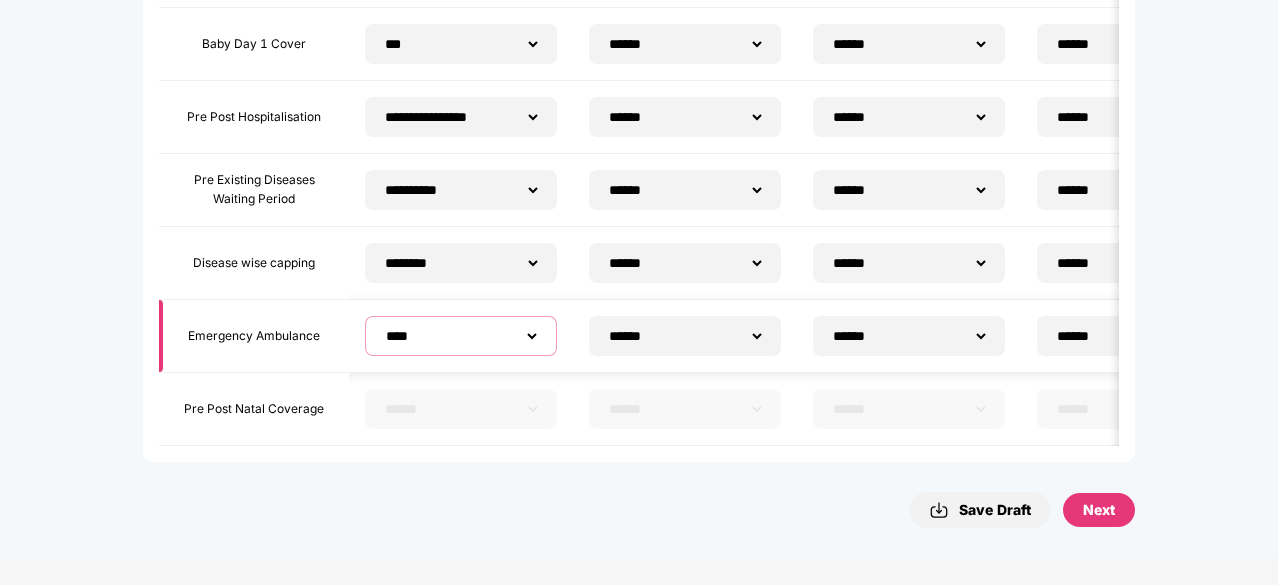 click on "****** **** ****" at bounding box center (461, 336) 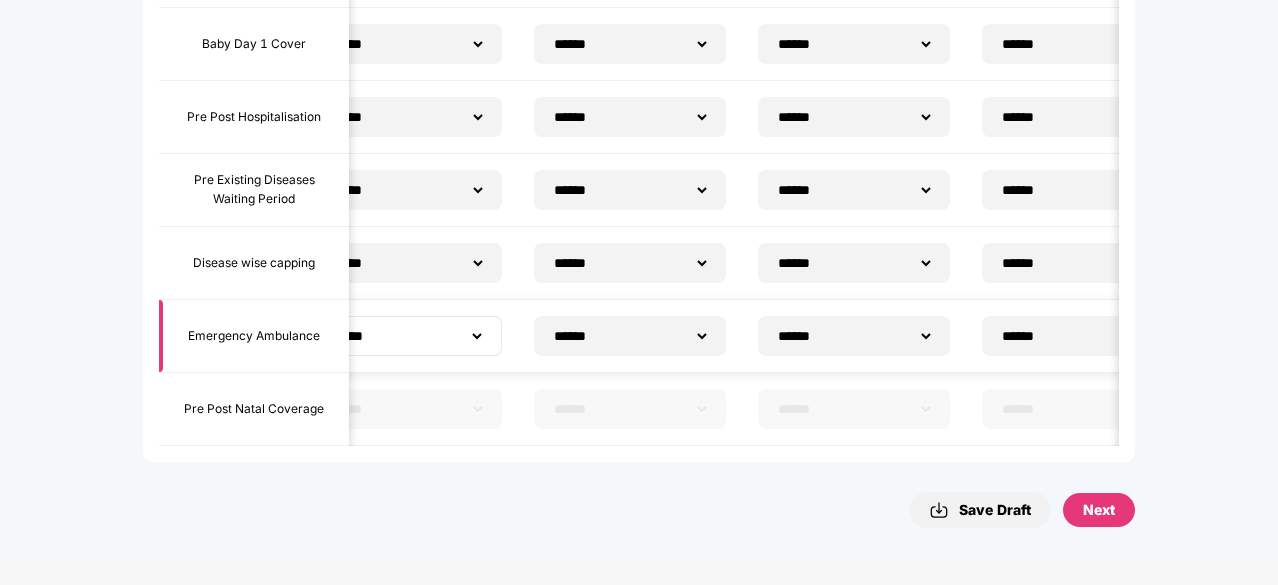 scroll, scrollTop: 0, scrollLeft: 283, axis: horizontal 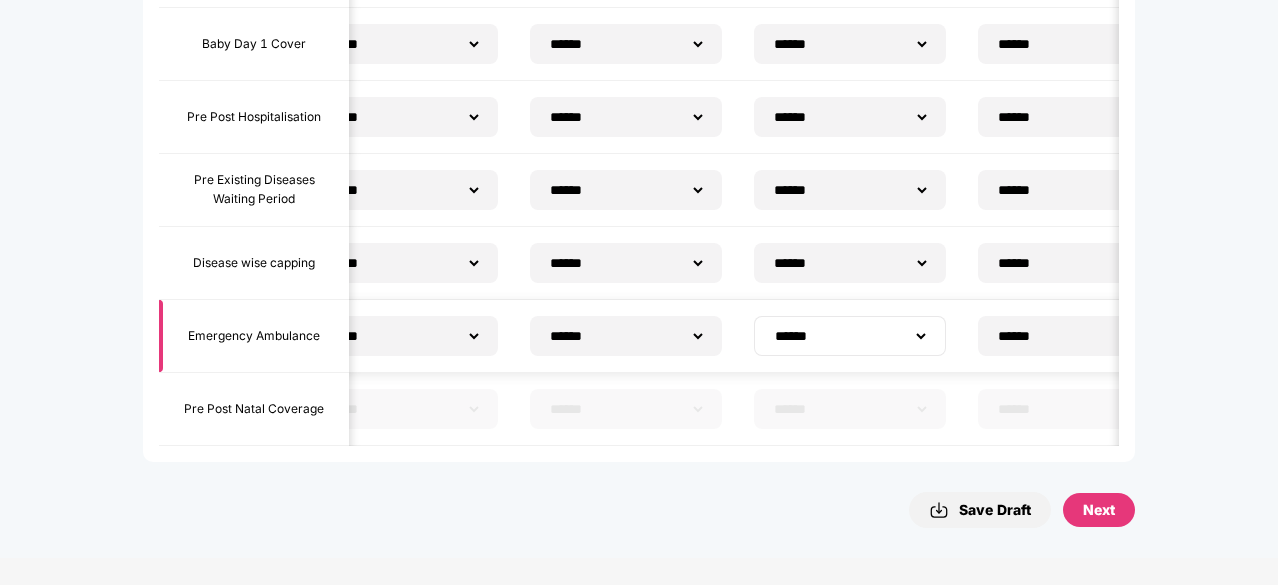 click on "****** ********* *********" at bounding box center (850, 336) 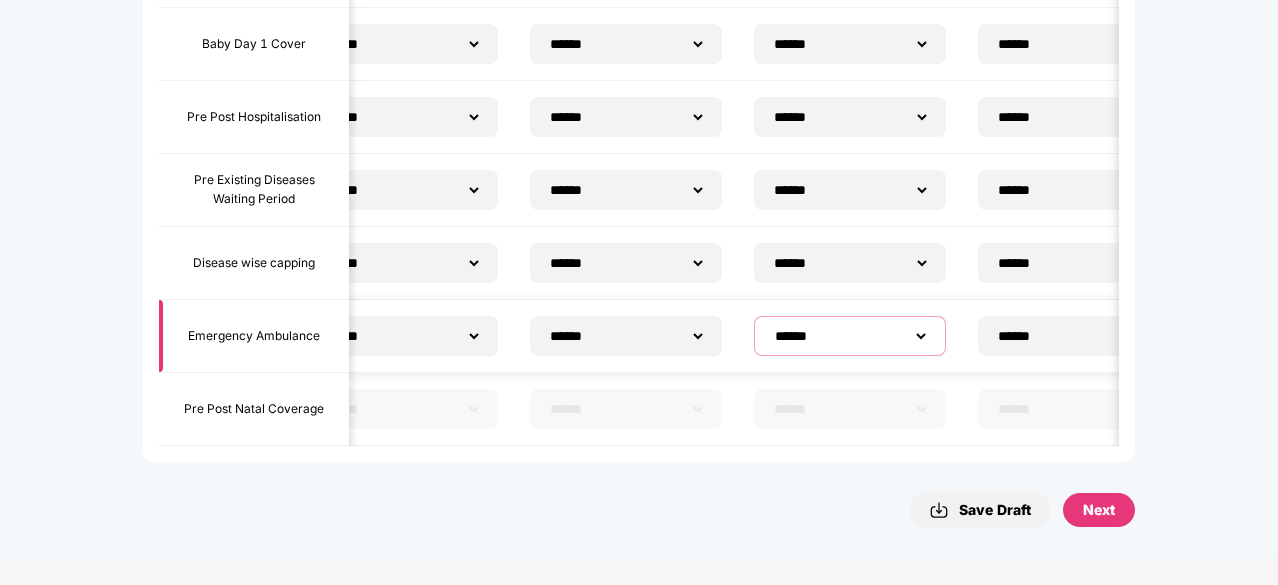 click on "****** ********* *********" at bounding box center (850, 336) 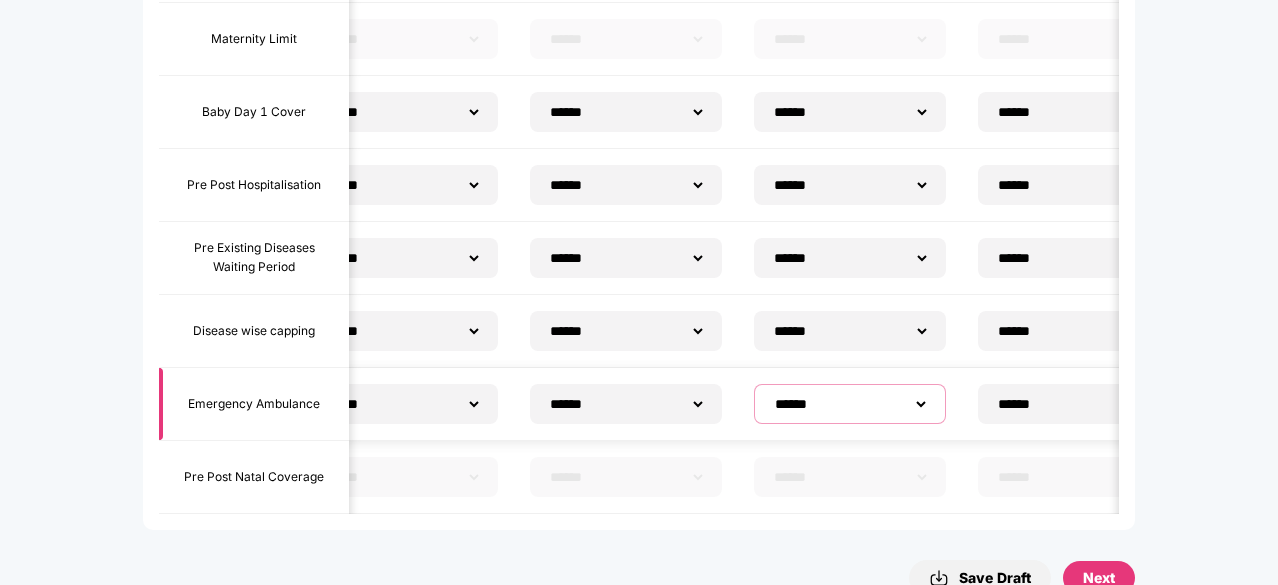 scroll, scrollTop: 472, scrollLeft: 0, axis: vertical 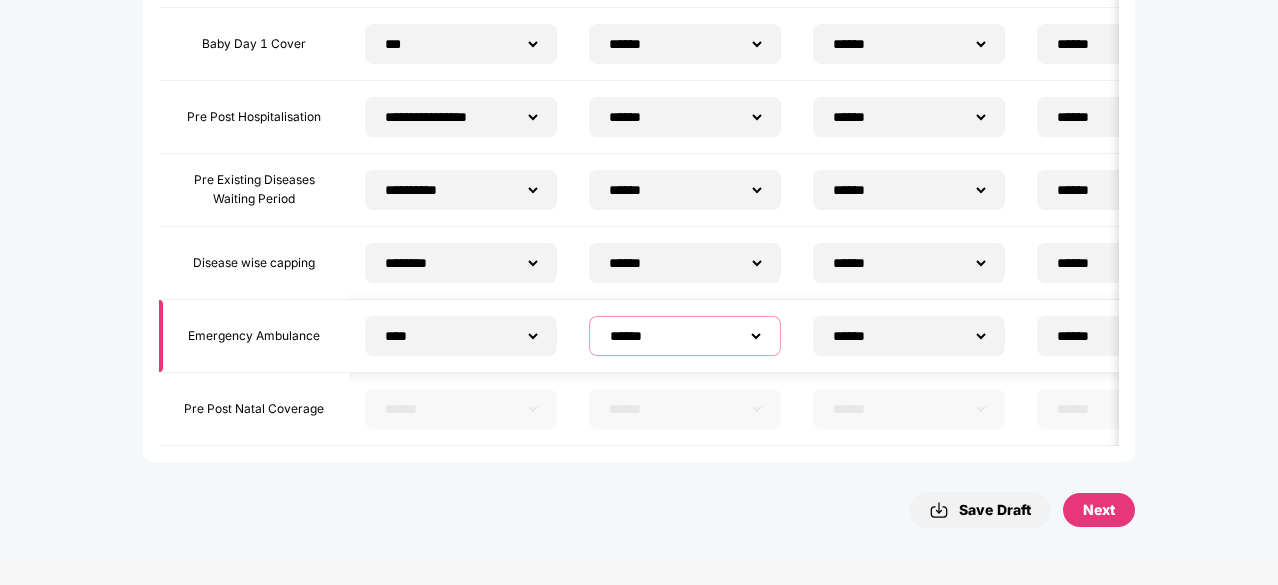 click on "****** **** ****" at bounding box center [685, 336] 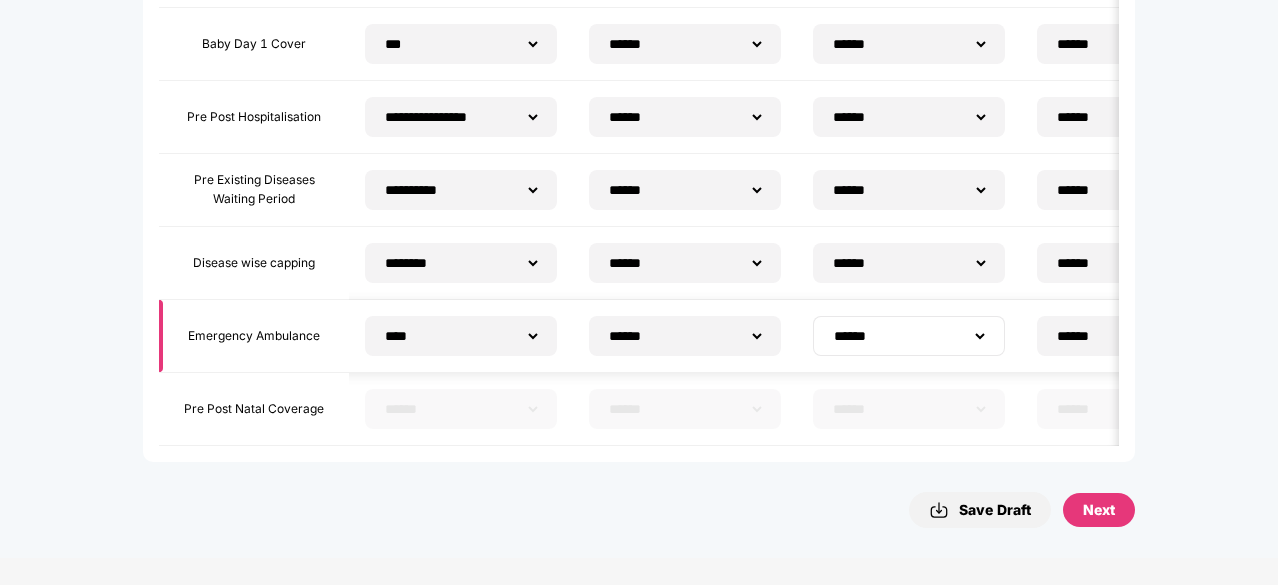 click on "****** **** ****" at bounding box center [909, 336] 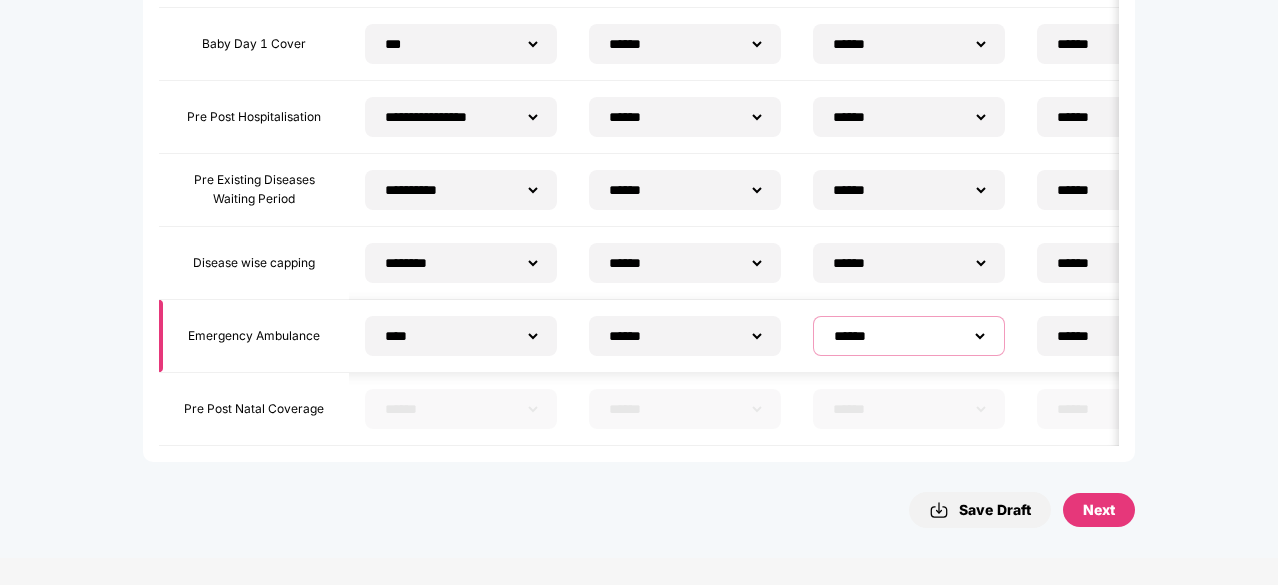 click on "****** **** ****" at bounding box center (909, 336) 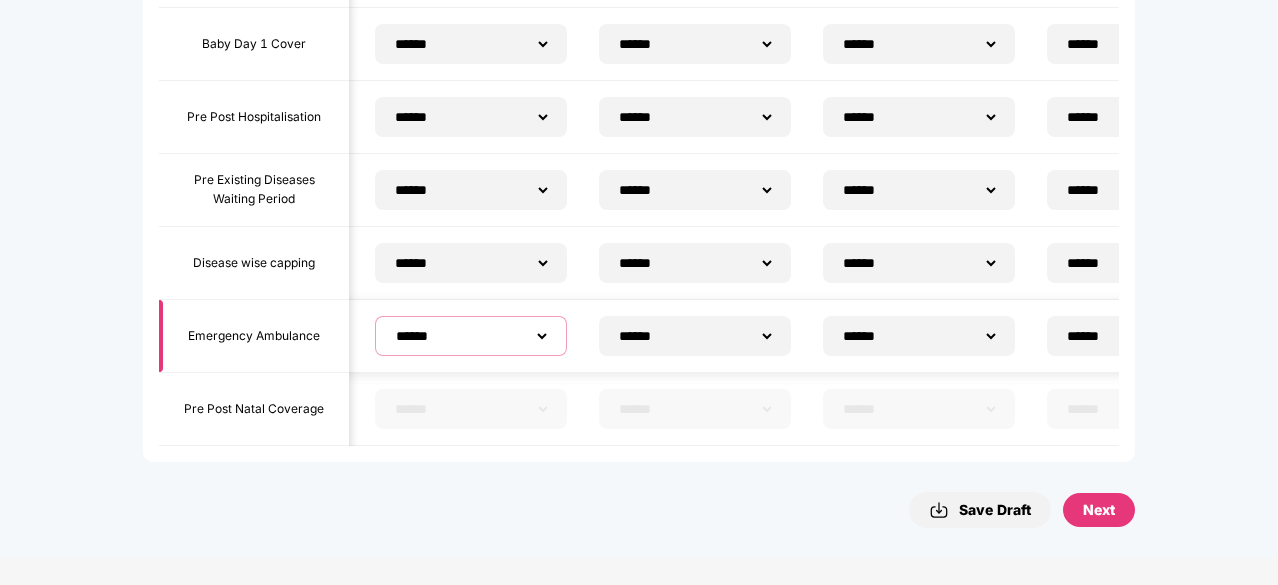 scroll, scrollTop: 0, scrollLeft: 572, axis: horizontal 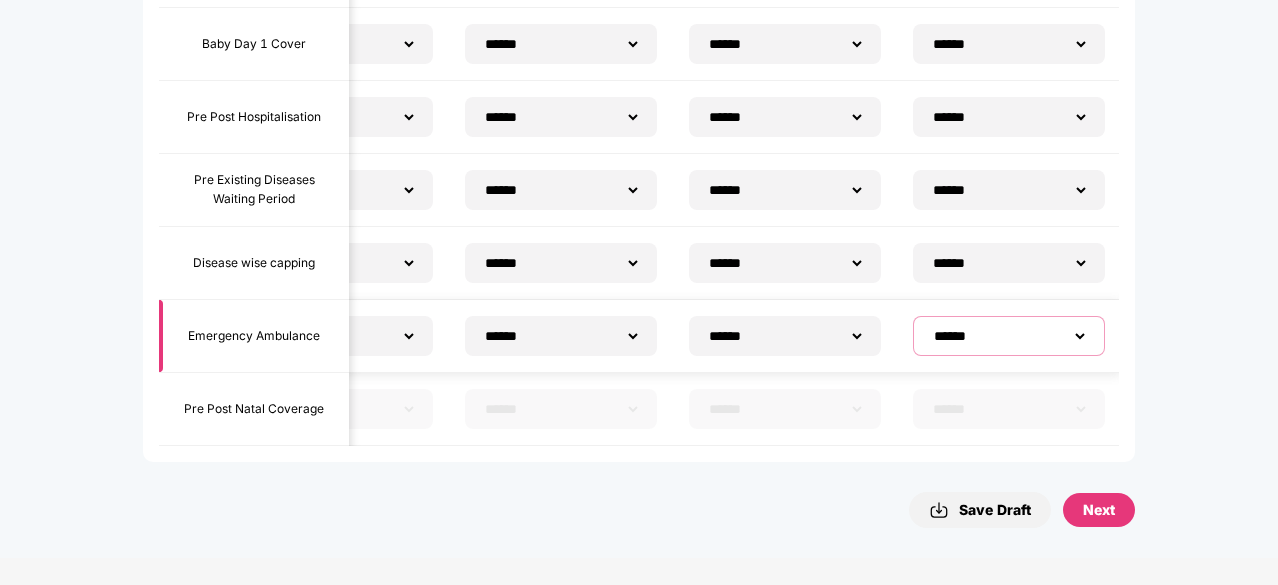 click on "****** **** ****" at bounding box center [1009, 336] 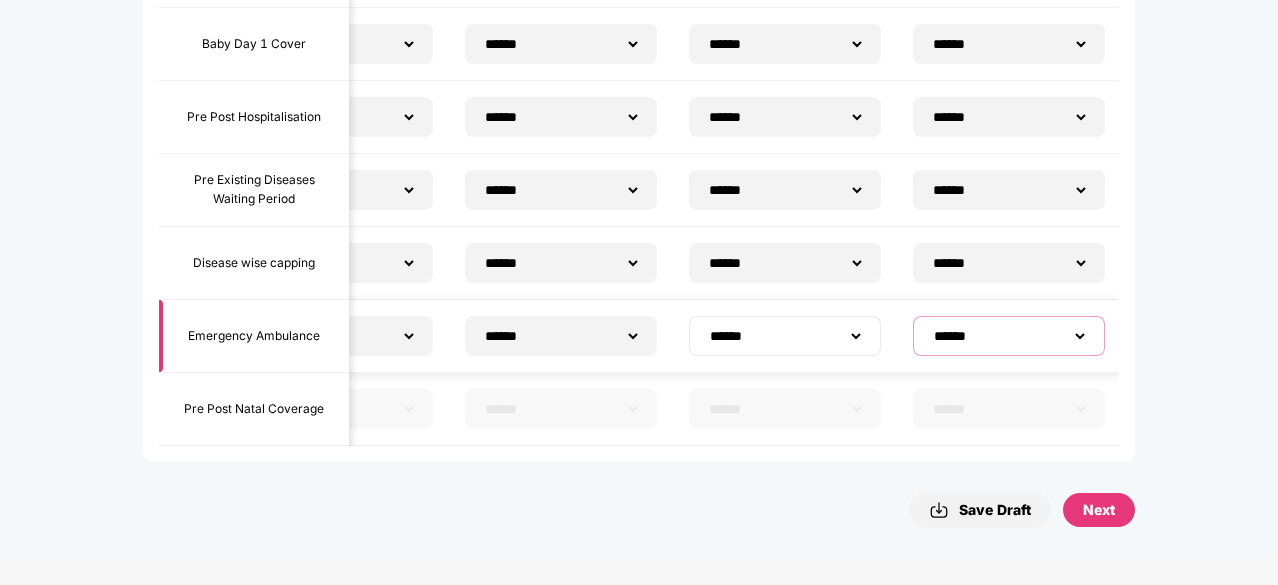 scroll, scrollTop: 0, scrollLeft: 0, axis: both 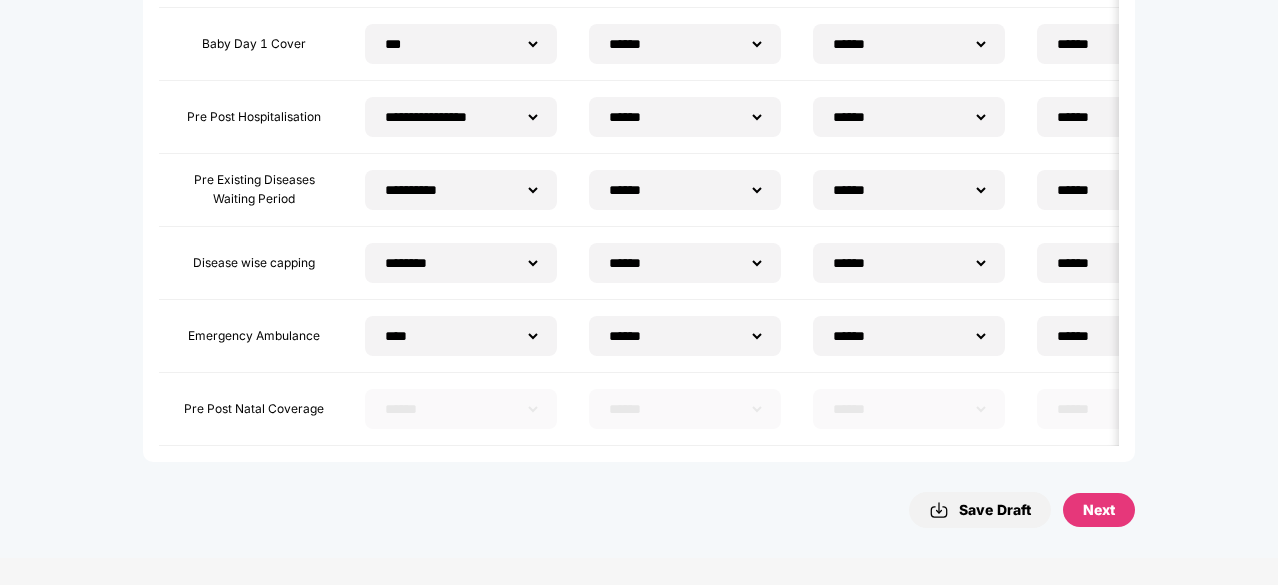 click on "Next" at bounding box center [1099, 510] 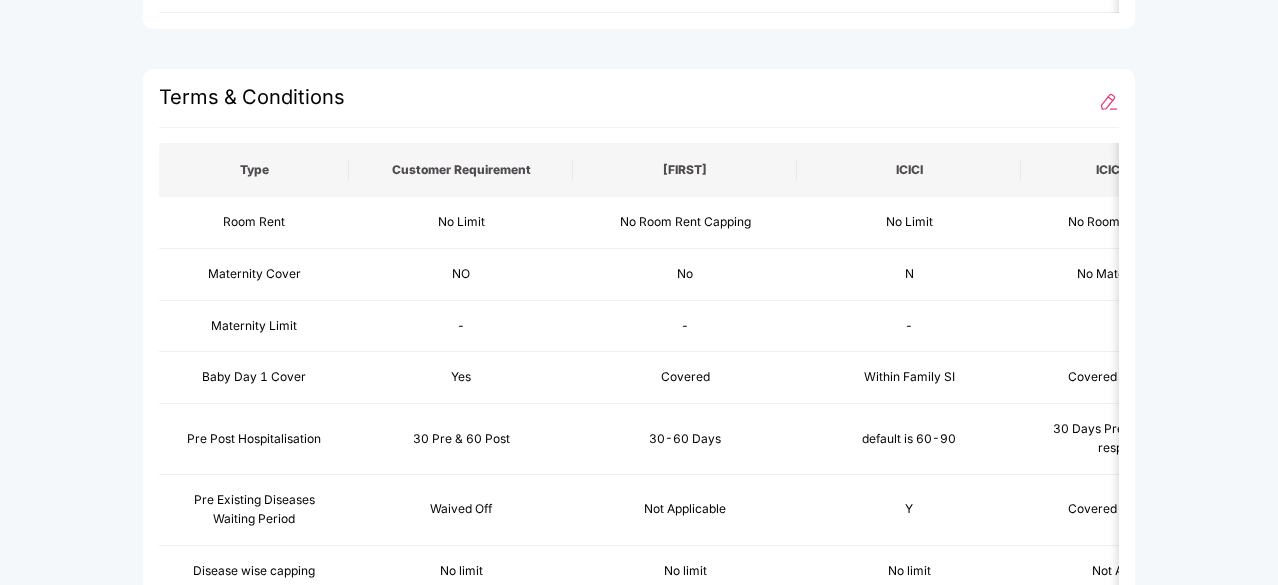 scroll, scrollTop: 921, scrollLeft: 2, axis: both 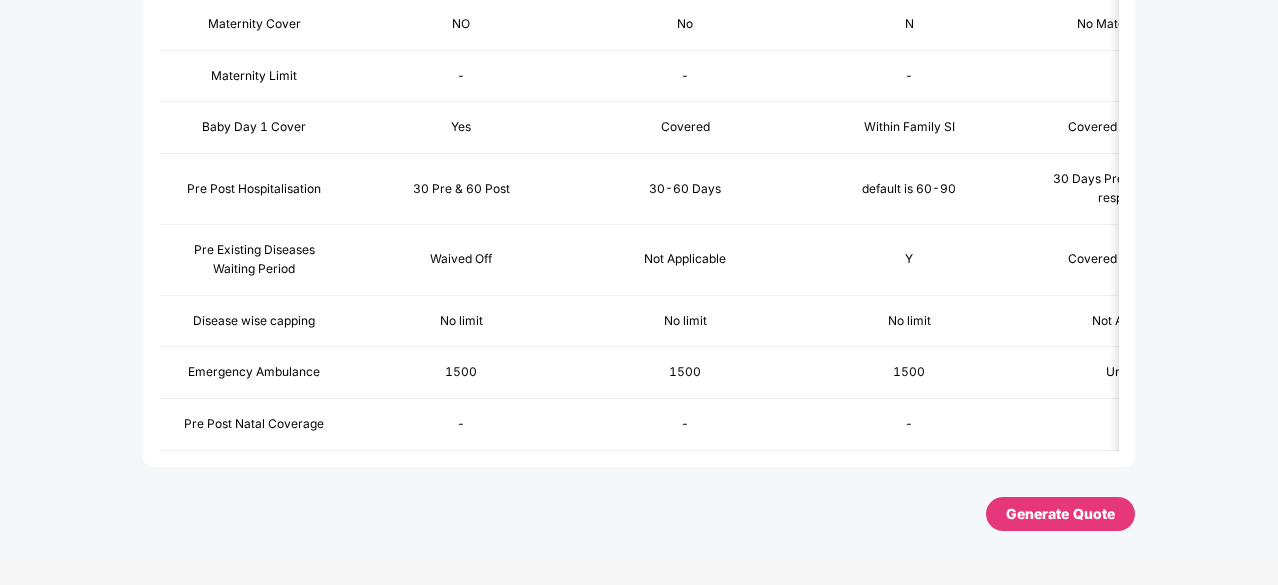 click on "Generate Quote" at bounding box center (1060, 514) 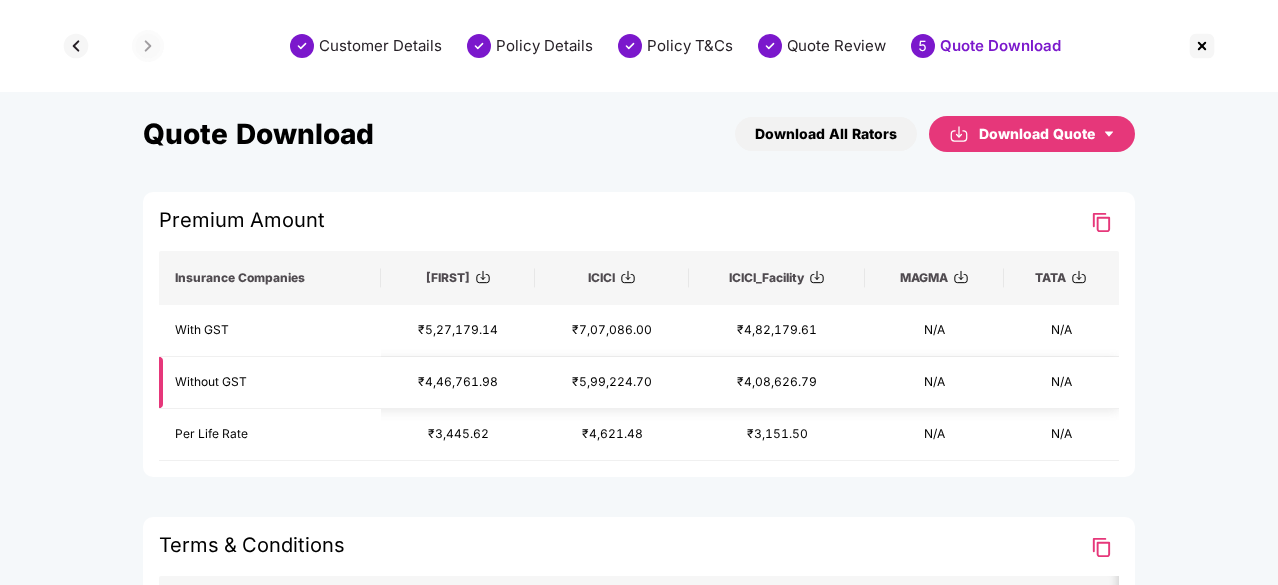 scroll, scrollTop: 0, scrollLeft: 0, axis: both 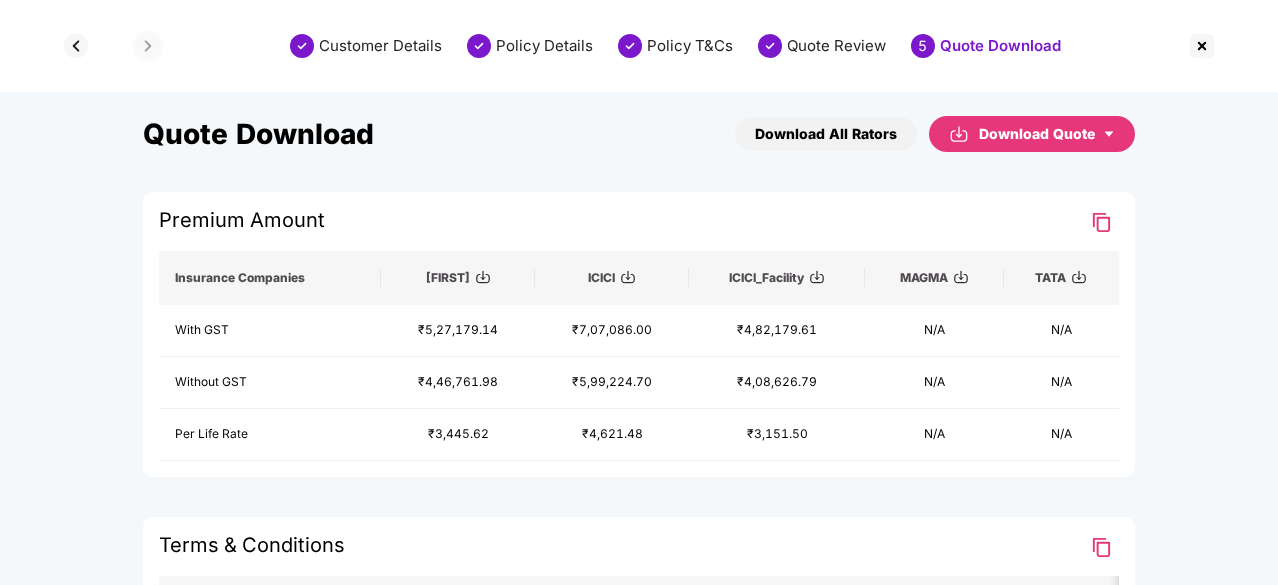 click at bounding box center (483, 277) 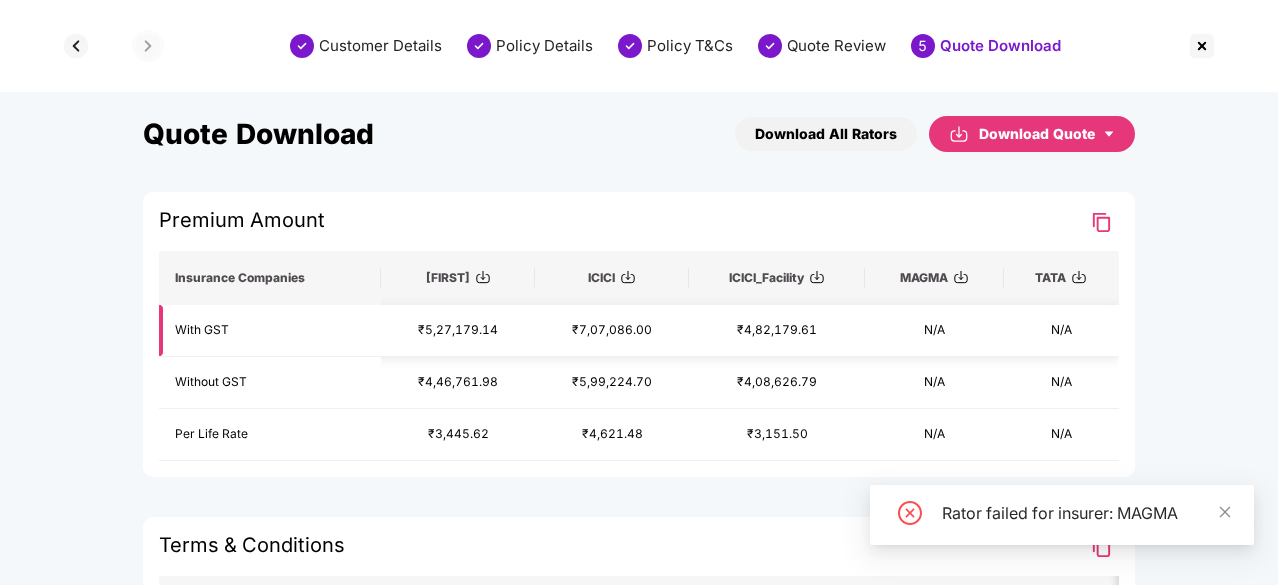scroll, scrollTop: 0, scrollLeft: 2, axis: horizontal 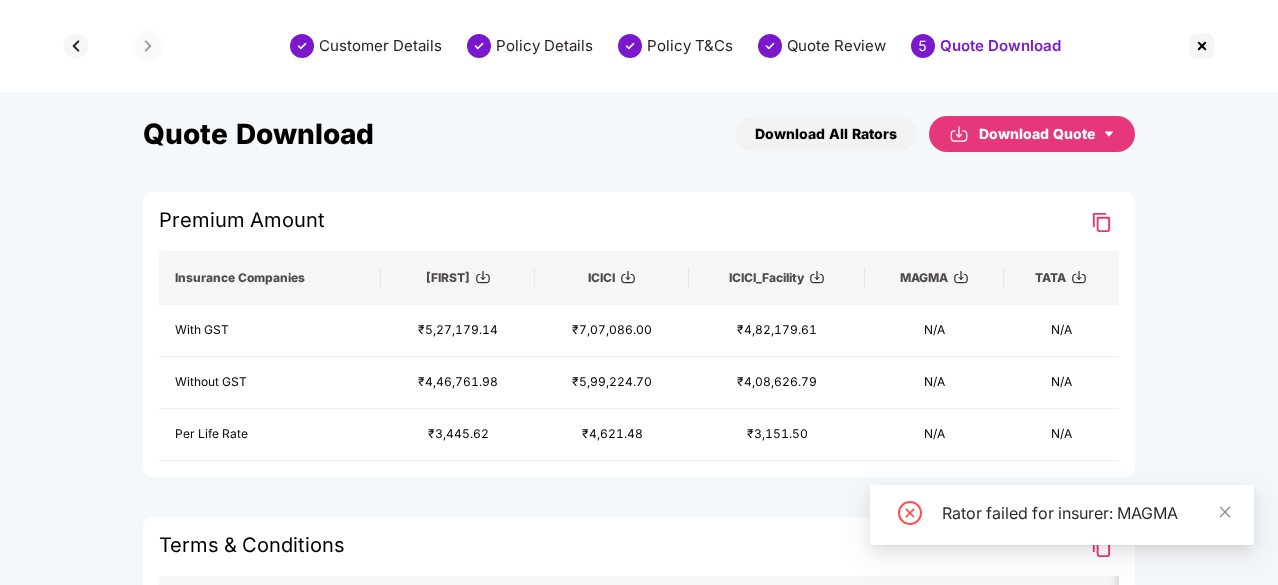 click at bounding box center (961, 277) 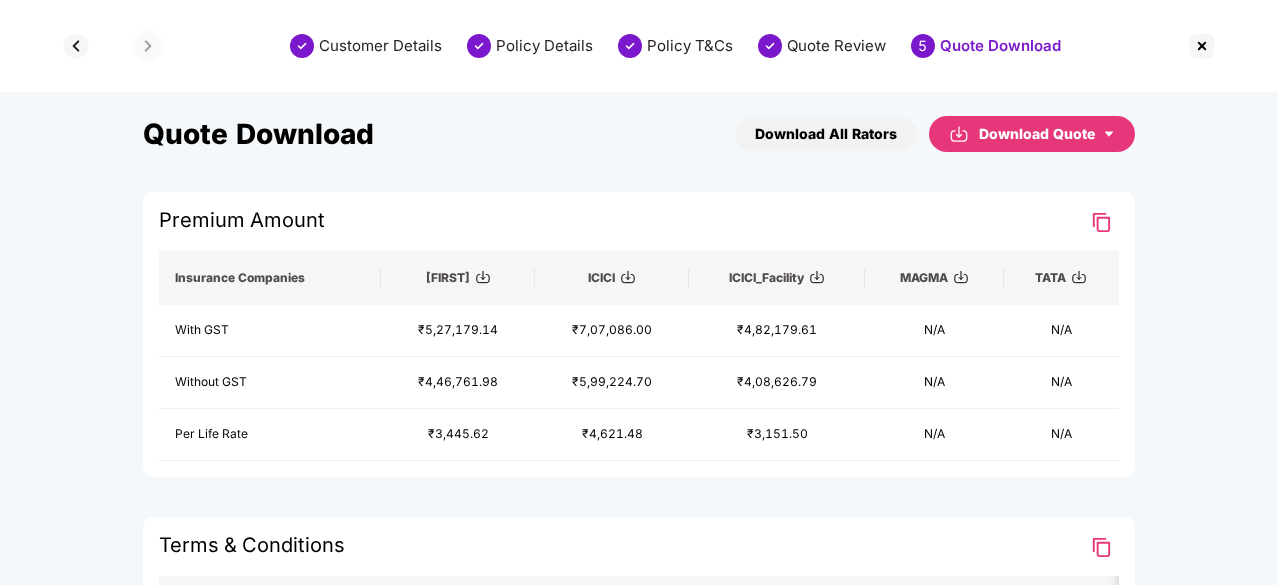 click on "Terms & Conditions Type Customer Requirement ABHI ICICI ICICI_Facility MAGMA TATA               Room Rent No Limit No Room Rent Capping No Limit No Room Rent Capping Single AC No Room Rent Capping Maternity Cover NO No N No Maternity Cover No N Maternity Limit - - - - - - Baby Day 1 Cover Yes Covered Within Family SI Covered from Day One Yes Within Family SI Pre Post Hospitalisation 30 Pre & 60 Post 30-60 Days default is 60-90 30 Days Pre + 60 Days Post respectively default is 30-60 30 to 60 days Pre Existing Diseases Waiting Period Waived Off Not Applicable Y Covered from Day One Waived off Waived off Disease wise capping No limit No limit No limit Not Applicable No limit No limit -" at bounding box center [639, 668] 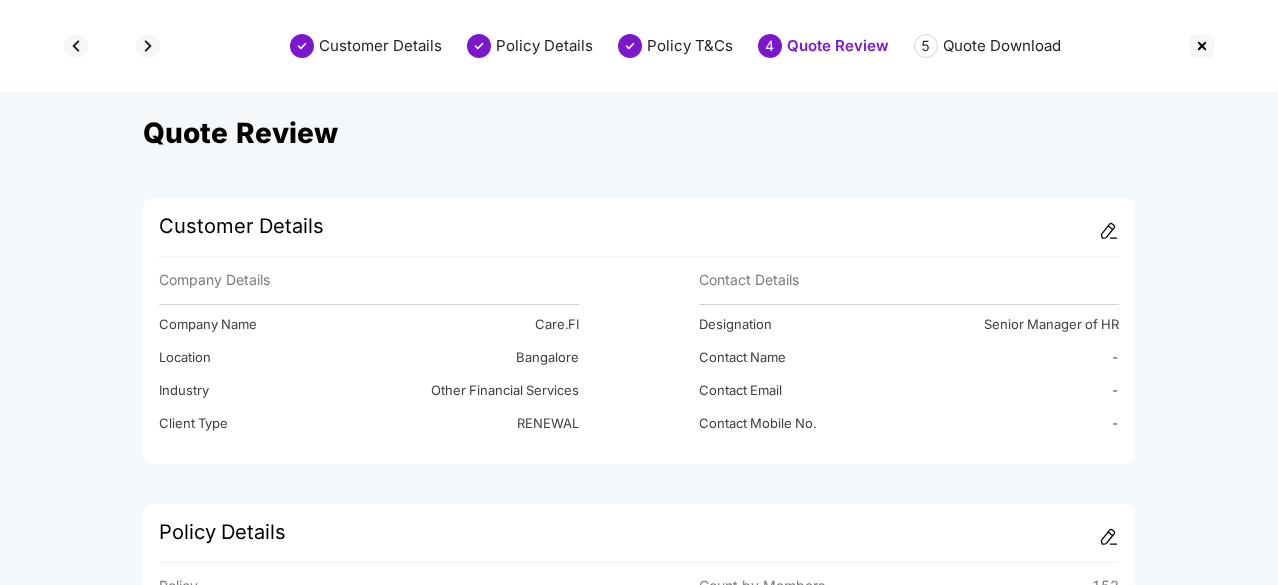 scroll, scrollTop: 0, scrollLeft: 0, axis: both 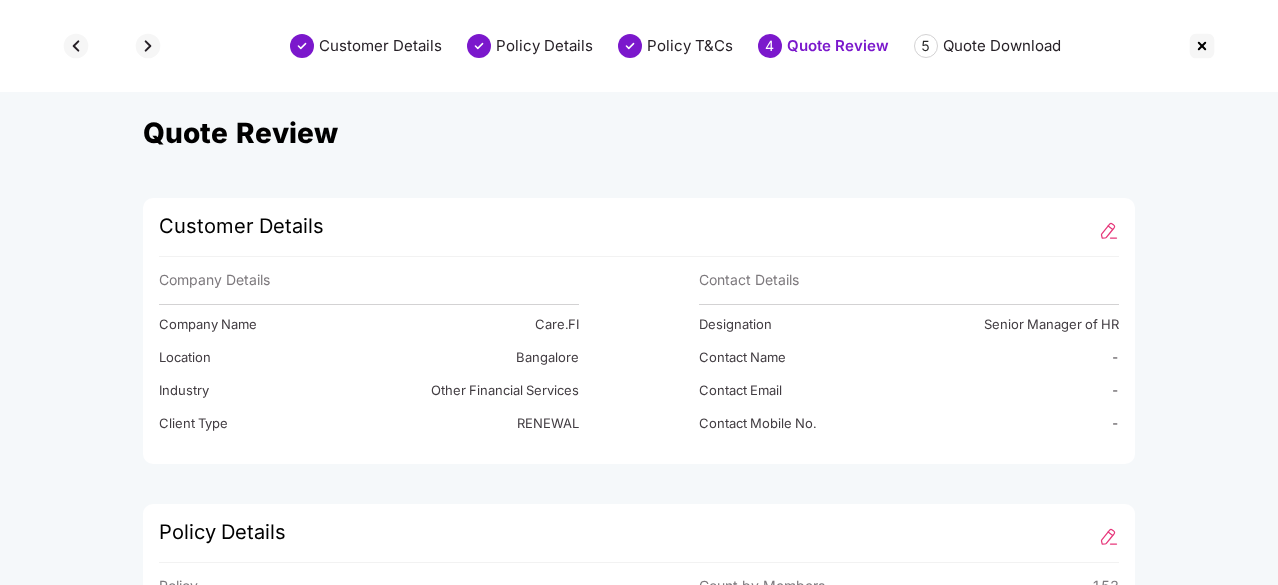 click at bounding box center (1202, 46) 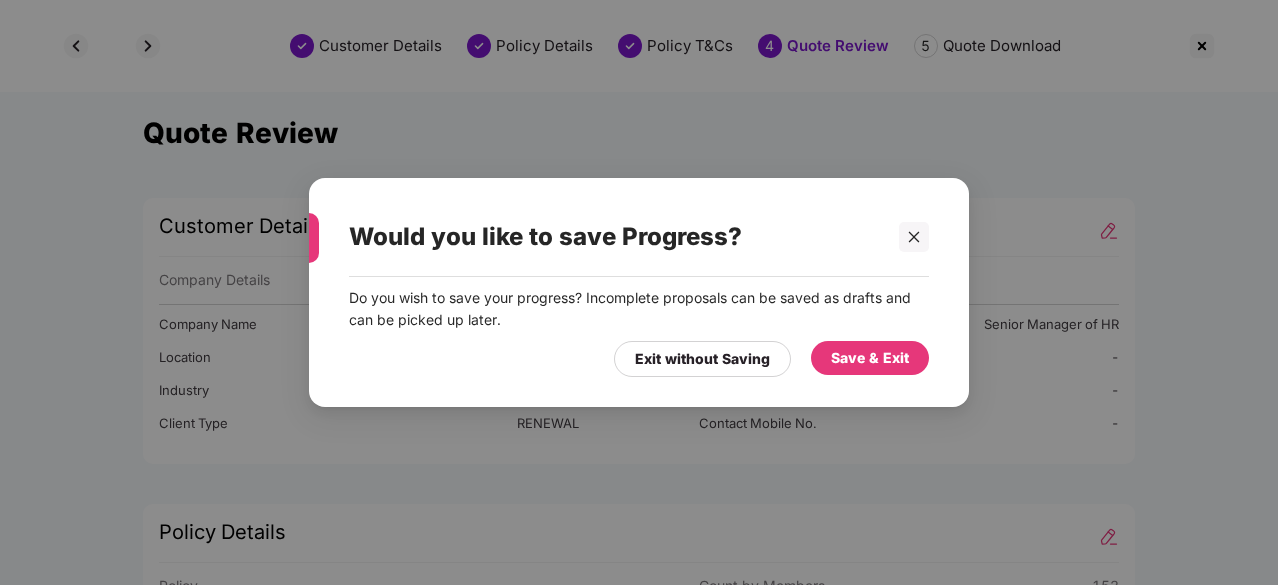 click on "Save & Exit" at bounding box center (870, 358) 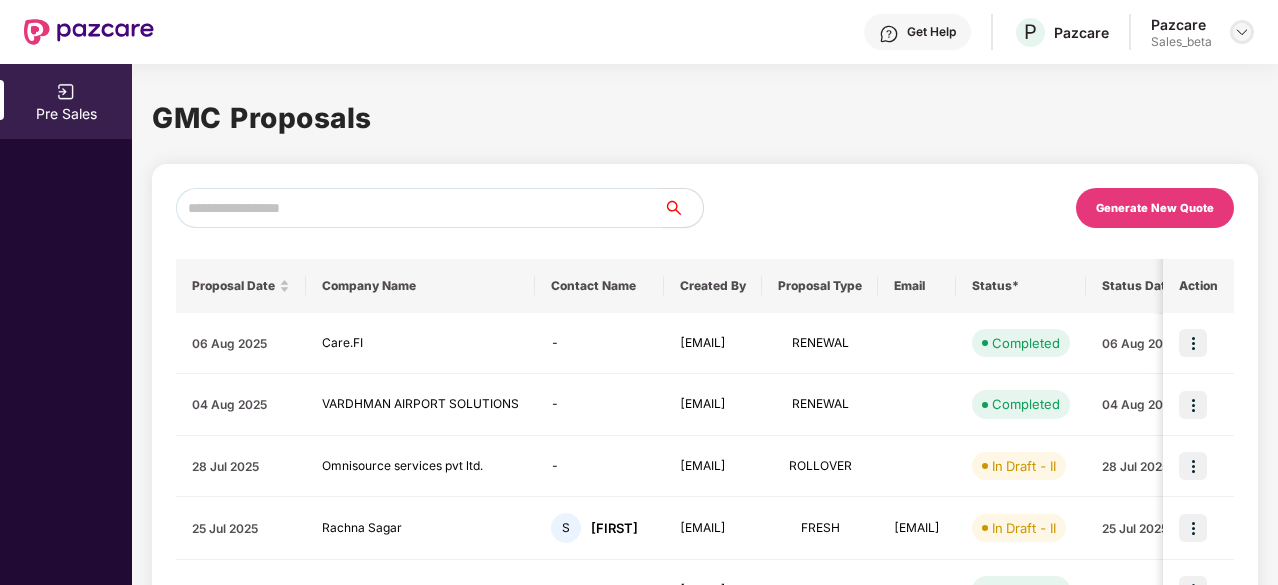 click at bounding box center [1242, 32] 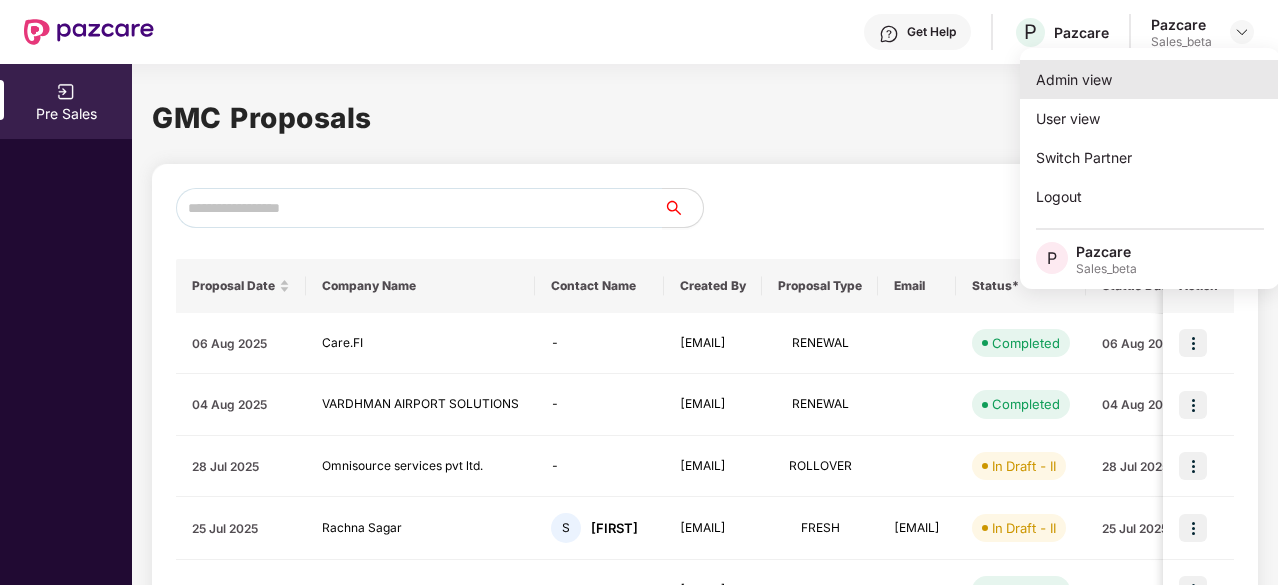 click on "Admin view" at bounding box center (1150, 79) 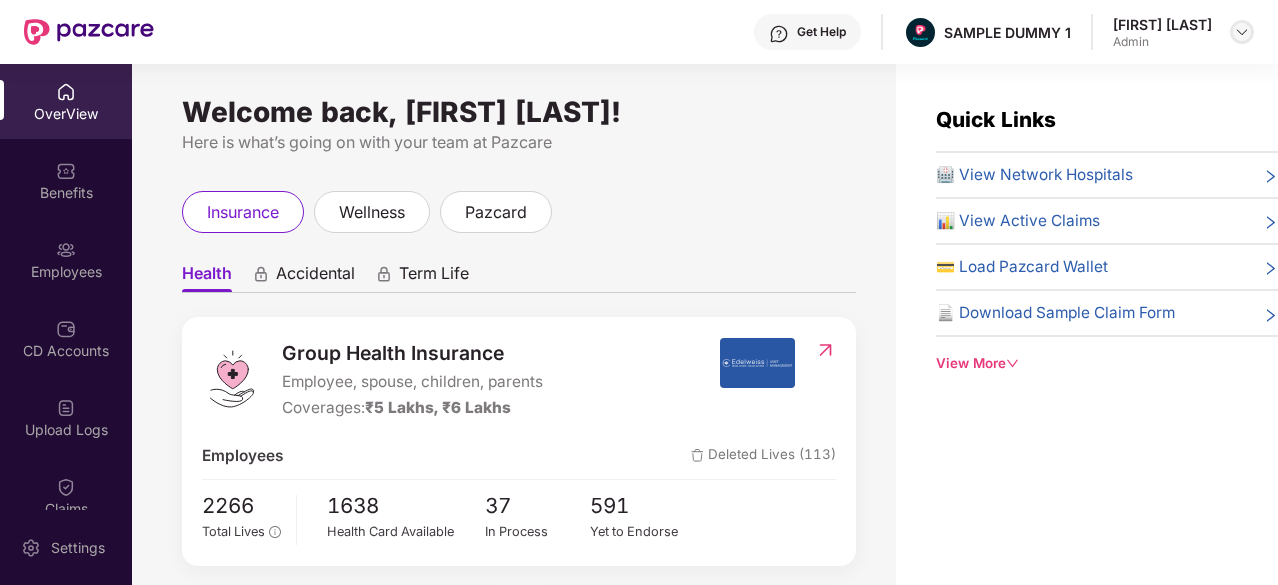 click at bounding box center (1242, 32) 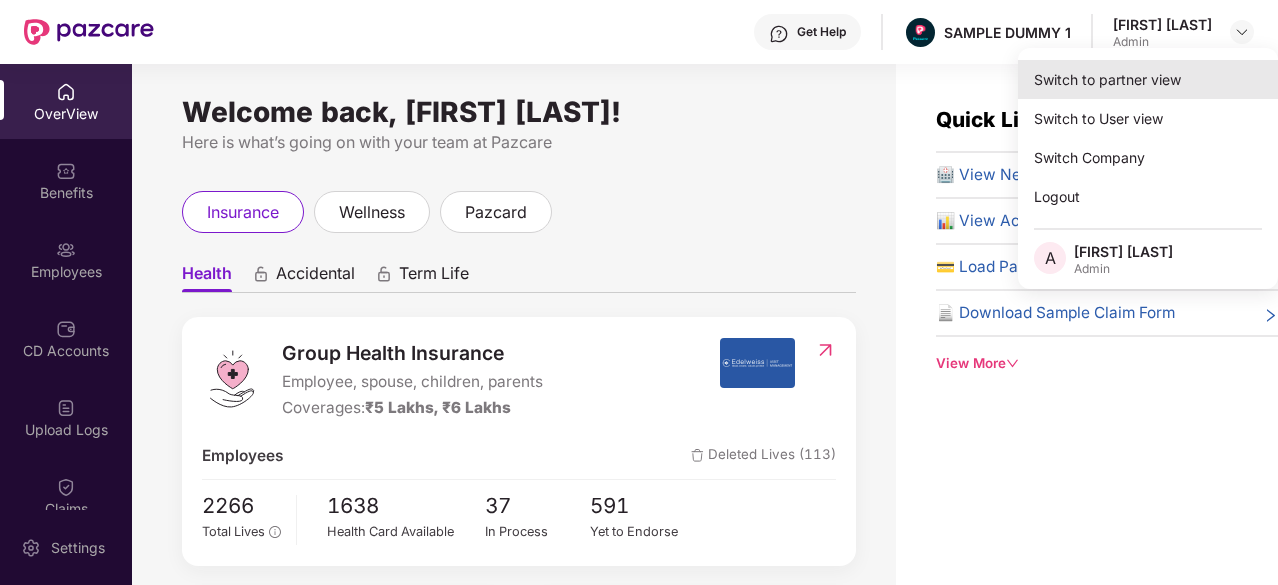 click on "Switch to partner view" at bounding box center [1148, 79] 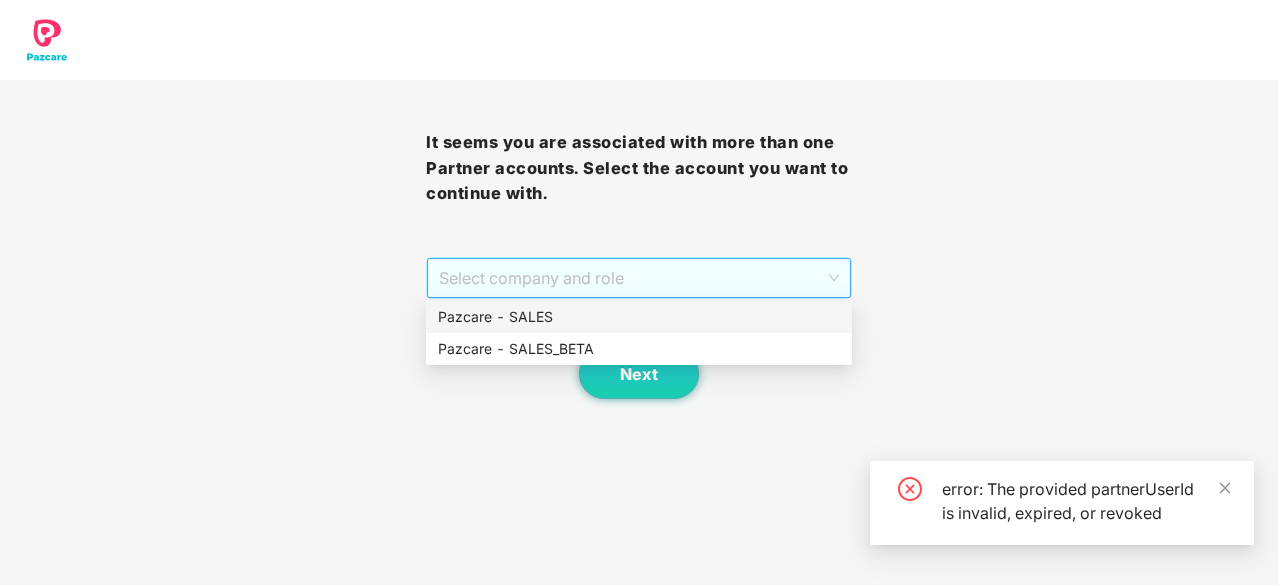 click on "Select company and role" at bounding box center (639, 278) 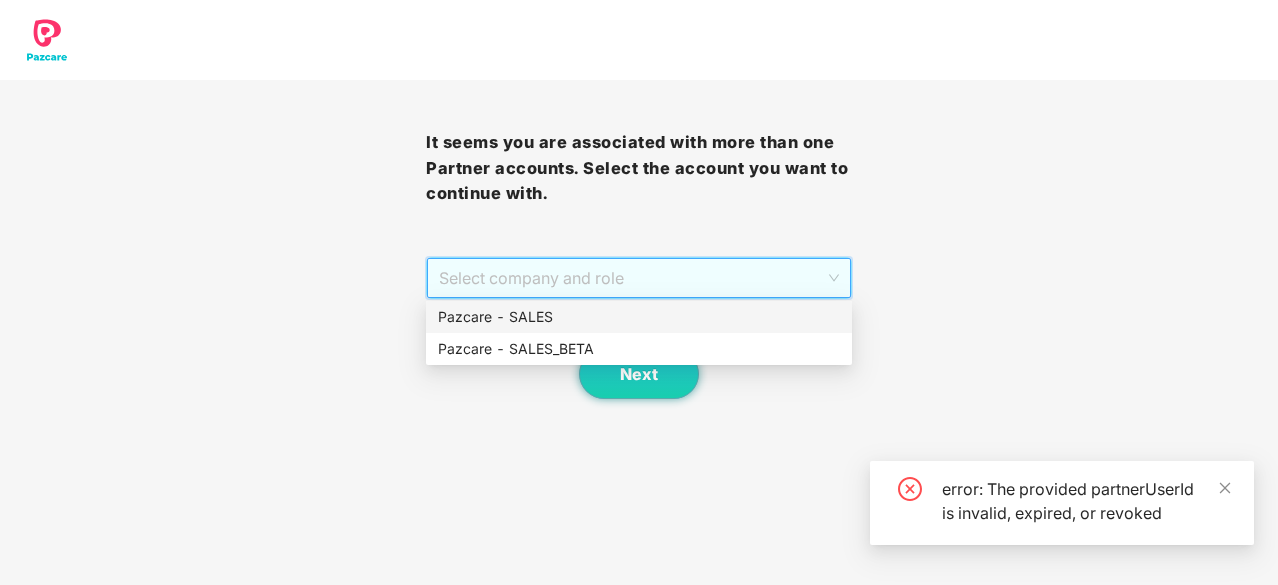 drag, startPoint x: 707, startPoint y: 333, endPoint x: 707, endPoint y: 321, distance: 12 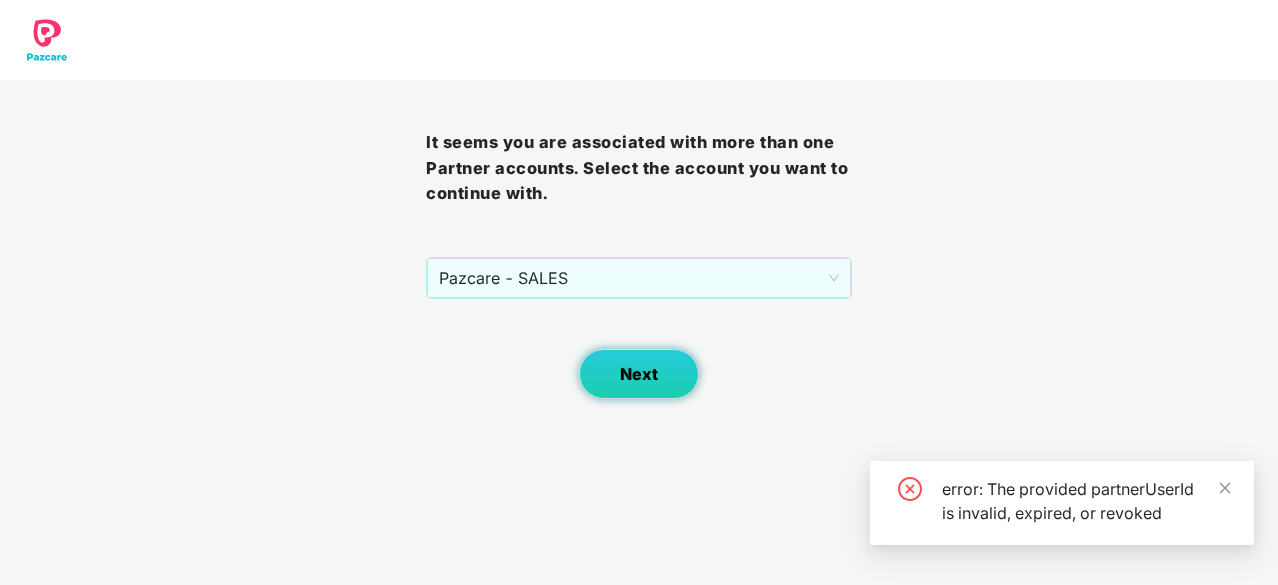 click on "Next" at bounding box center (639, 374) 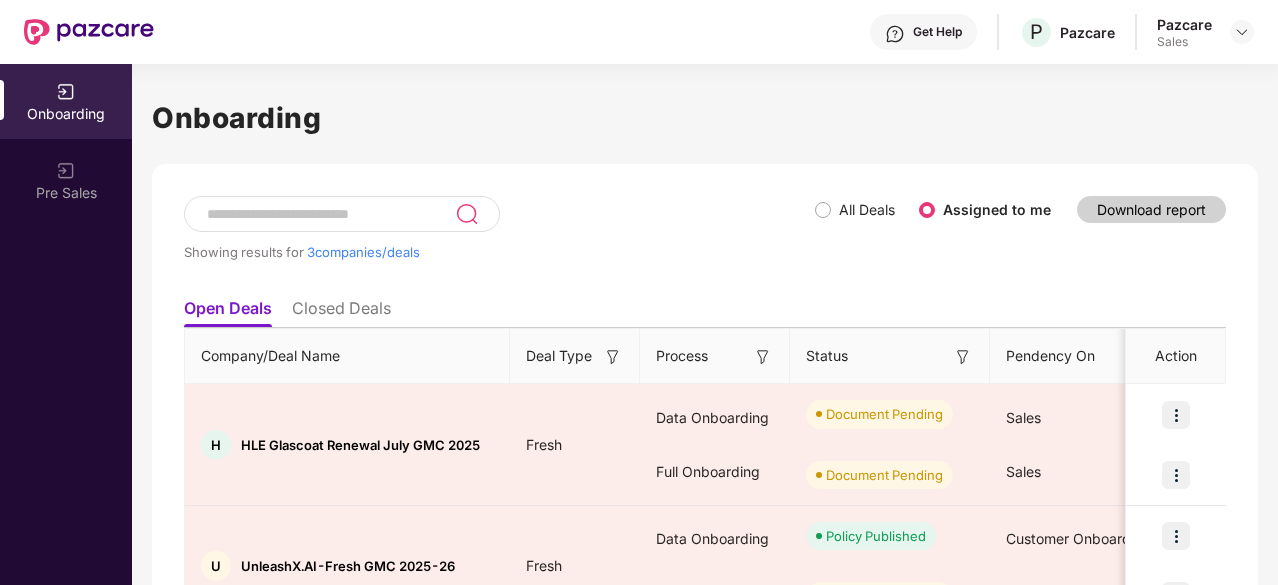 scroll, scrollTop: 60, scrollLeft: 0, axis: vertical 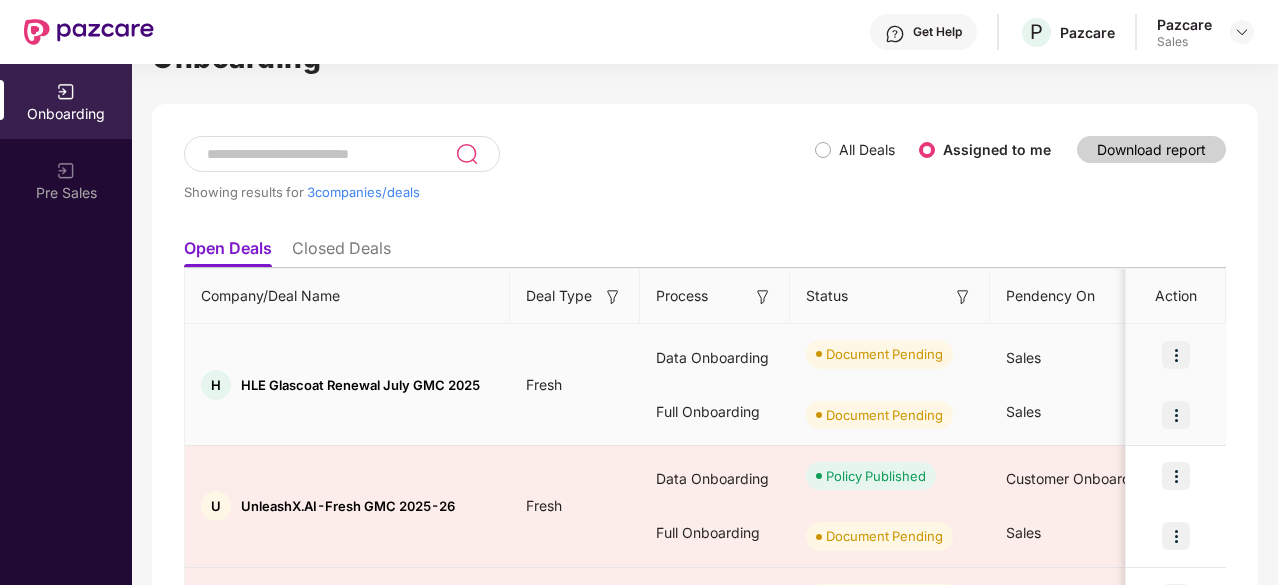 click at bounding box center [1176, 355] 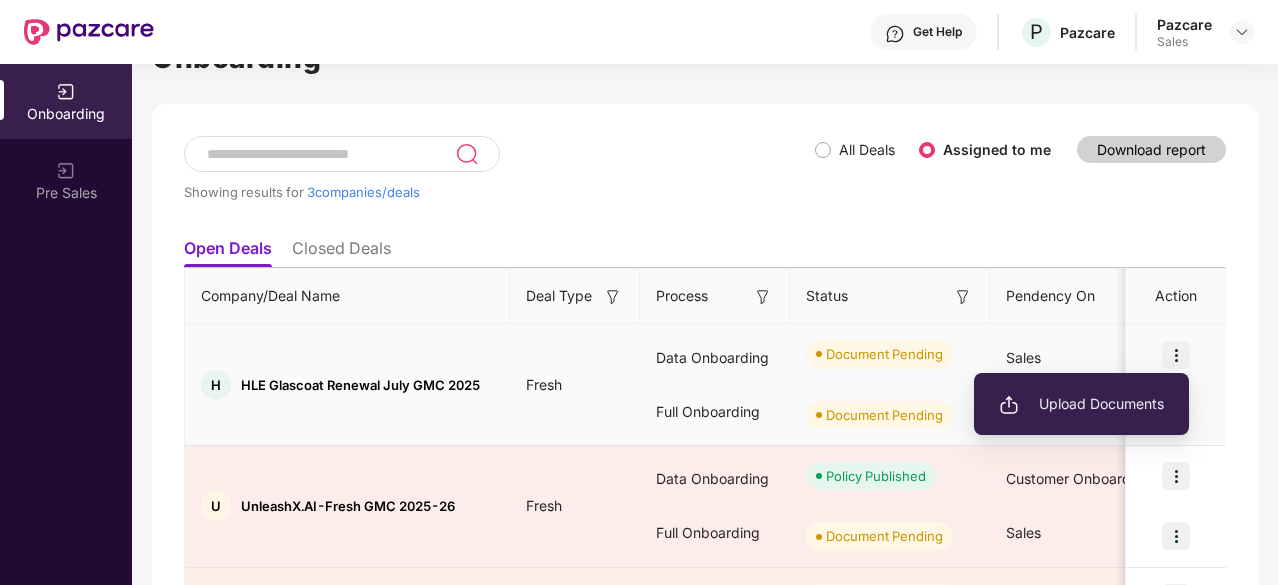 click on "Upload Documents" at bounding box center [1081, 404] 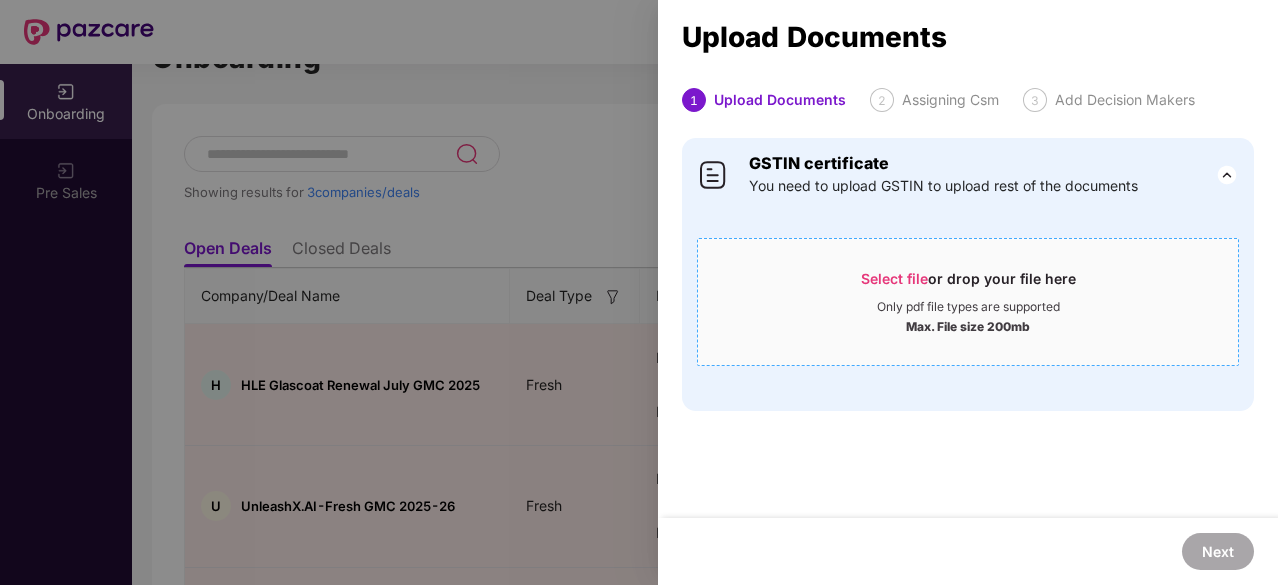 click on "Select file  or drop your file here Only pdf file types are supported Max. File size 200mb" at bounding box center (968, 302) 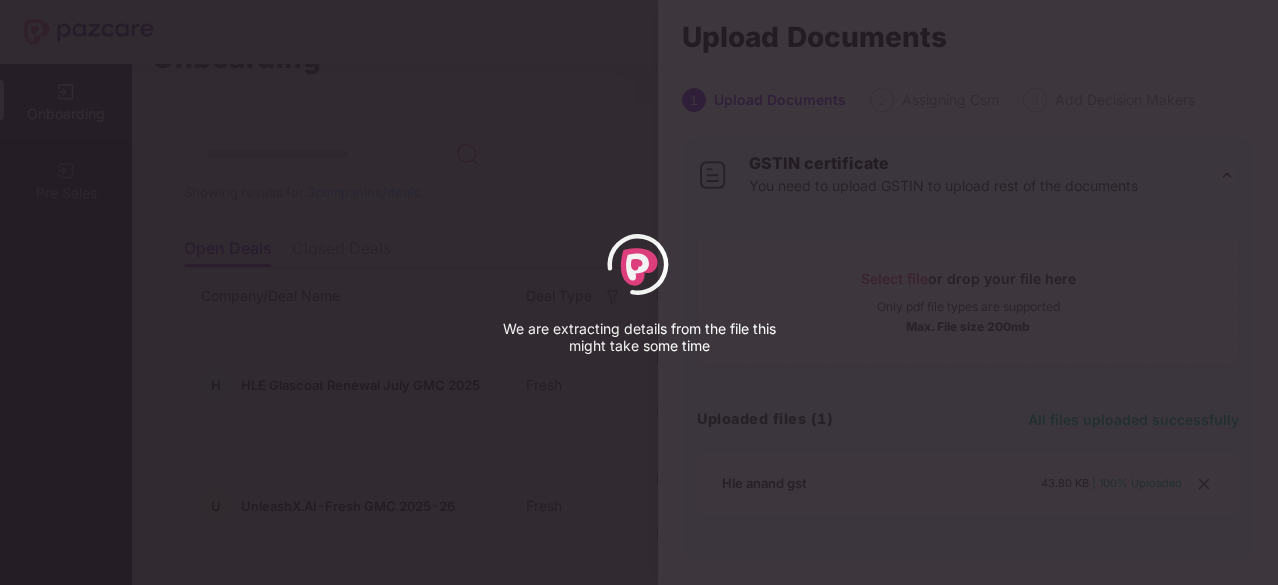 select on "****" 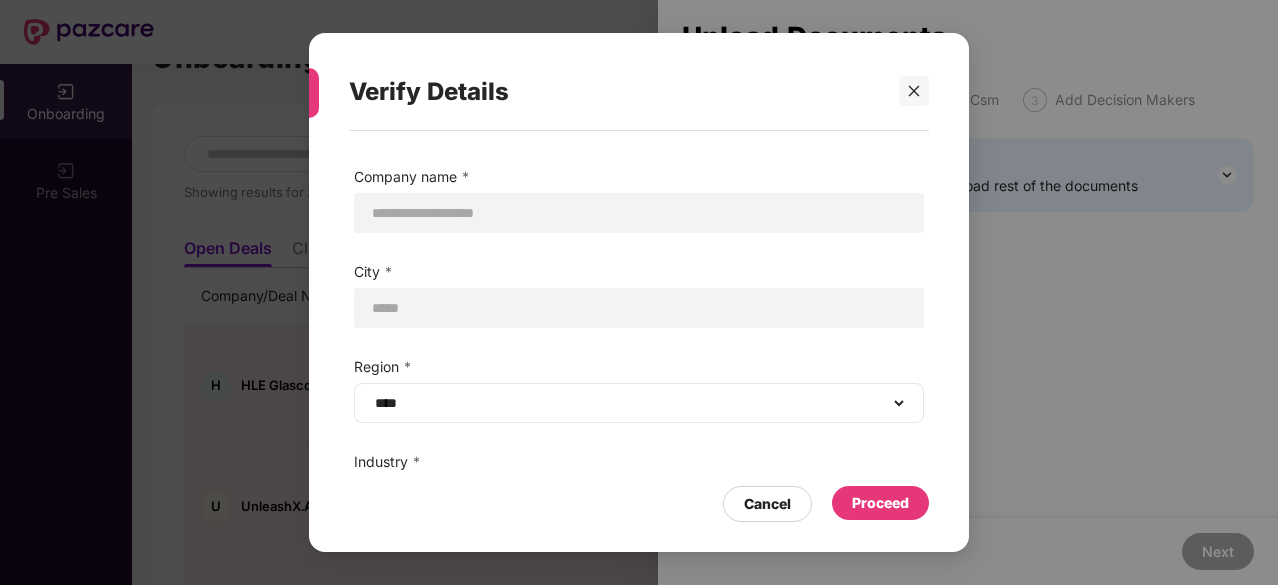scroll, scrollTop: 142, scrollLeft: 0, axis: vertical 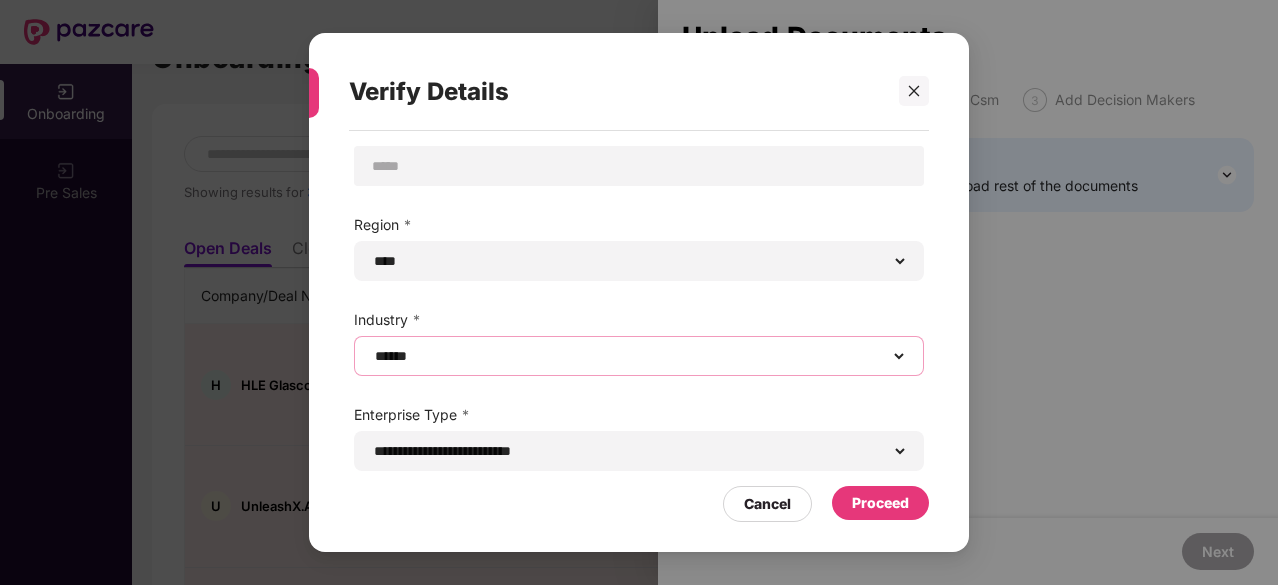 click on "**********" at bounding box center [639, 356] 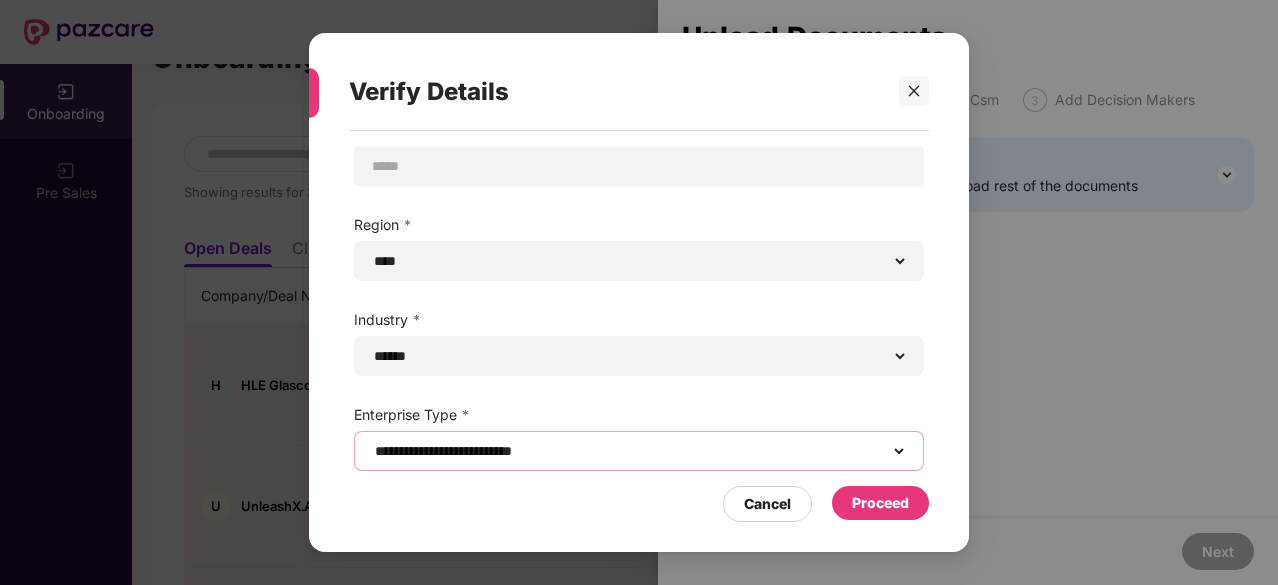 click on "**********" at bounding box center [639, 451] 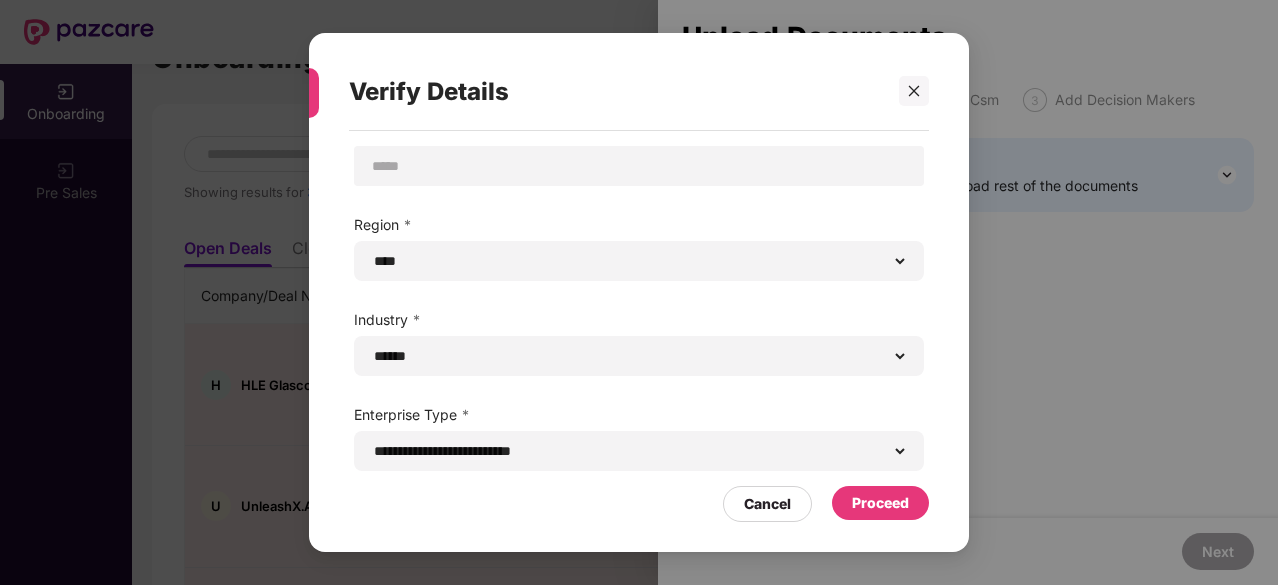 click on "Proceed" at bounding box center (880, 503) 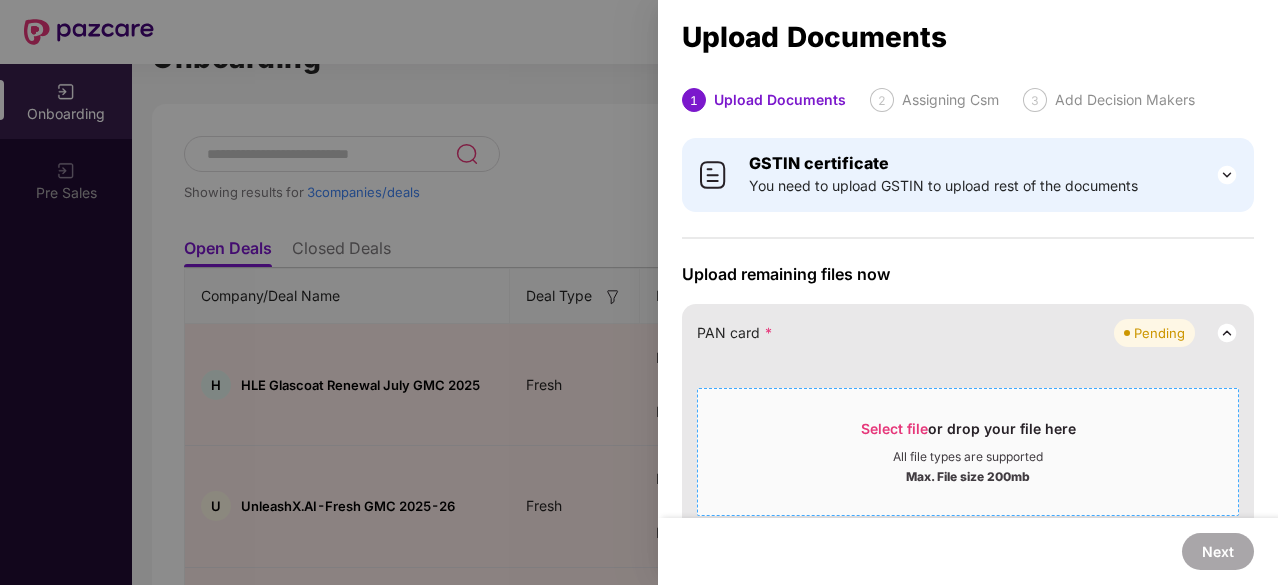 click on "Select file" at bounding box center [894, 428] 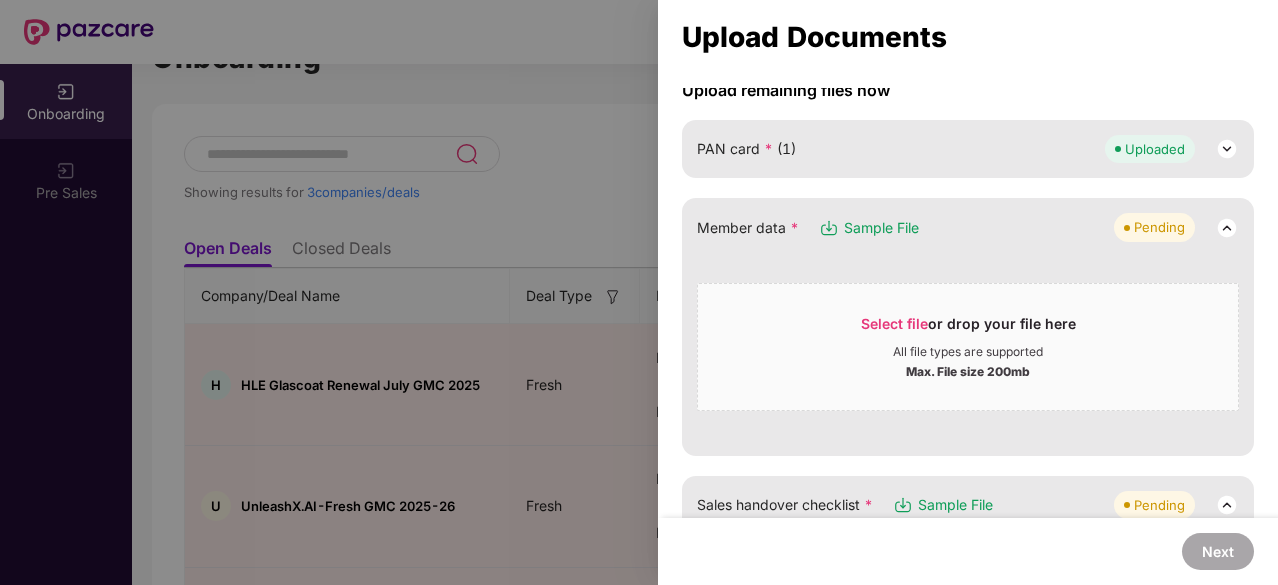 scroll, scrollTop: 186, scrollLeft: 0, axis: vertical 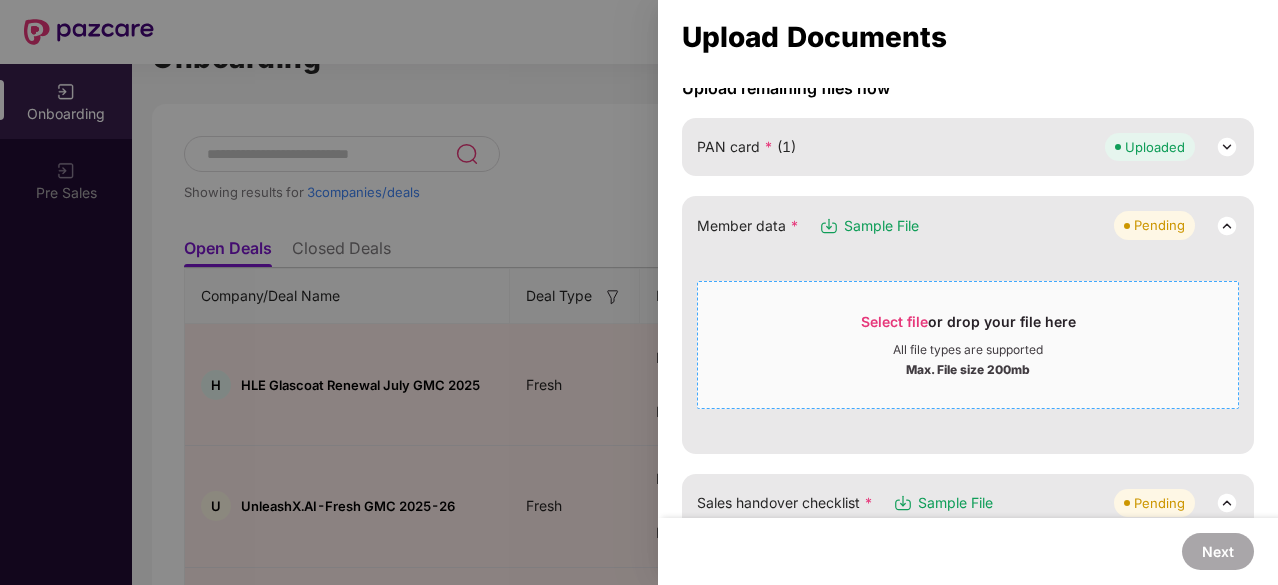 click on "Select file" at bounding box center [894, 321] 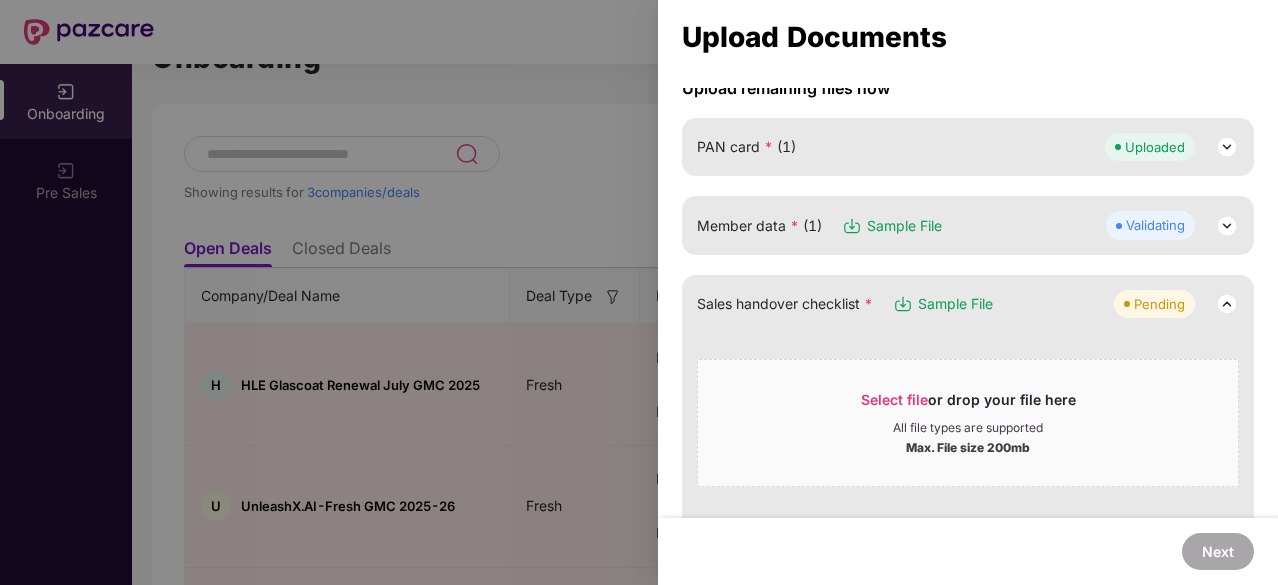 click at bounding box center [1227, 226] 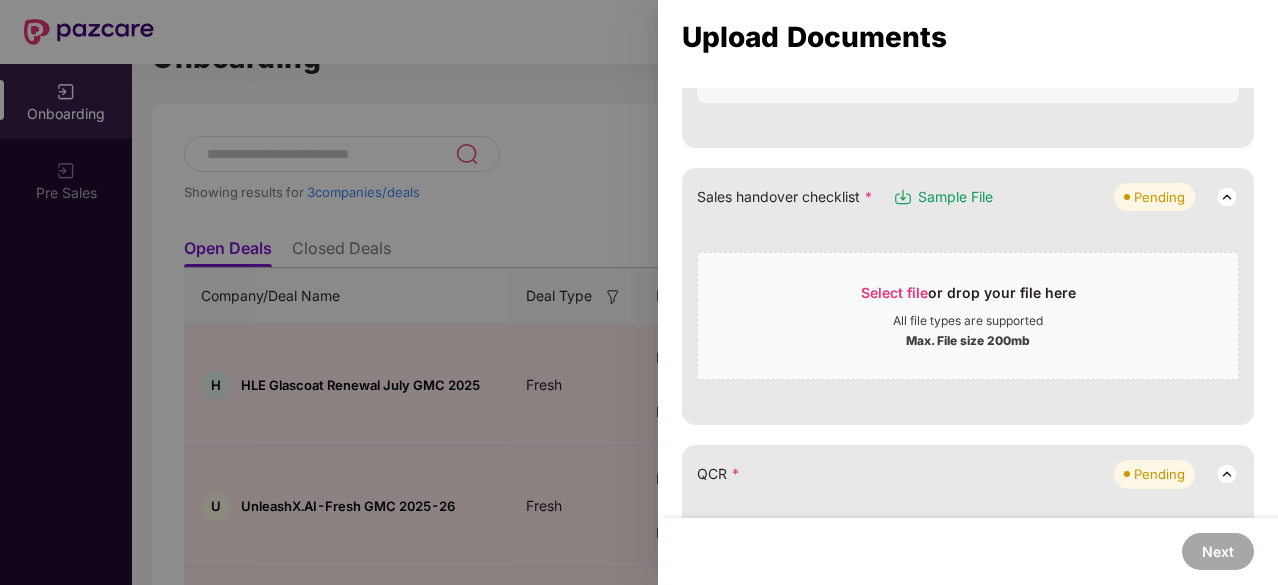 scroll, scrollTop: 545, scrollLeft: 0, axis: vertical 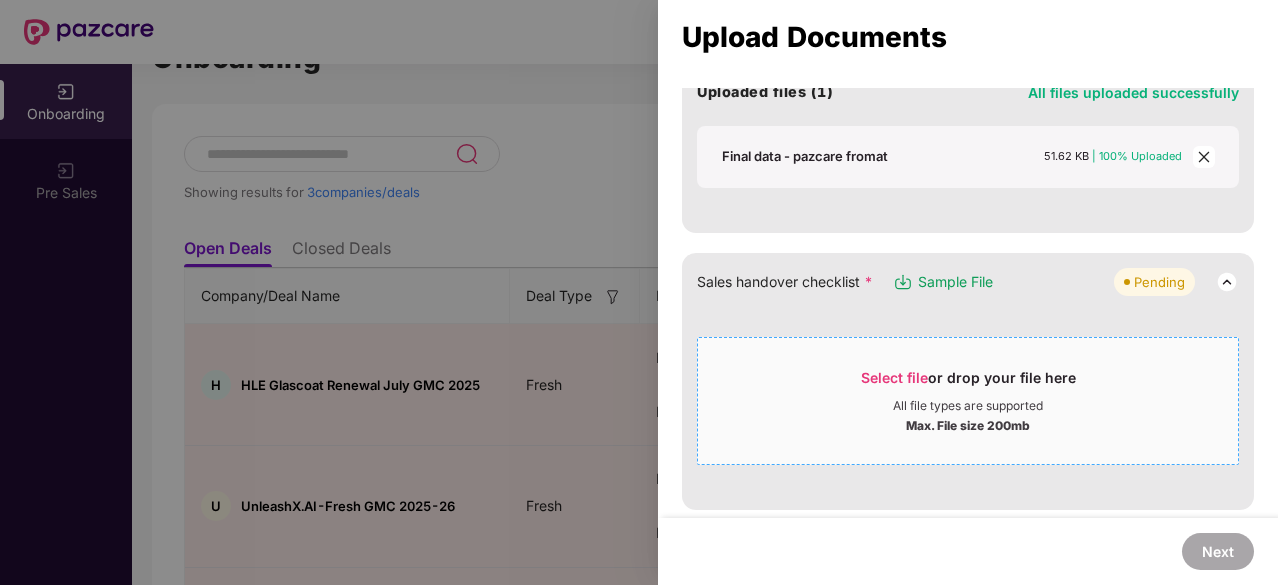 click on "Select file  or drop your file here" at bounding box center [968, 383] 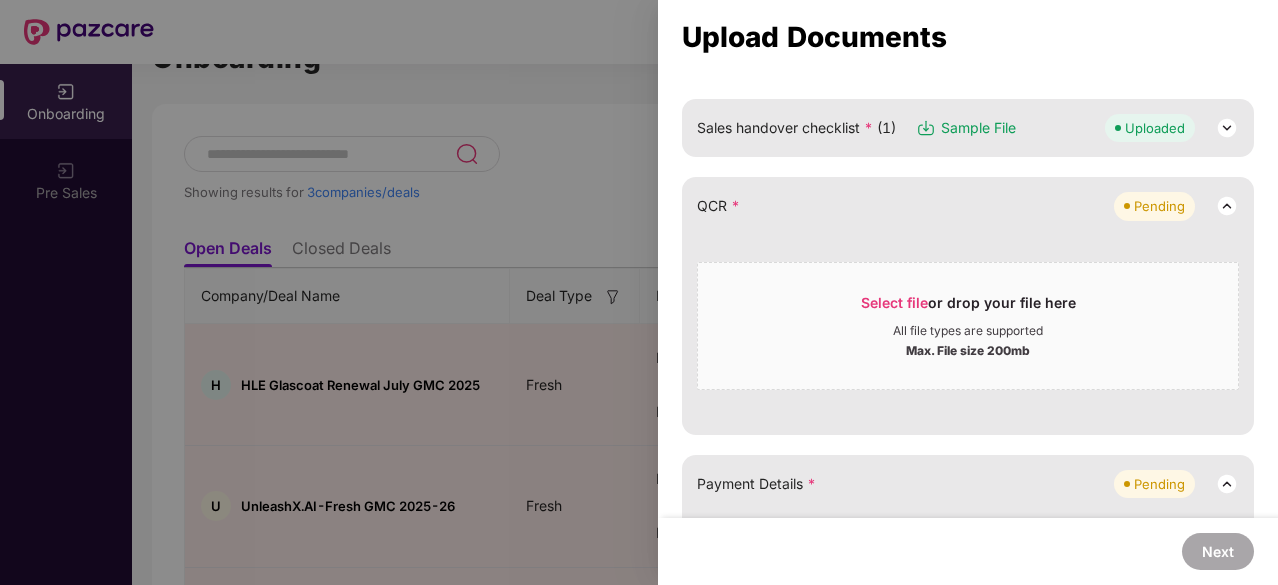 scroll, scrollTop: 716, scrollLeft: 0, axis: vertical 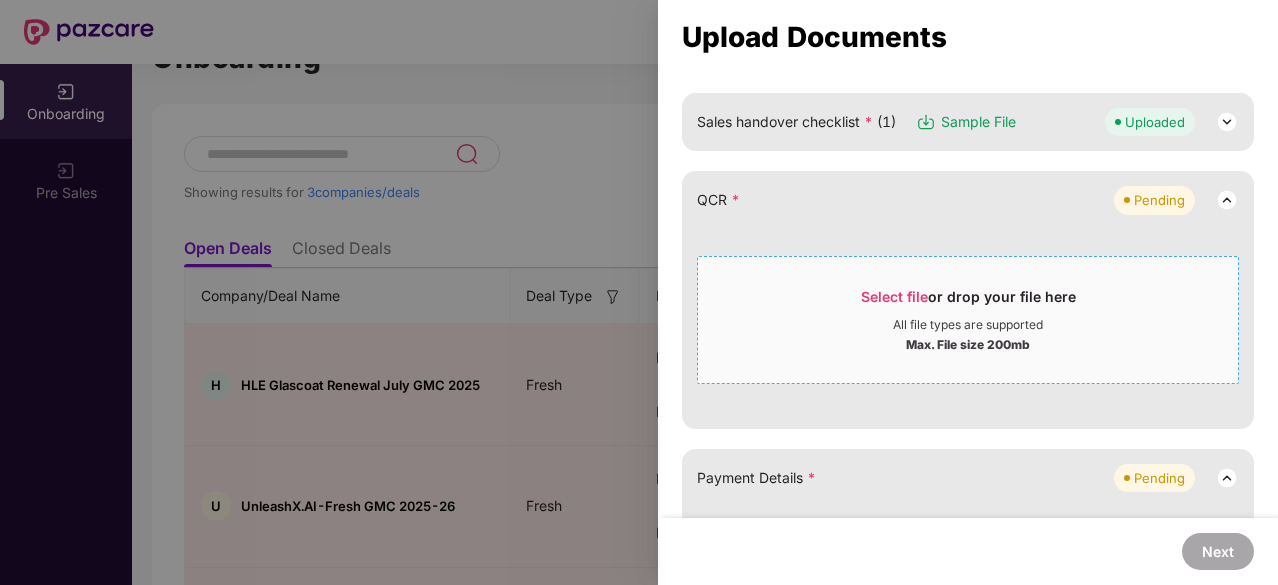 click on "Select file" at bounding box center [894, 296] 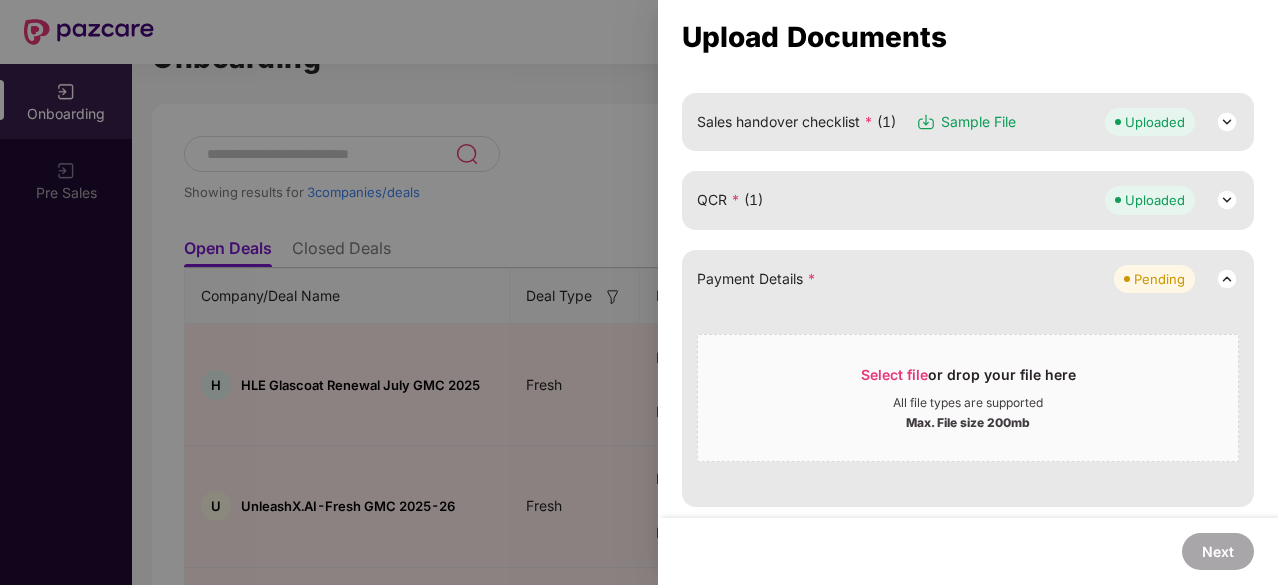 scroll, scrollTop: 782, scrollLeft: 0, axis: vertical 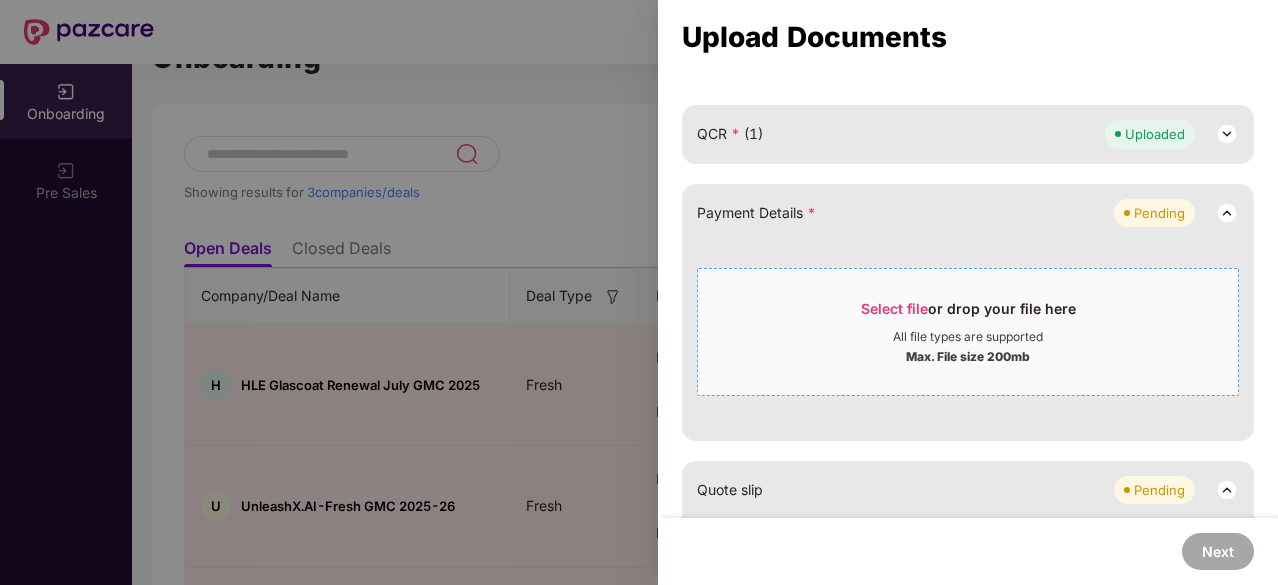 click on "Select file" at bounding box center (894, 308) 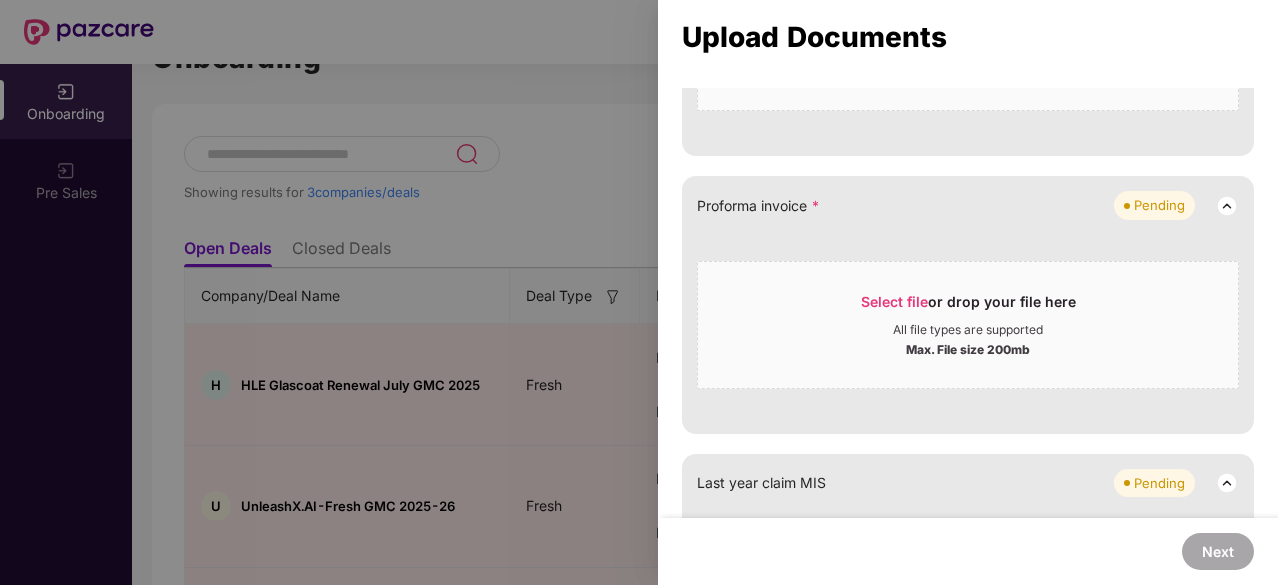 scroll, scrollTop: 1146, scrollLeft: 0, axis: vertical 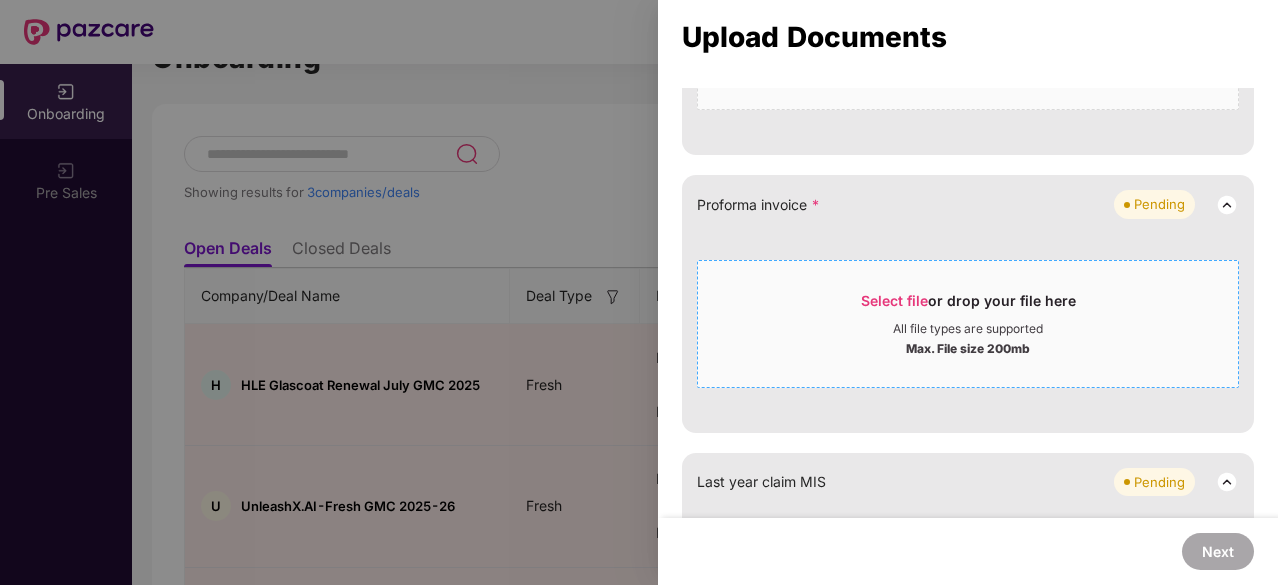 click on "Select file" at bounding box center (894, 300) 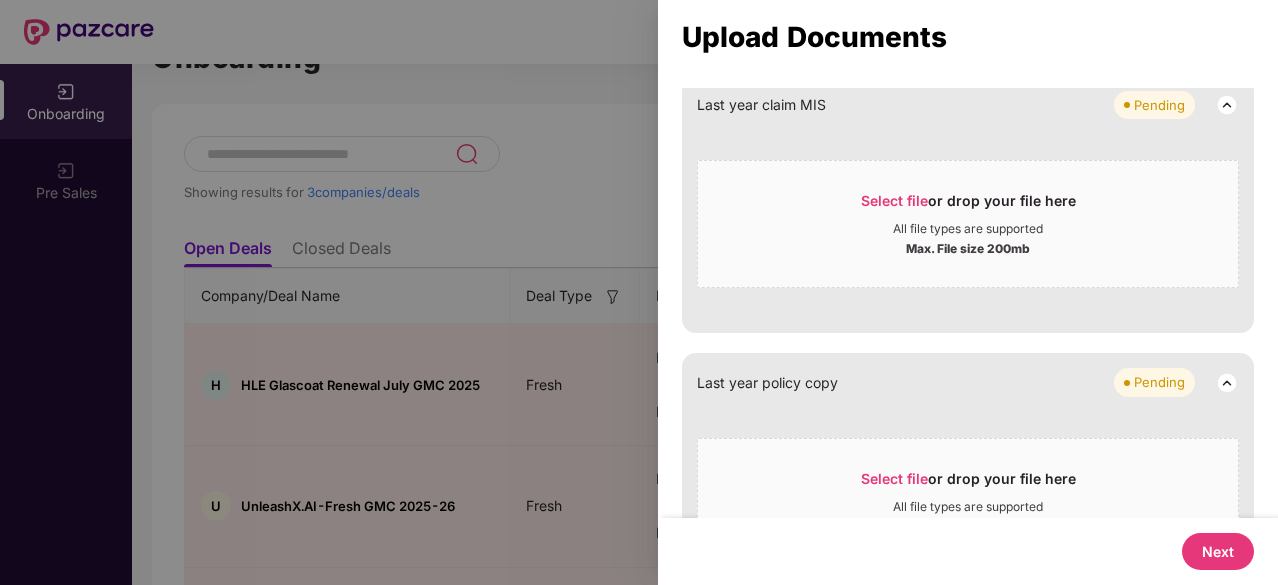 scroll, scrollTop: 1423, scrollLeft: 0, axis: vertical 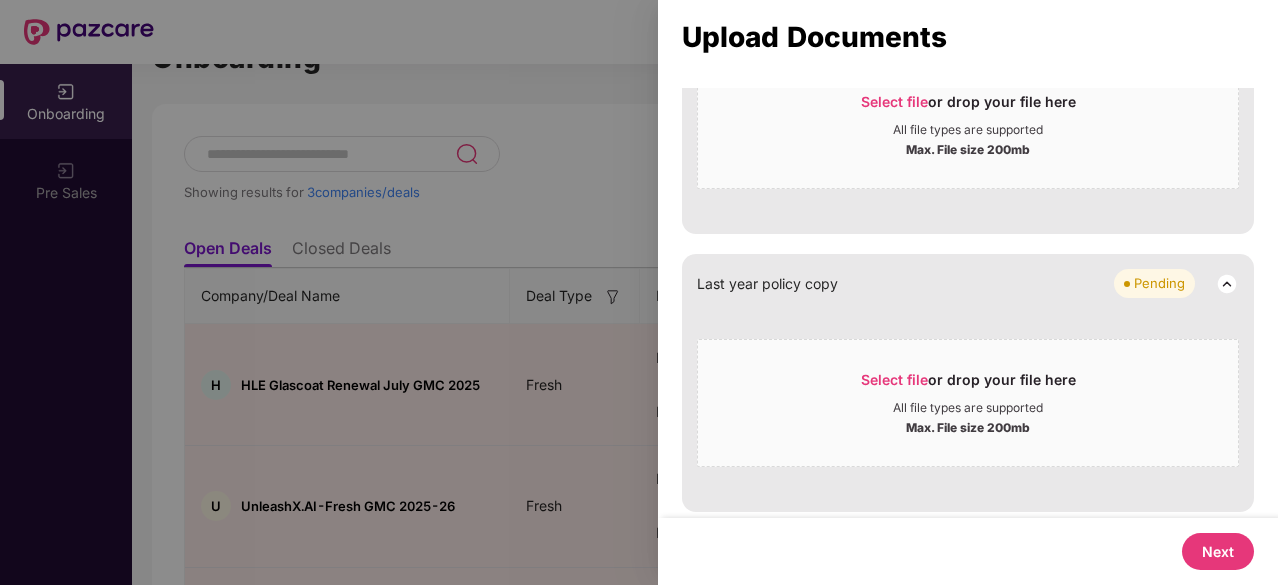 click on "Next" at bounding box center (1218, 551) 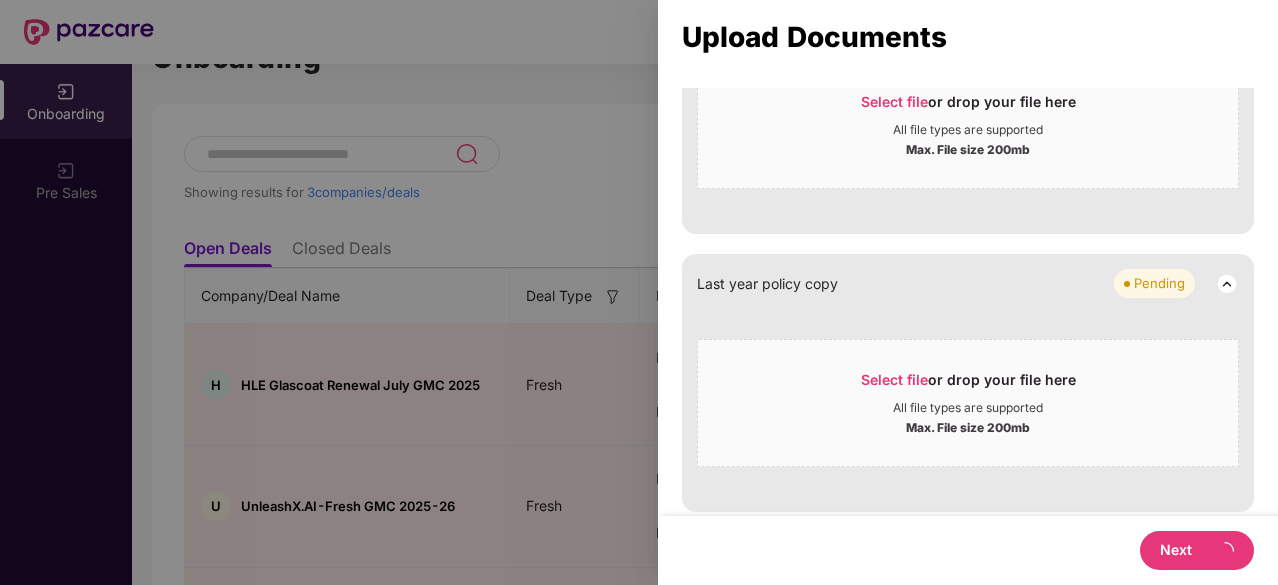 select on "**********" 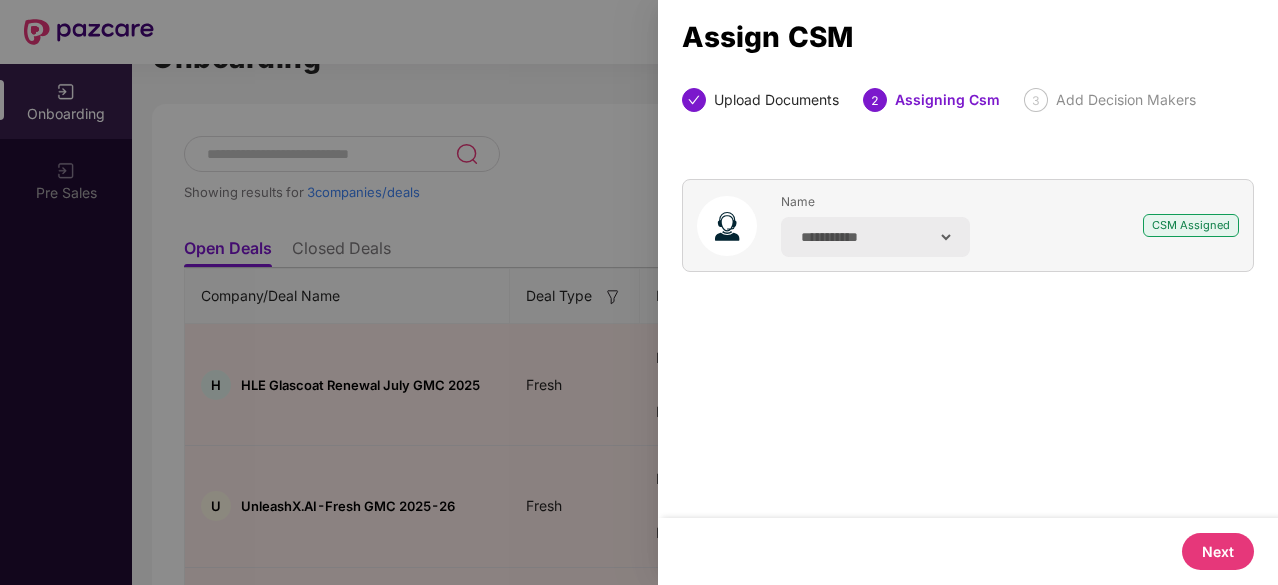 scroll, scrollTop: 0, scrollLeft: 0, axis: both 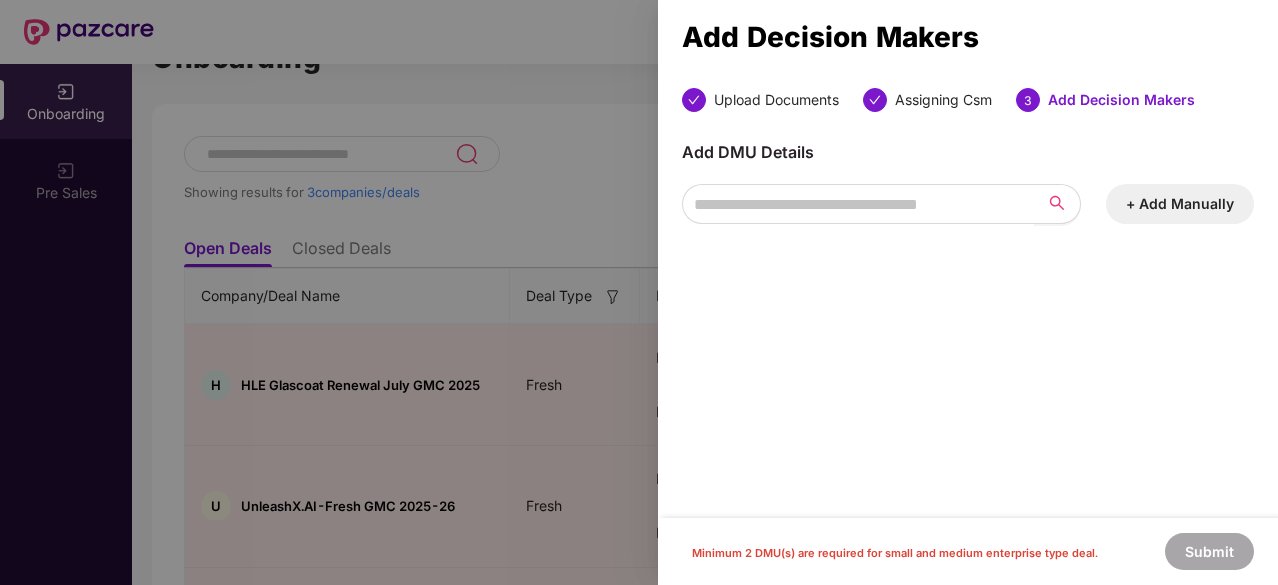 click on "+ Add Manually" at bounding box center (1180, 204) 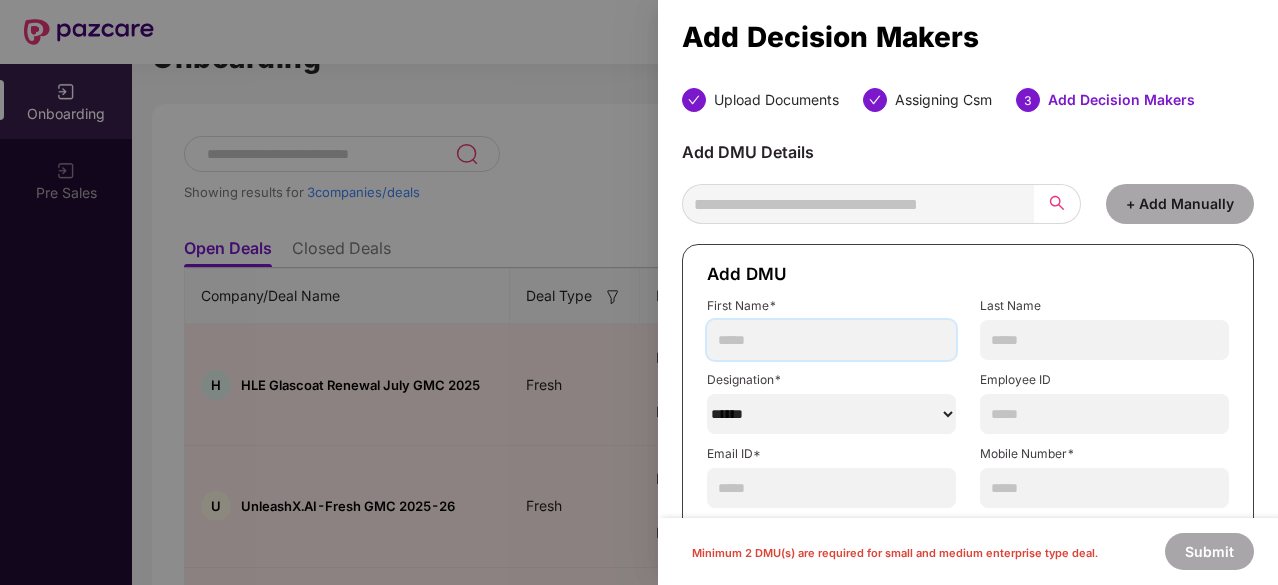 click at bounding box center [831, 340] 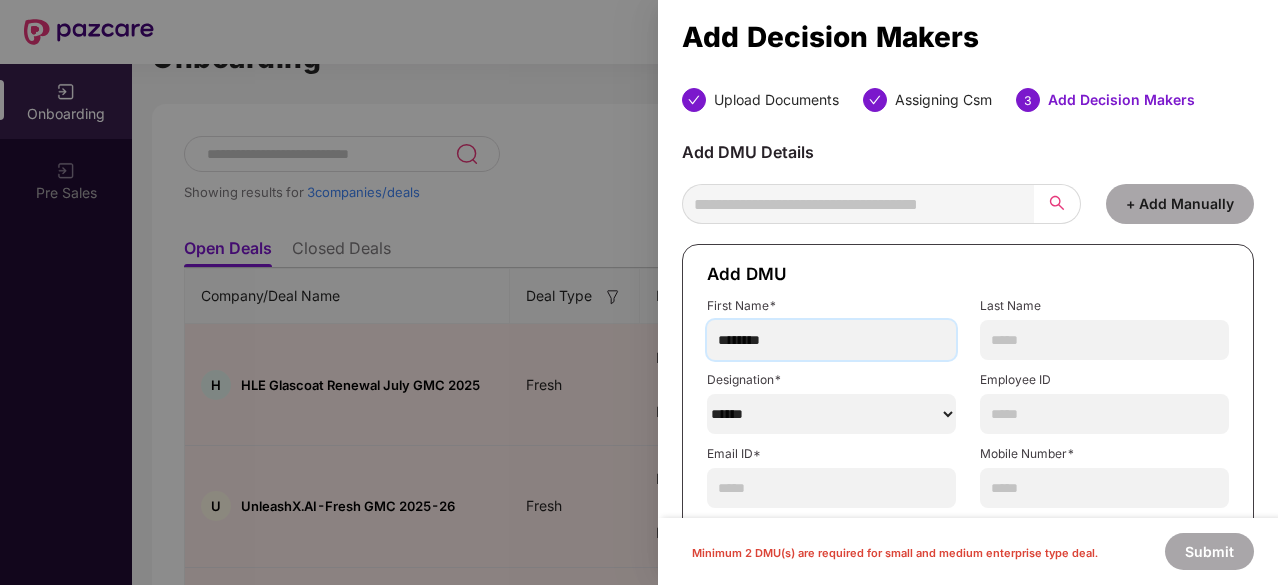 type on "*******" 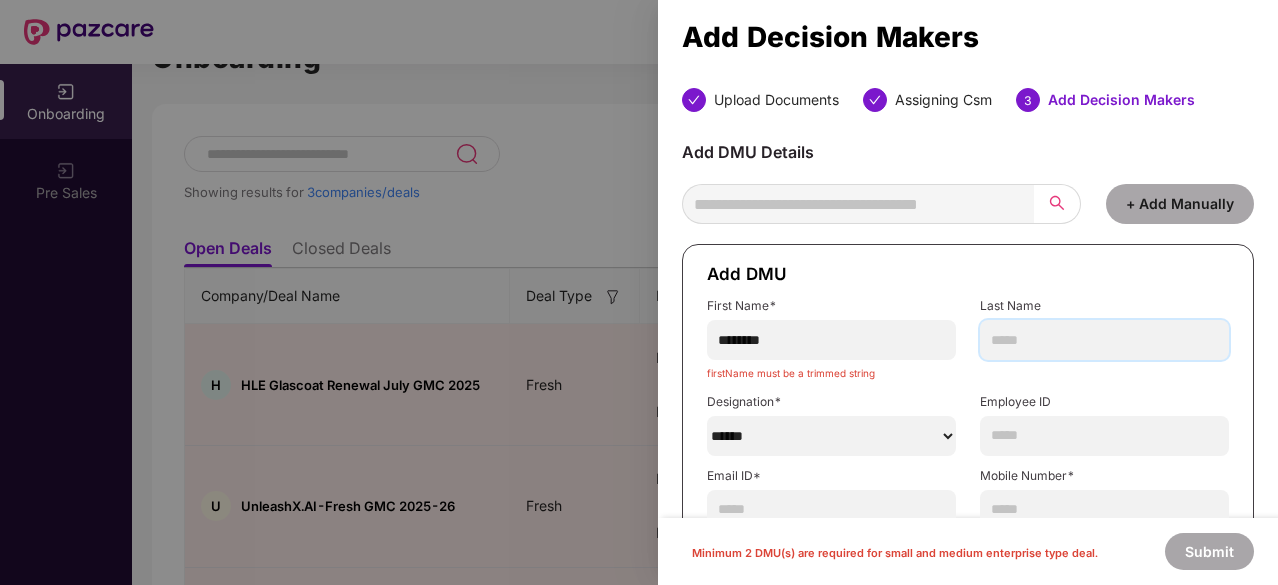 click at bounding box center [1104, 340] 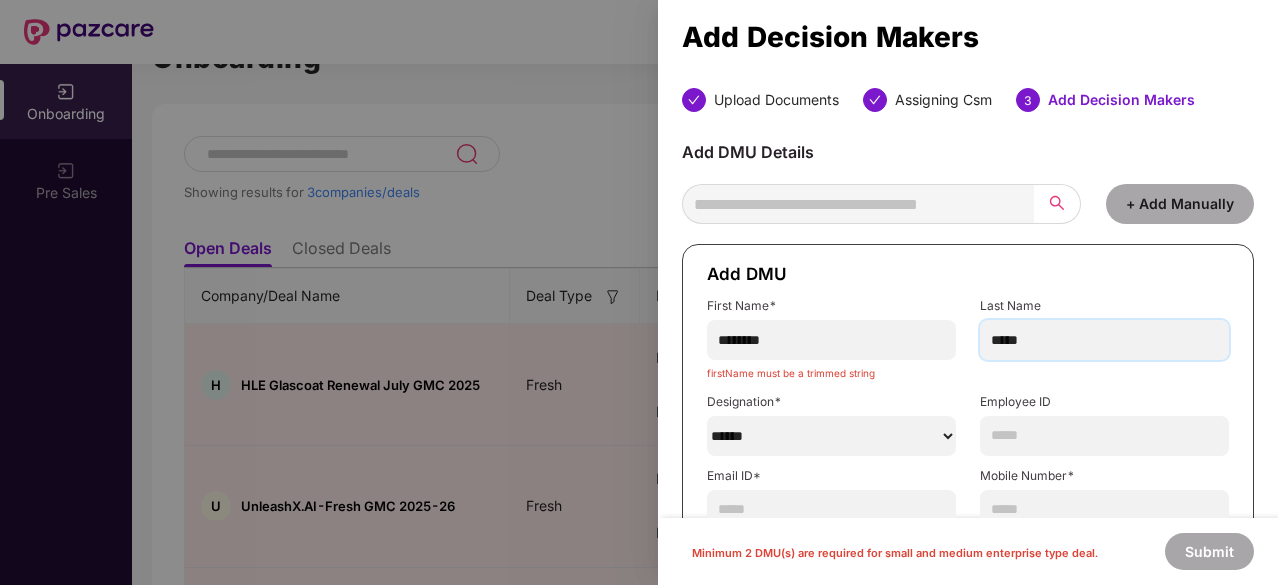 type on "*****" 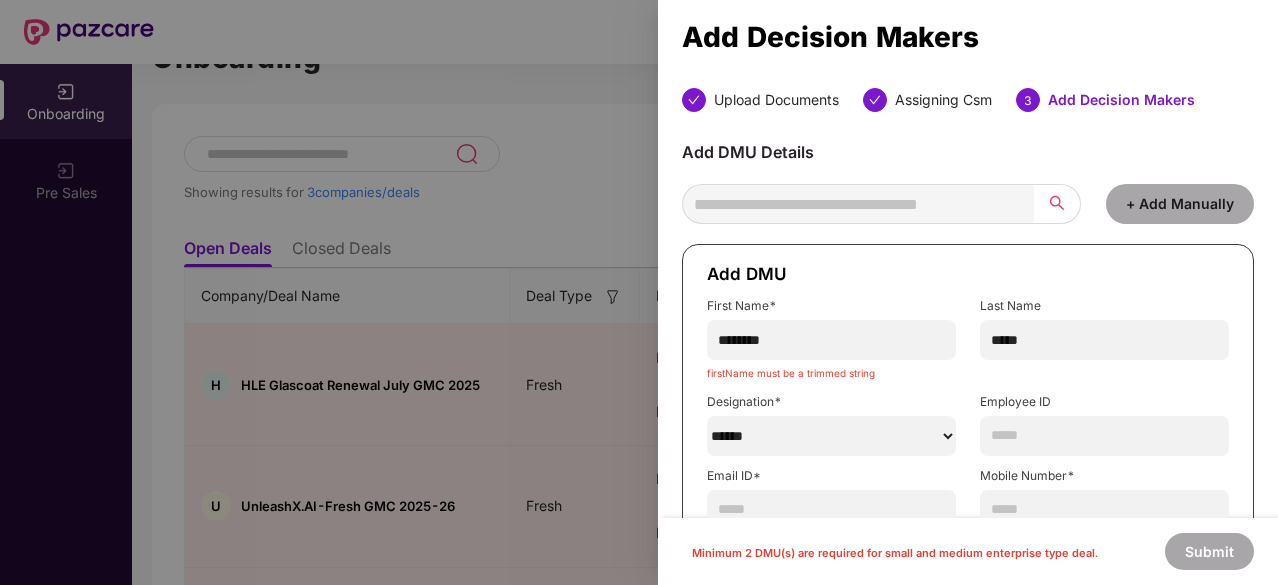 click on "******" at bounding box center [831, 436] 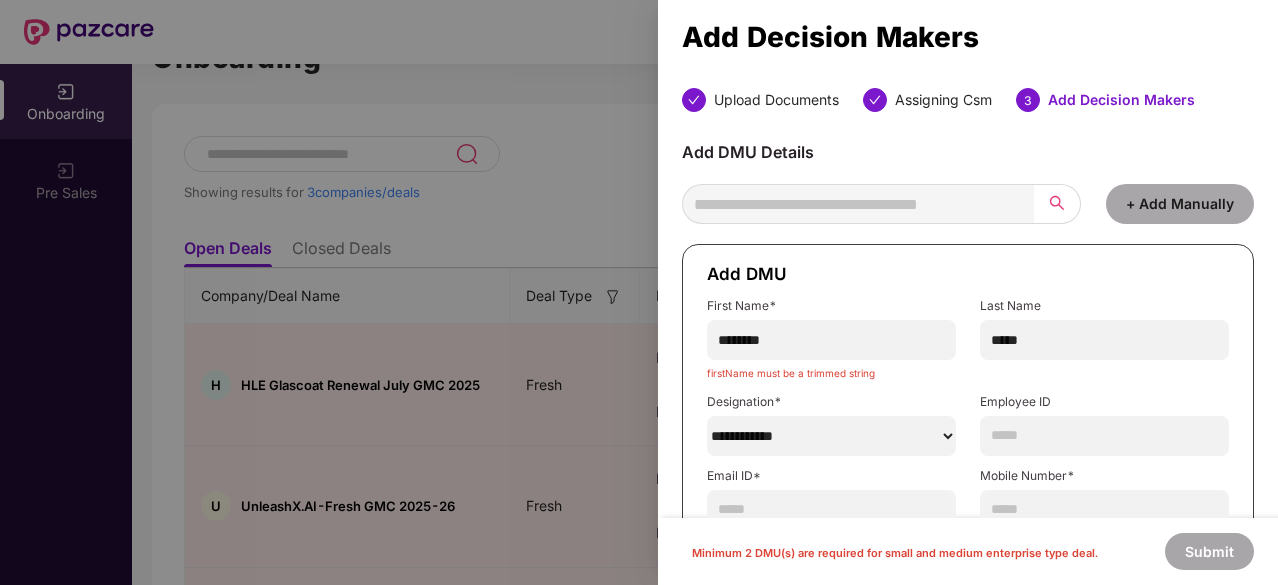 click on "******" at bounding box center (831, 436) 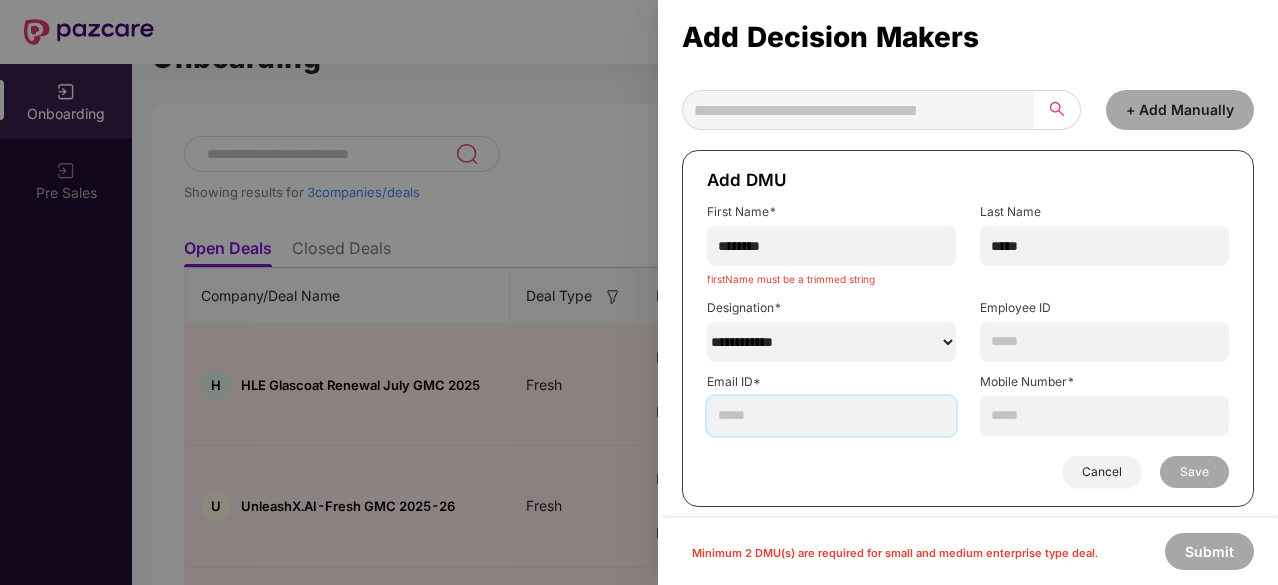 click at bounding box center [831, 416] 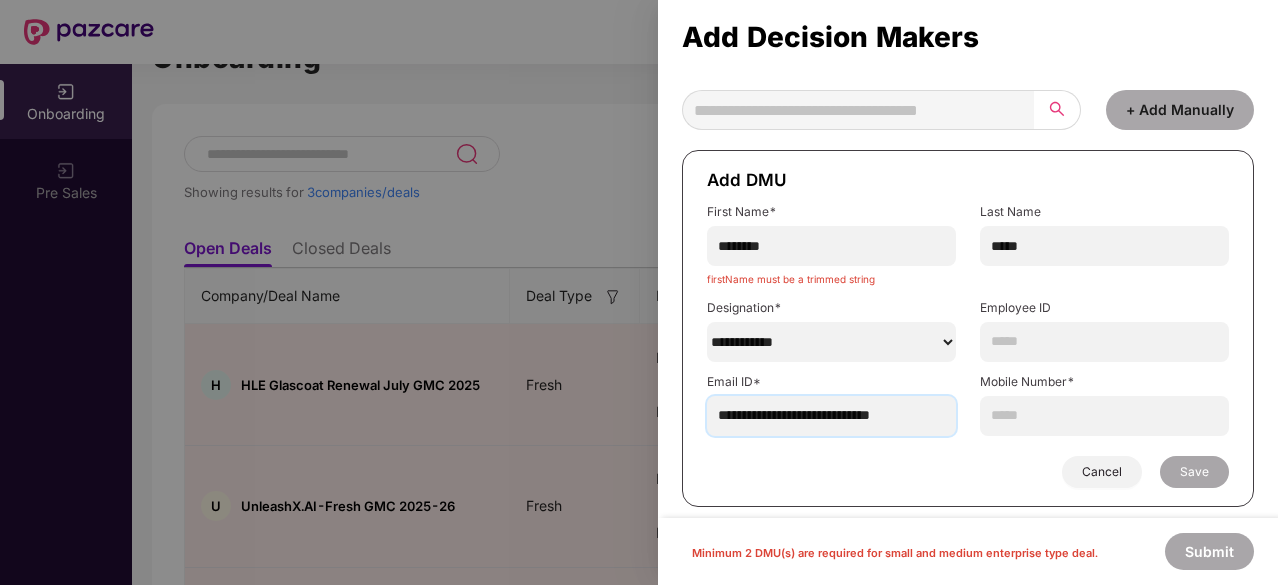 type on "**********" 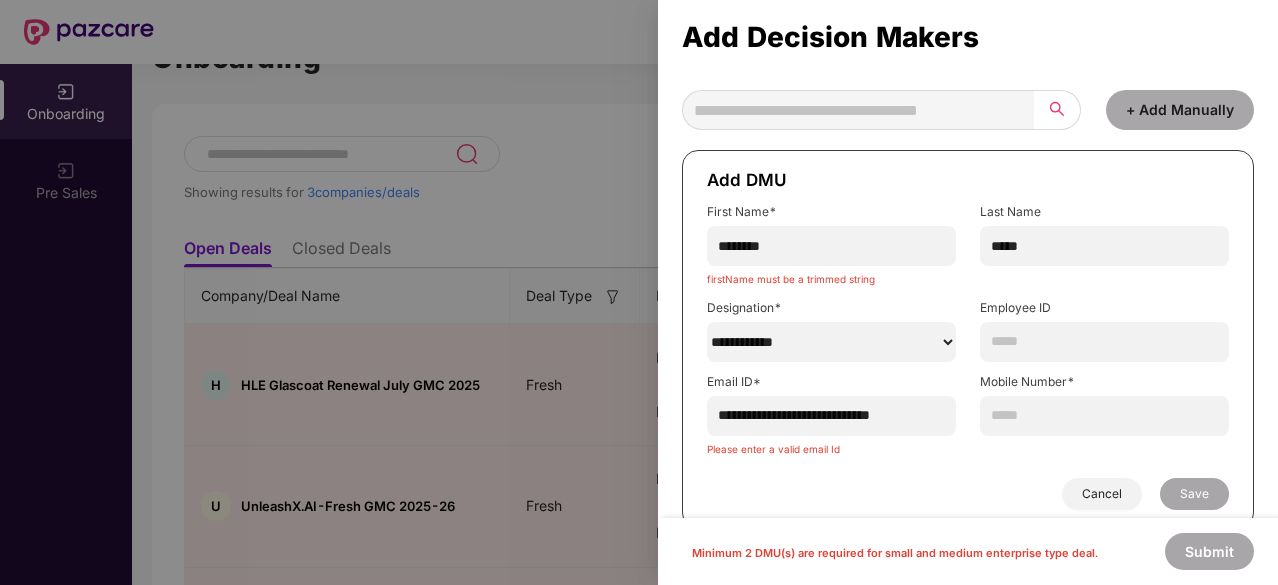 click on "**********" at bounding box center (968, 339) 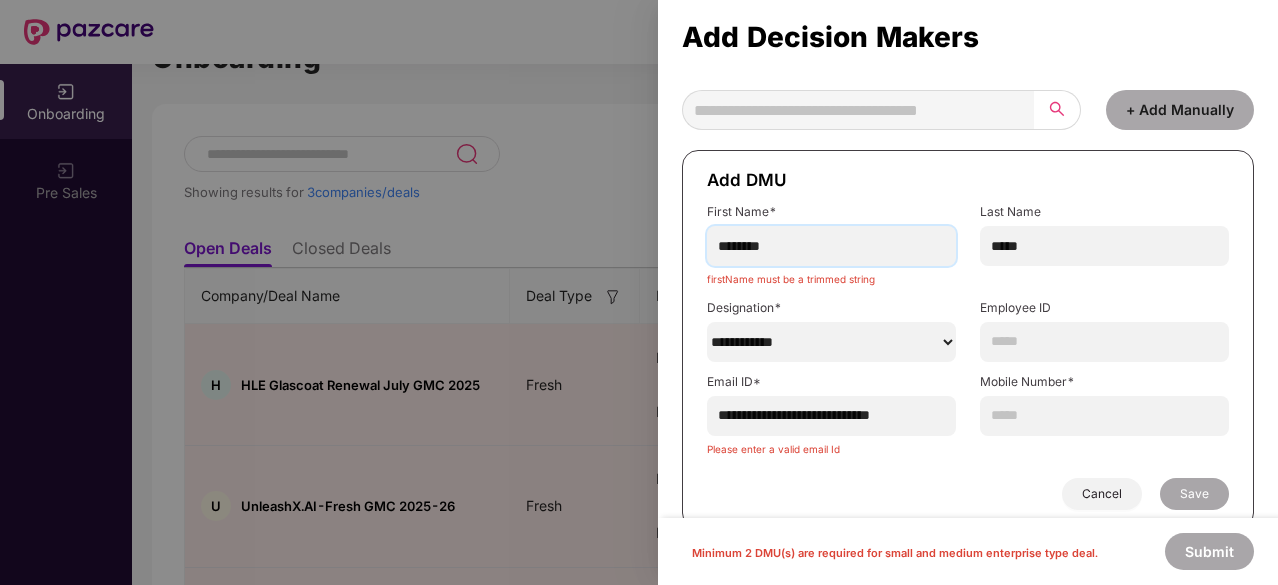 click on "*******" at bounding box center (831, 246) 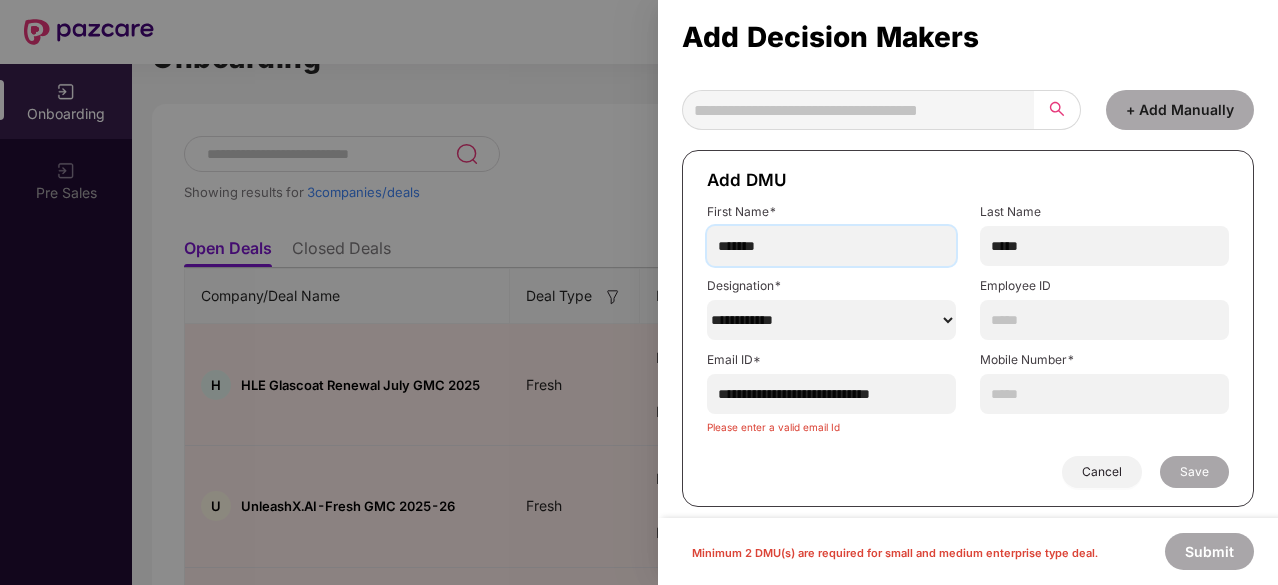 type on "*******" 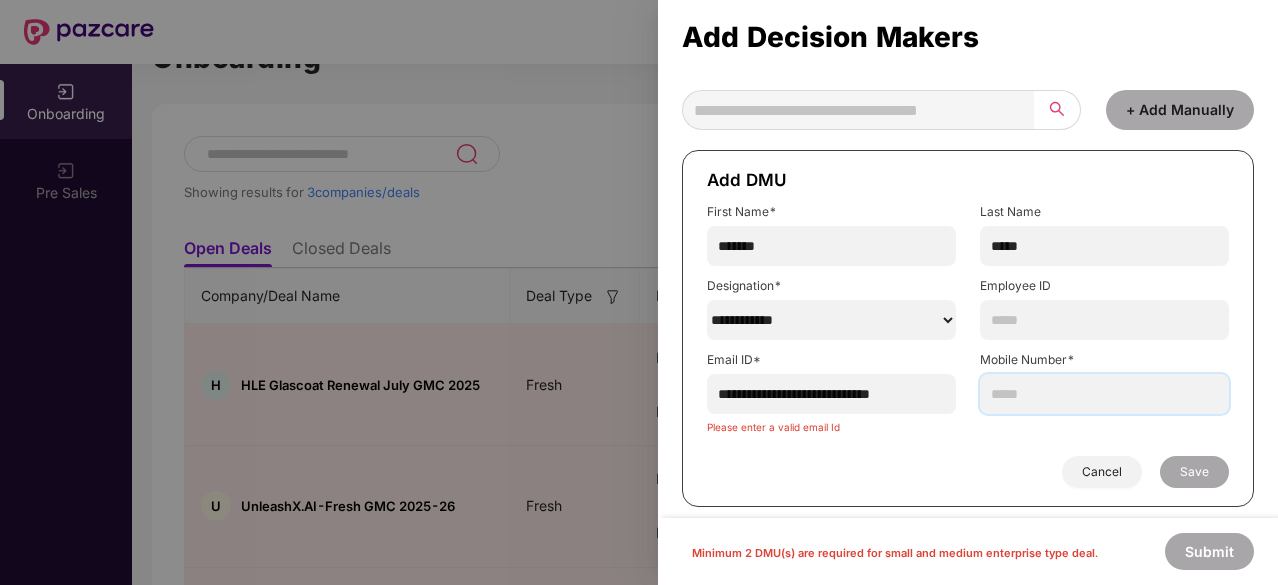 click at bounding box center [1104, 394] 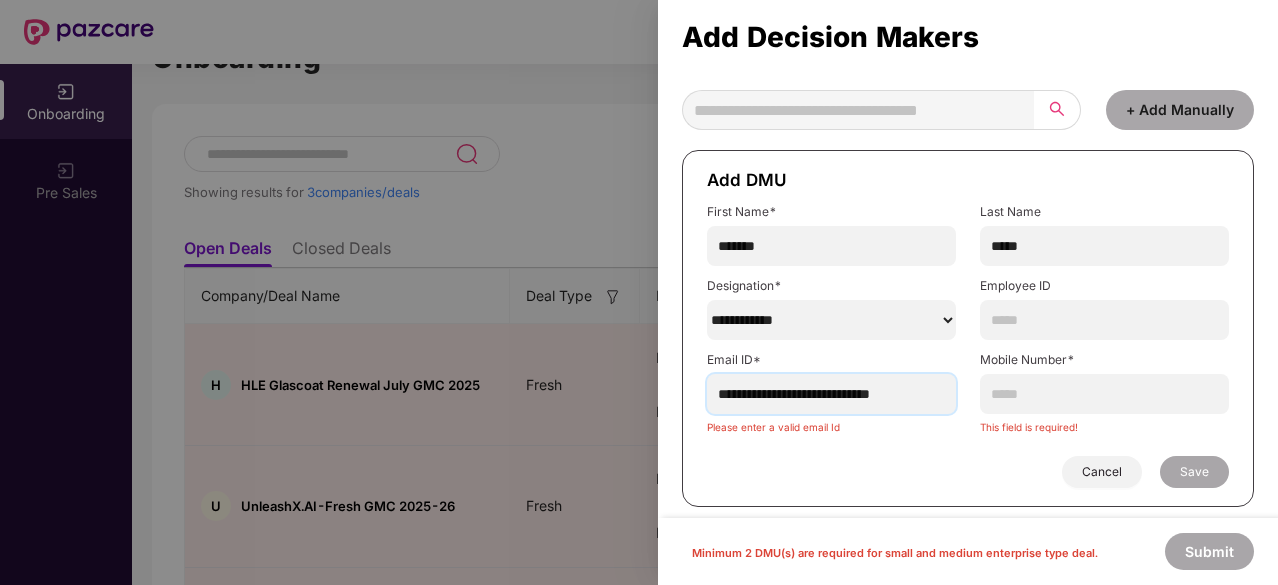 click on "**********" at bounding box center (831, 394) 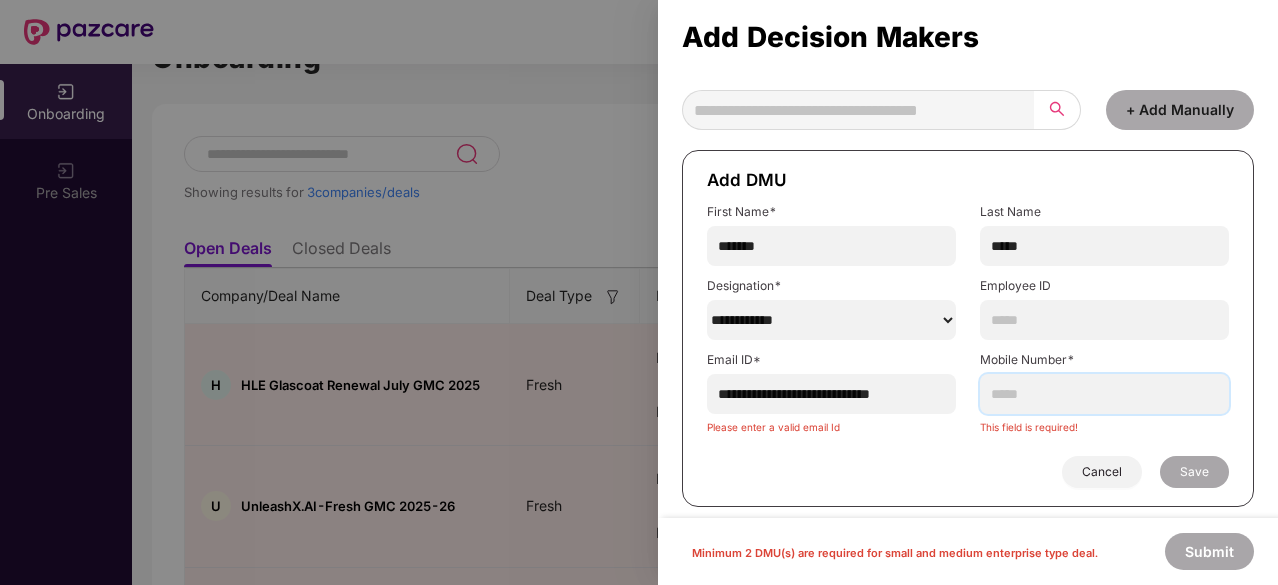 click at bounding box center (1104, 394) 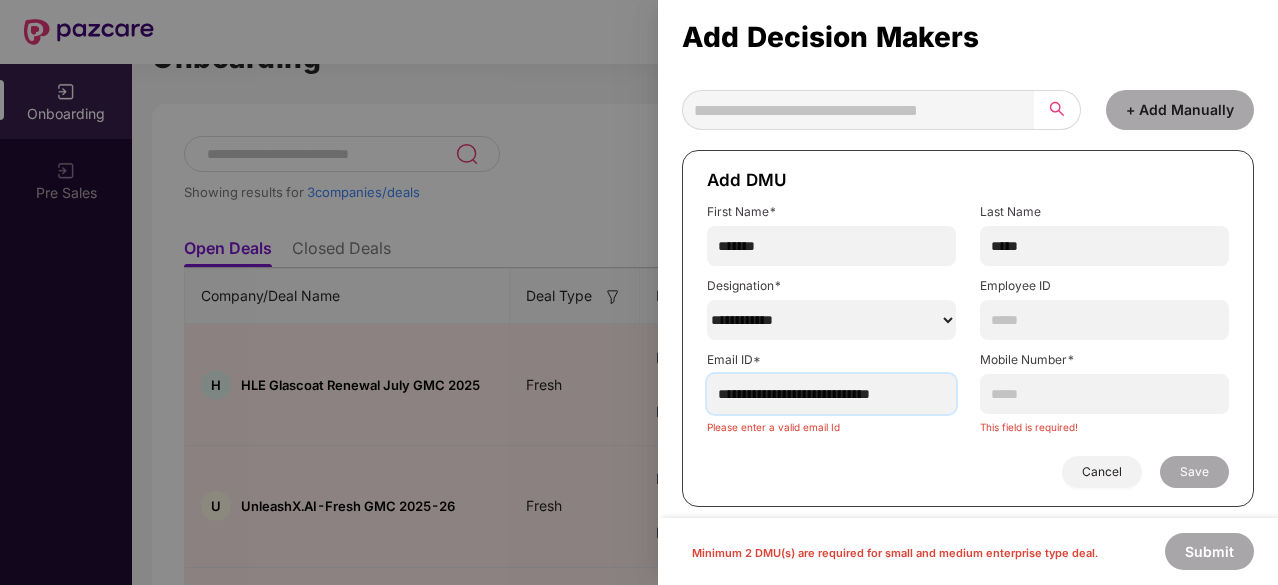 click on "**********" at bounding box center [831, 394] 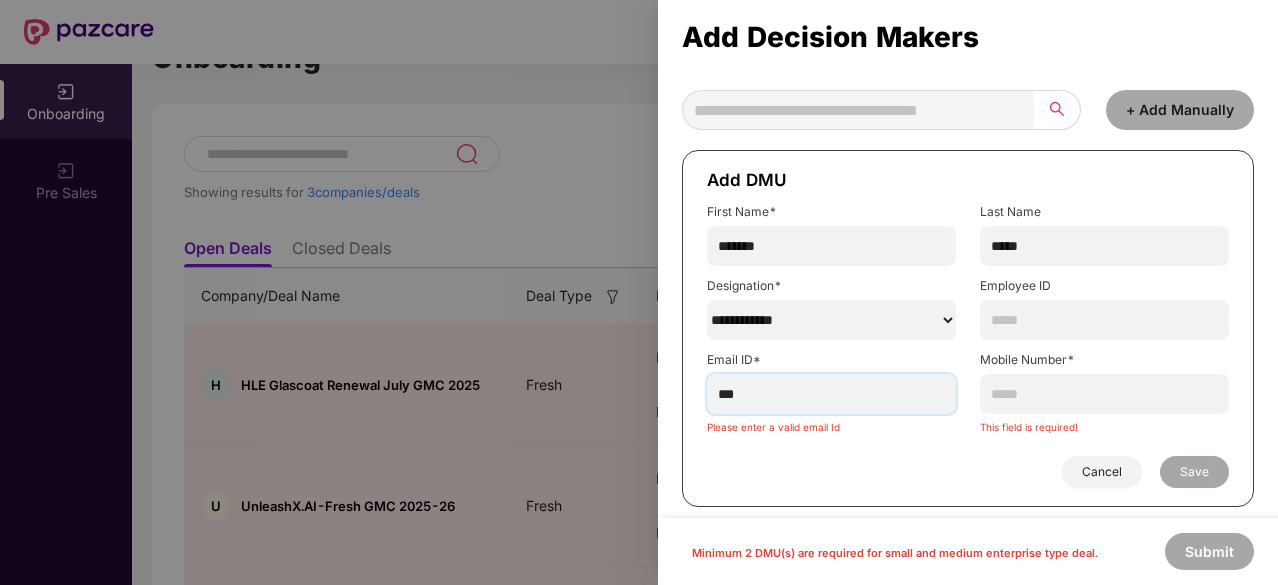 type on "*" 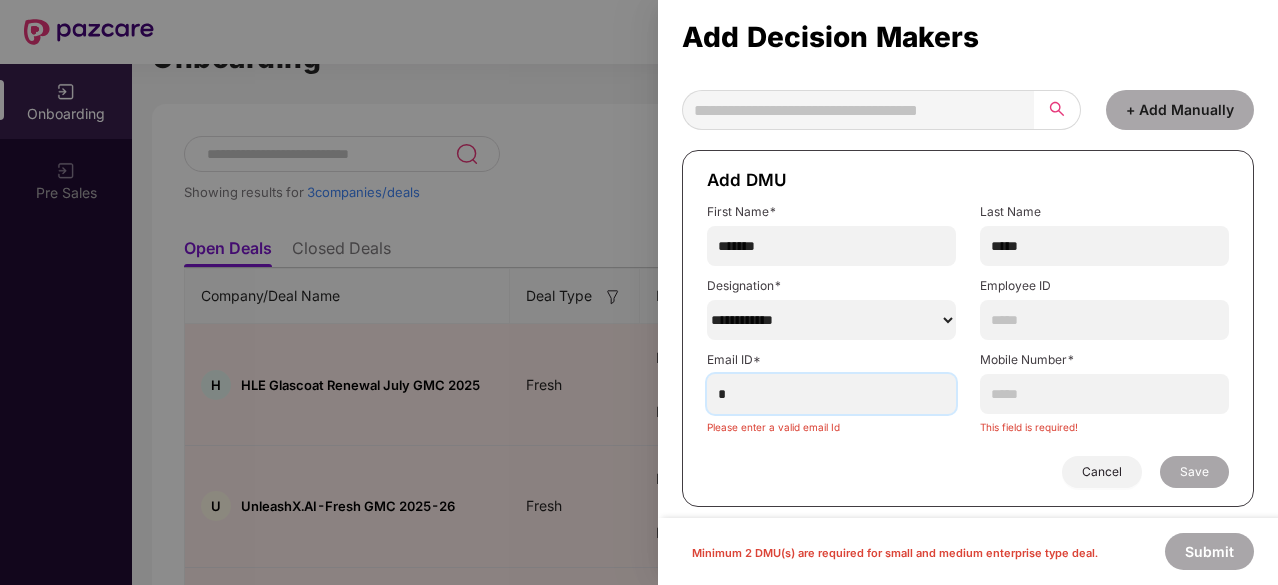 paste on "**********" 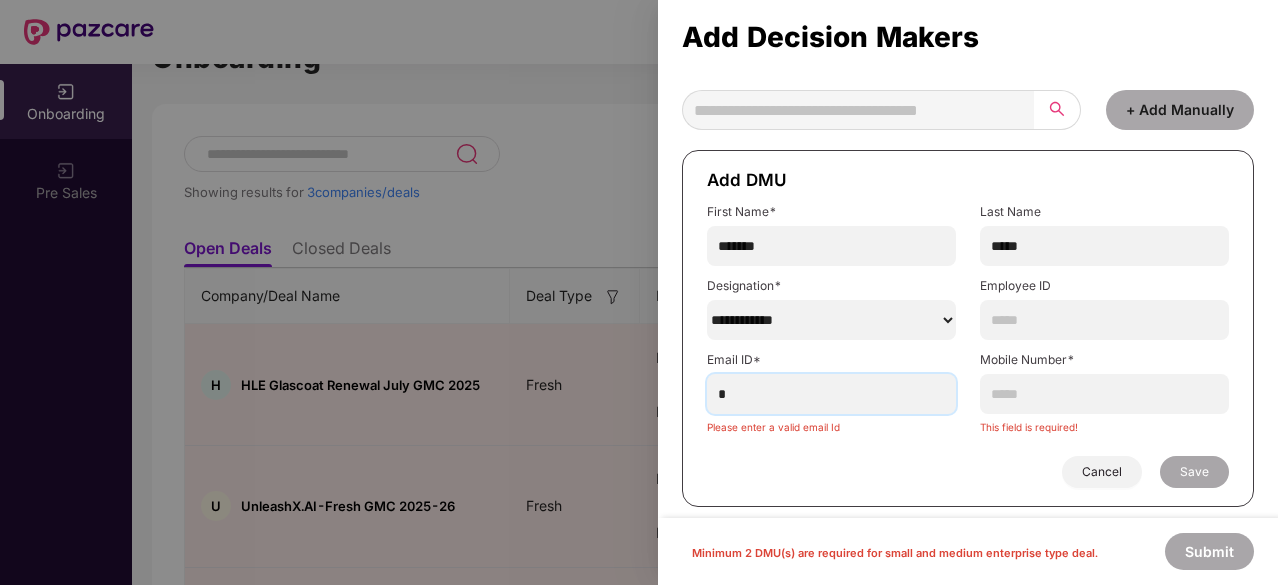 type on "**********" 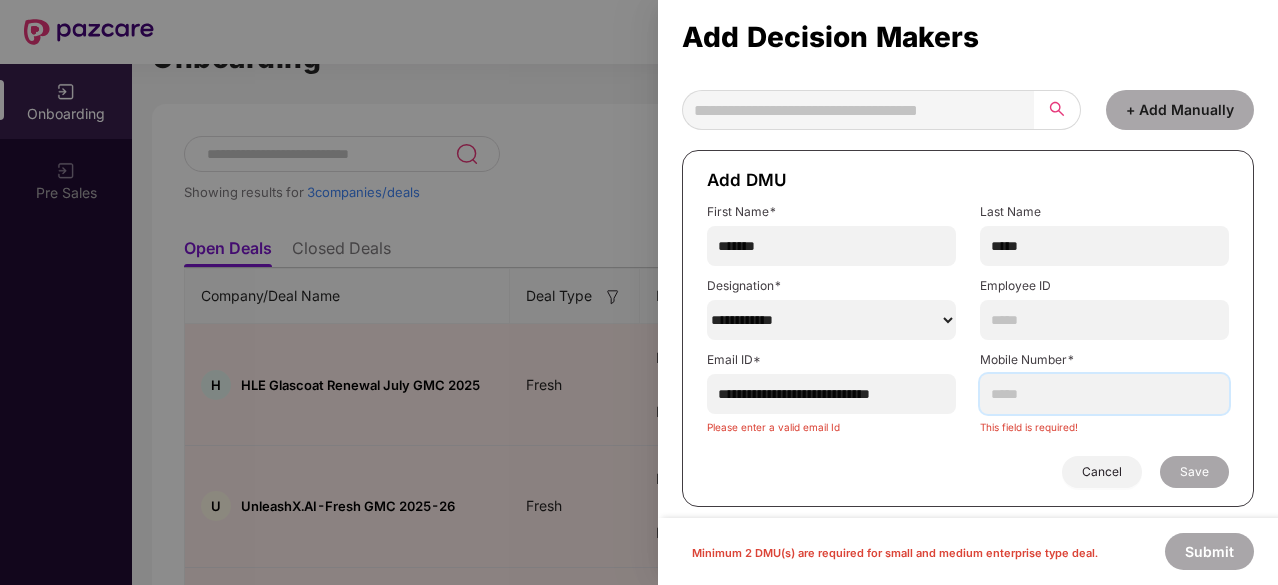 click at bounding box center [1104, 394] 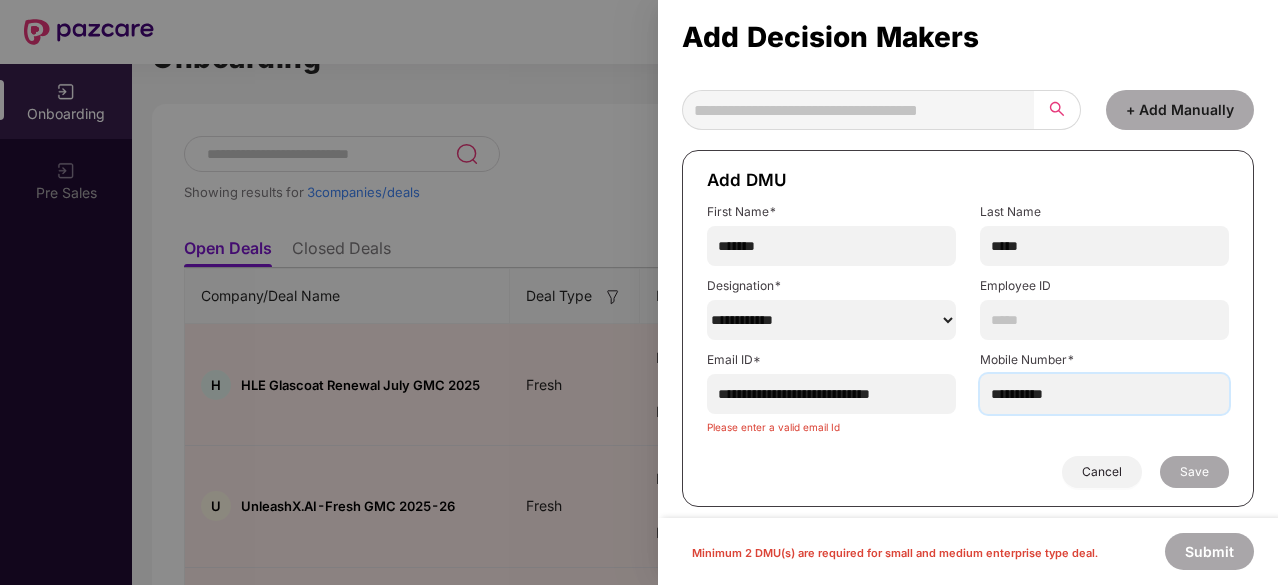 type on "**********" 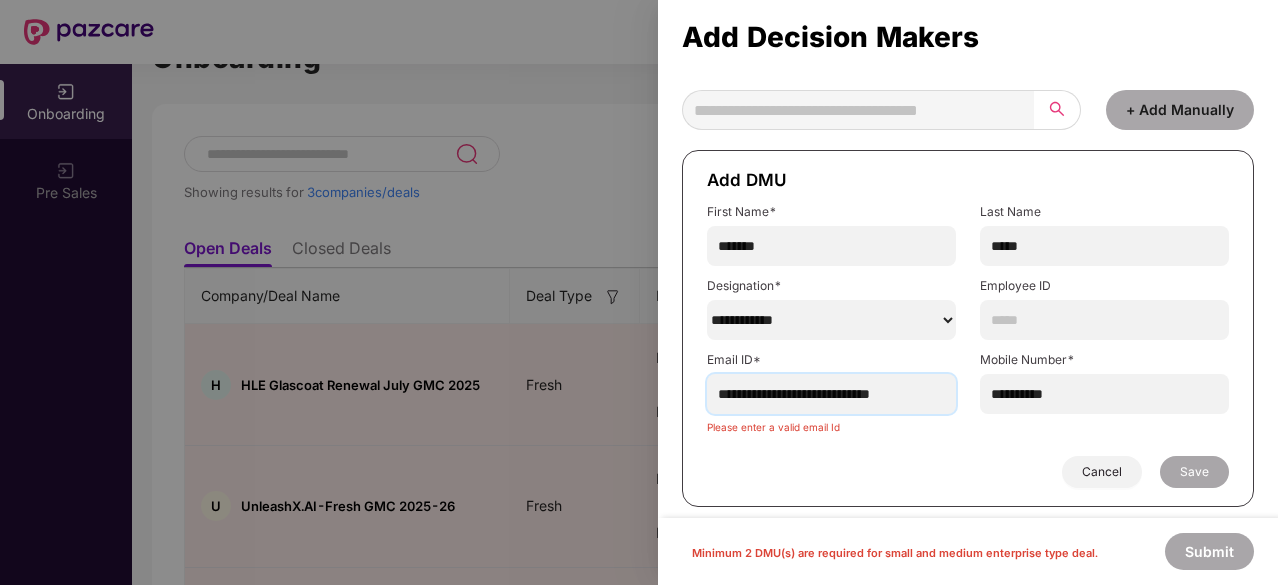 click on "**********" at bounding box center (831, 394) 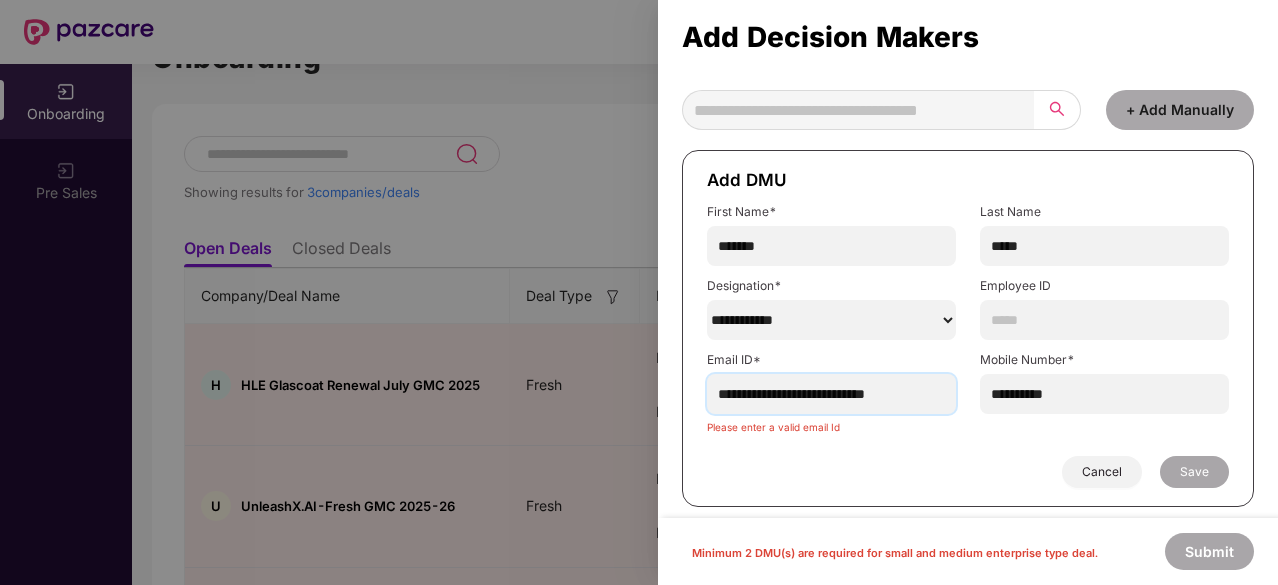 scroll, scrollTop: 72, scrollLeft: 0, axis: vertical 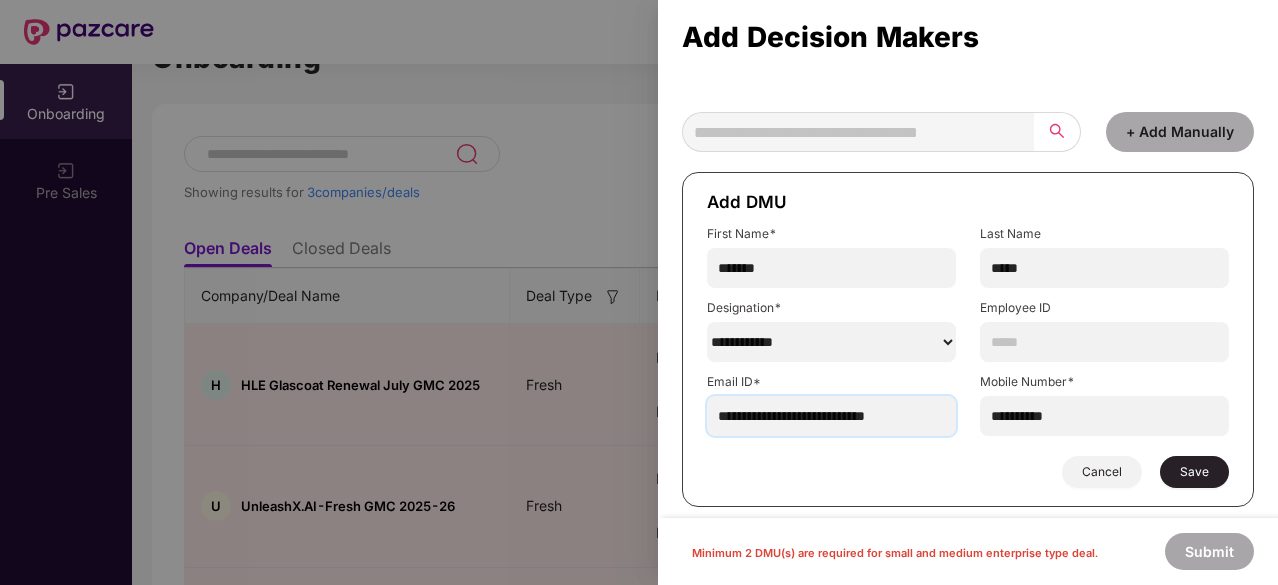 type on "**********" 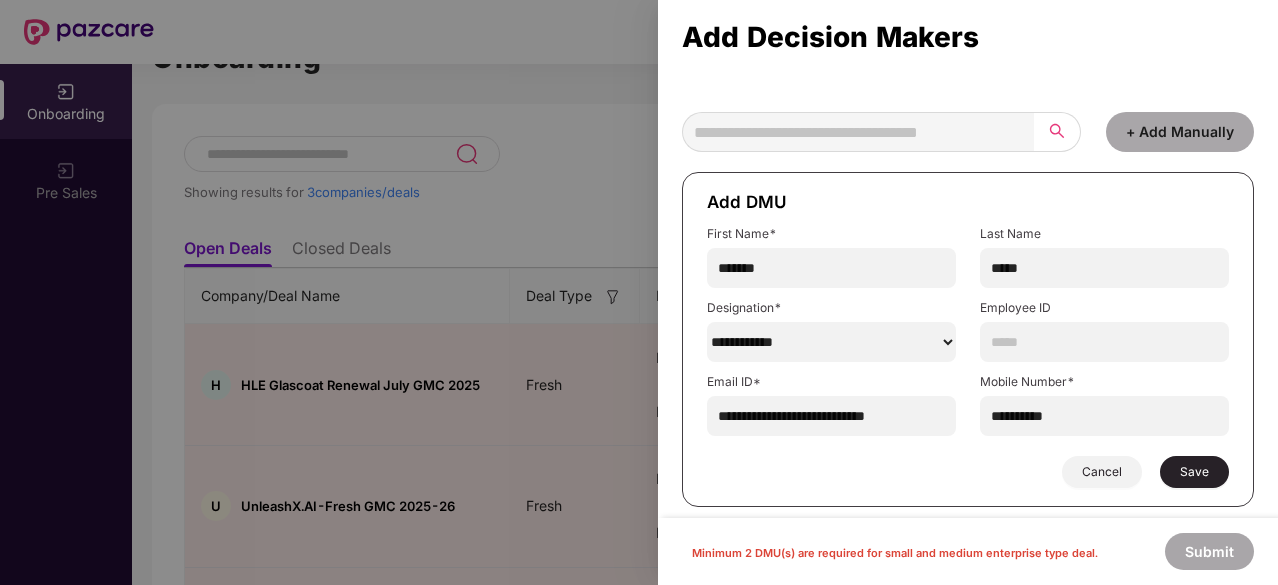 click on "Save" at bounding box center (1194, 472) 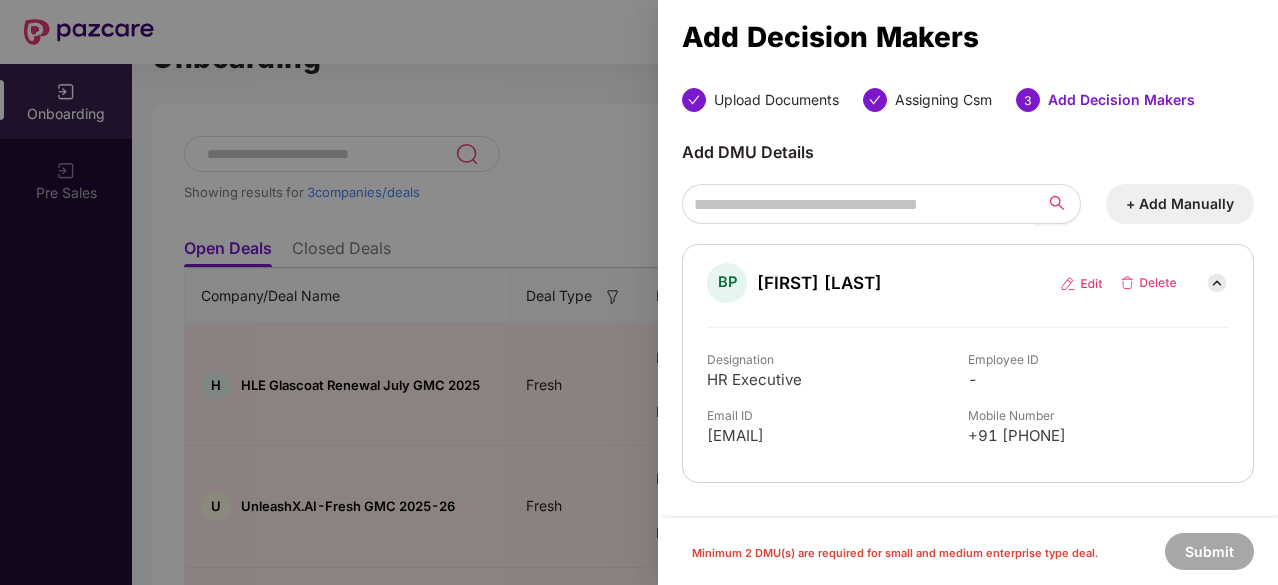 click on "+ Add Manually" at bounding box center [1180, 204] 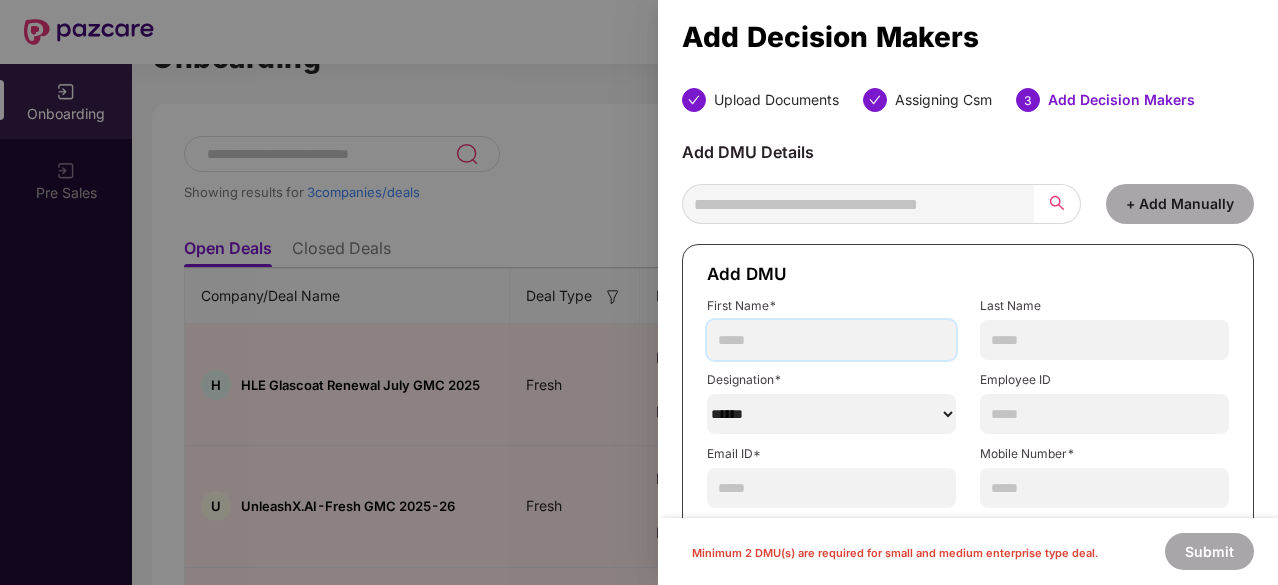 click at bounding box center [831, 340] 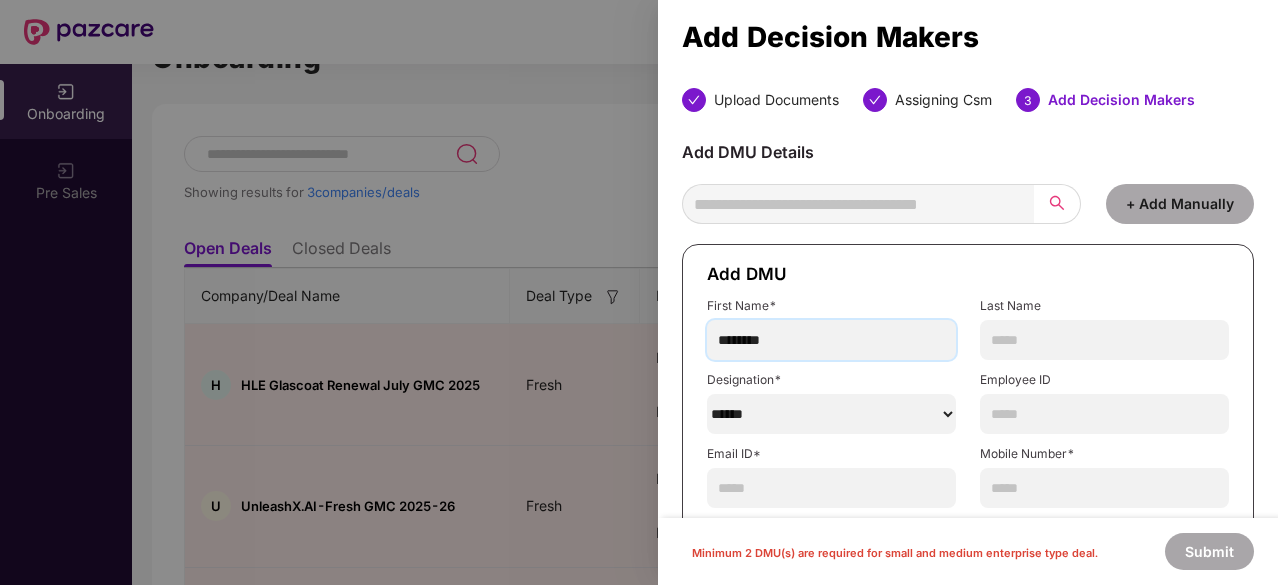 type on "********" 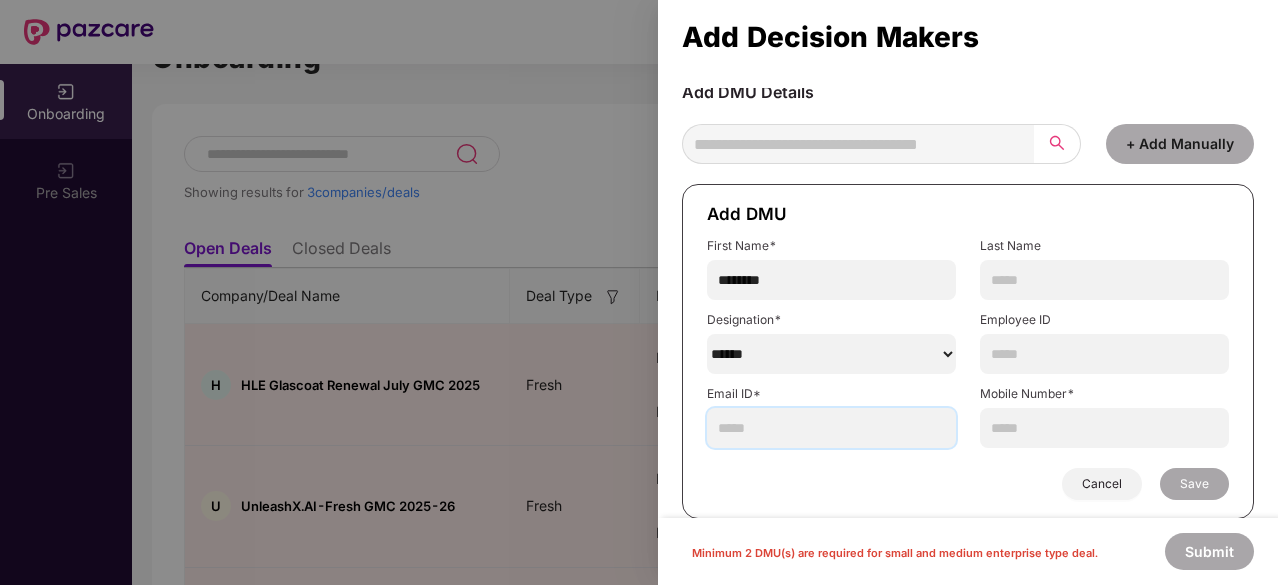 click at bounding box center [831, 428] 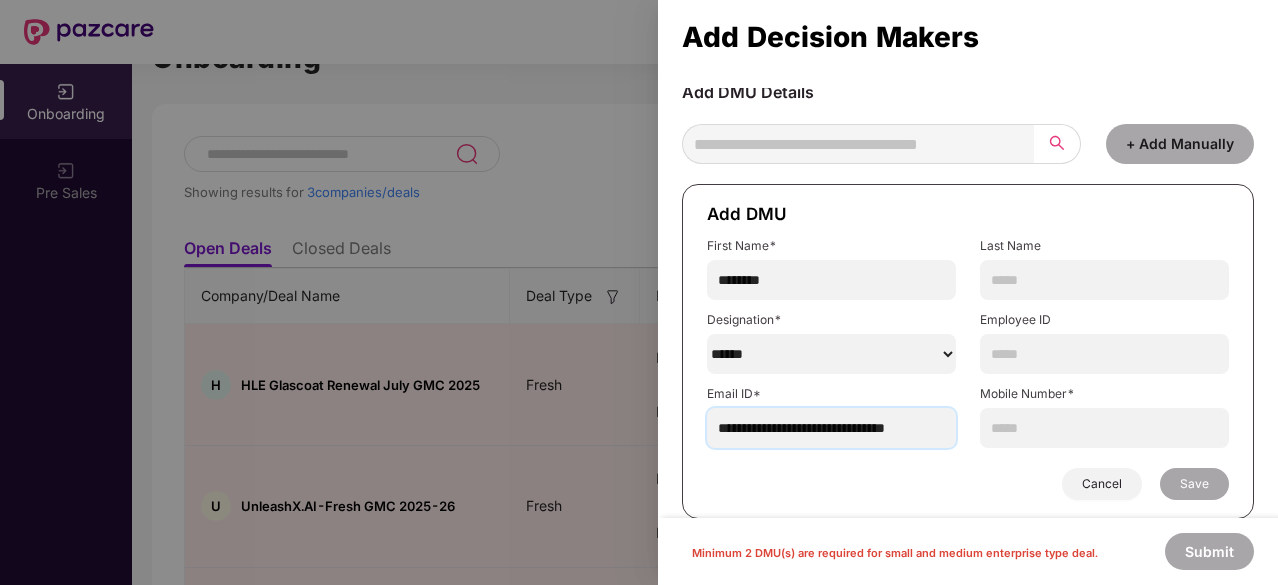 scroll, scrollTop: 0, scrollLeft: 17, axis: horizontal 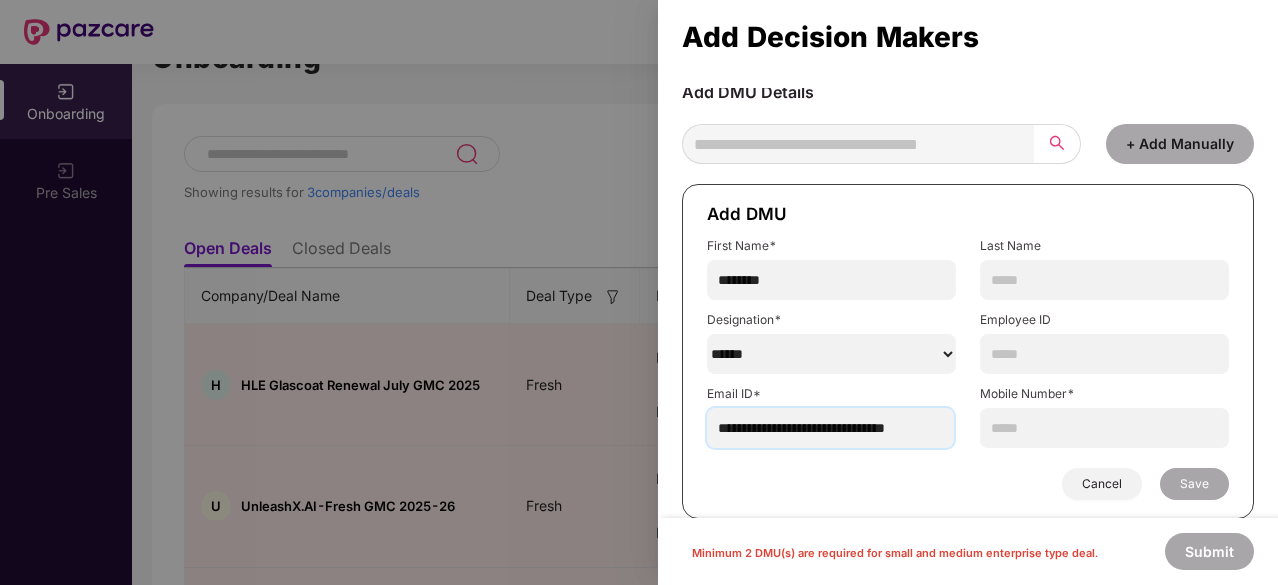 type on "**********" 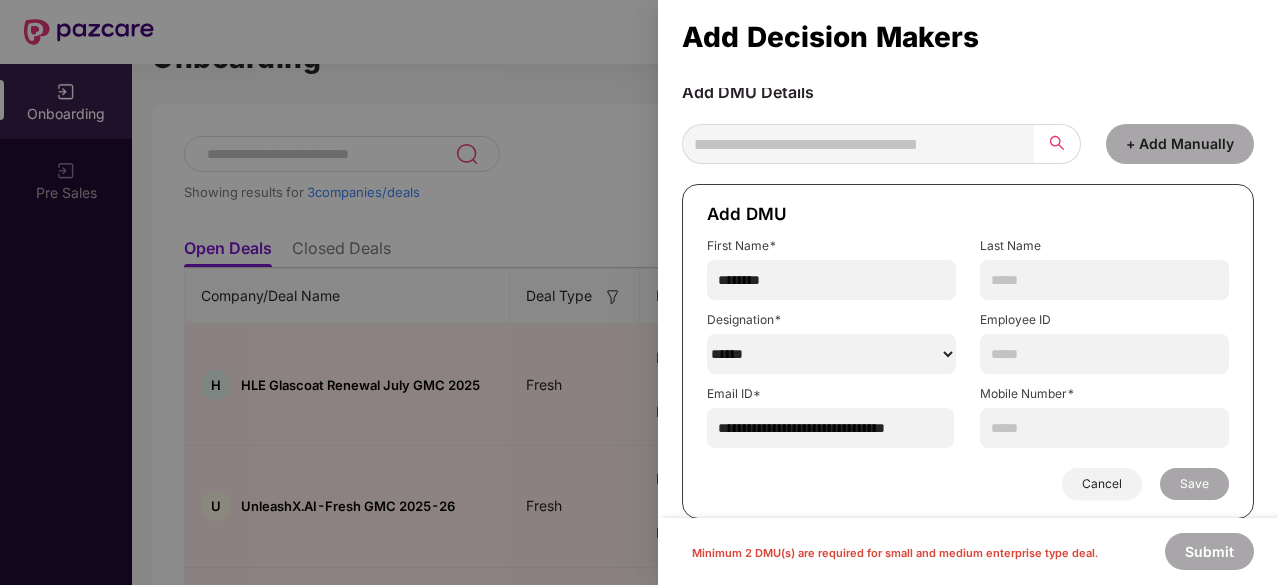 scroll, scrollTop: 0, scrollLeft: 0, axis: both 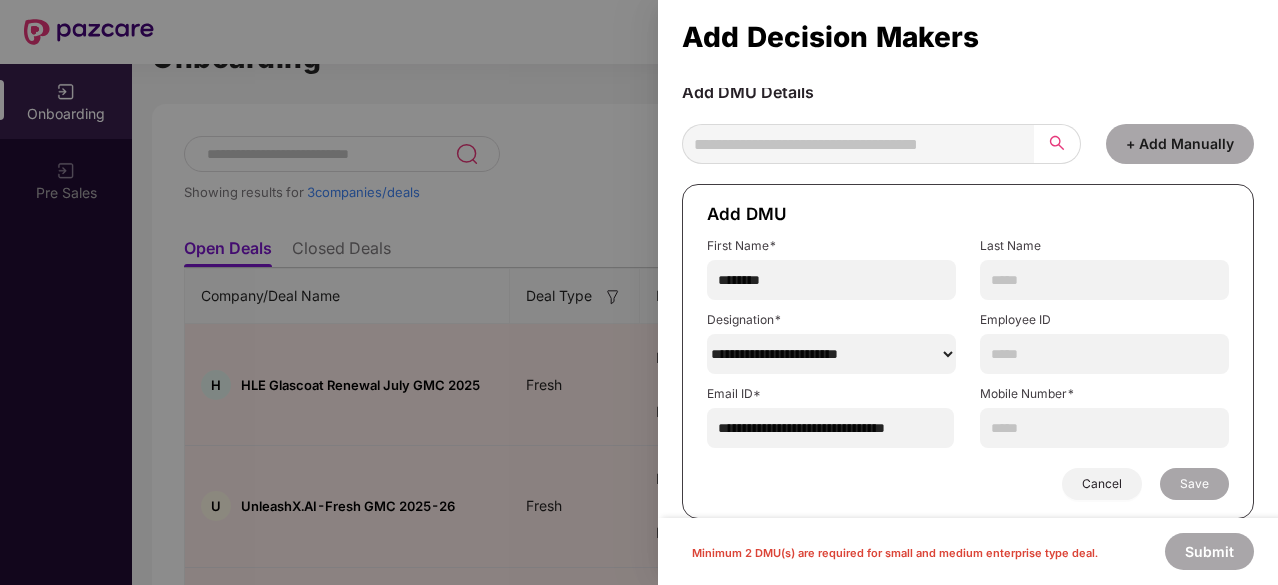 click on "******" at bounding box center [831, 354] 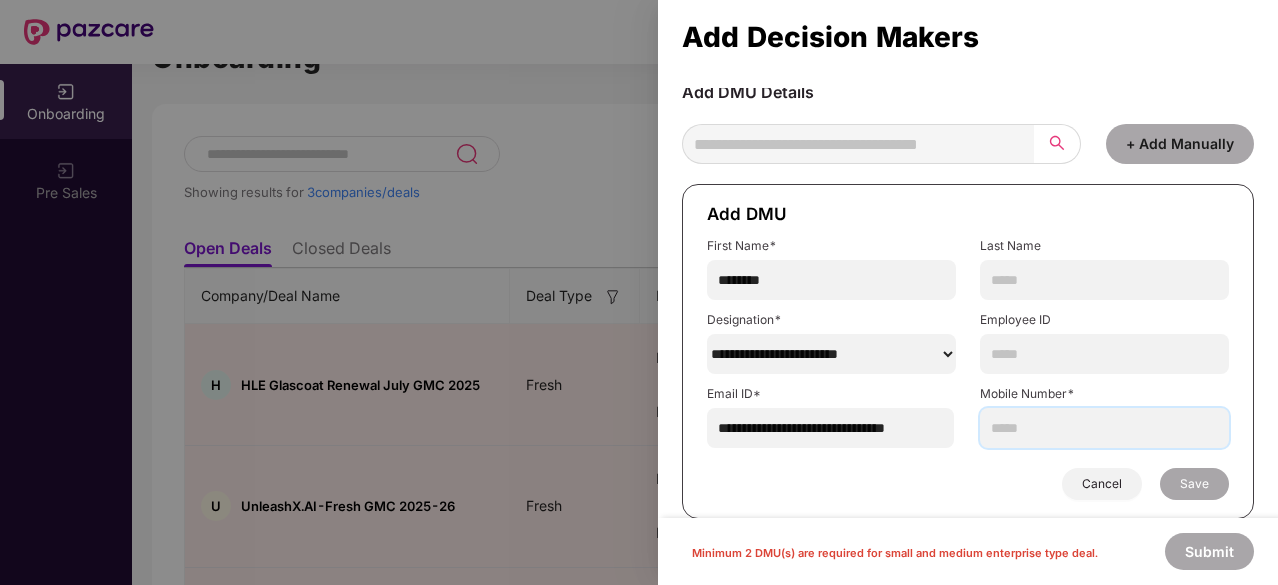 click at bounding box center [1104, 428] 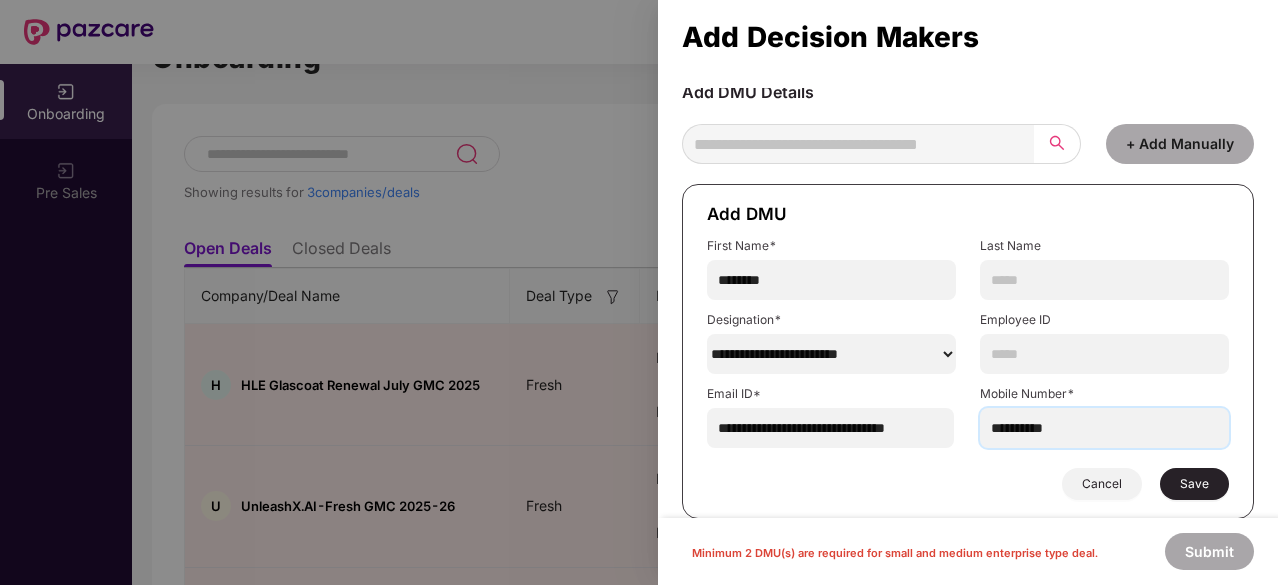 type on "**********" 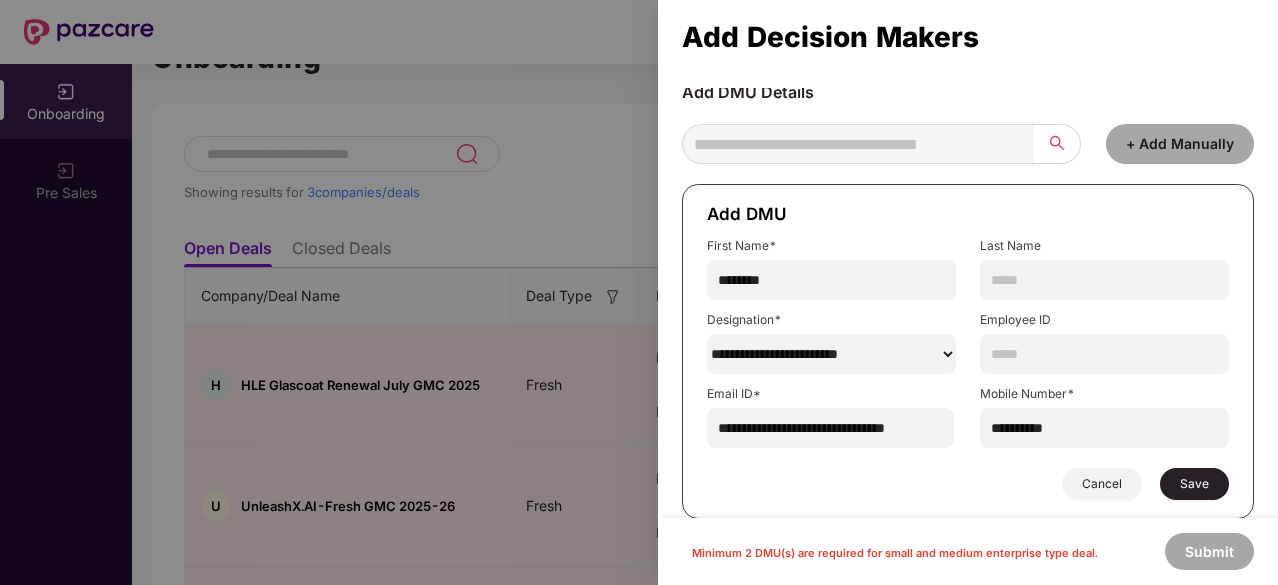 click on "Save" at bounding box center (1194, 484) 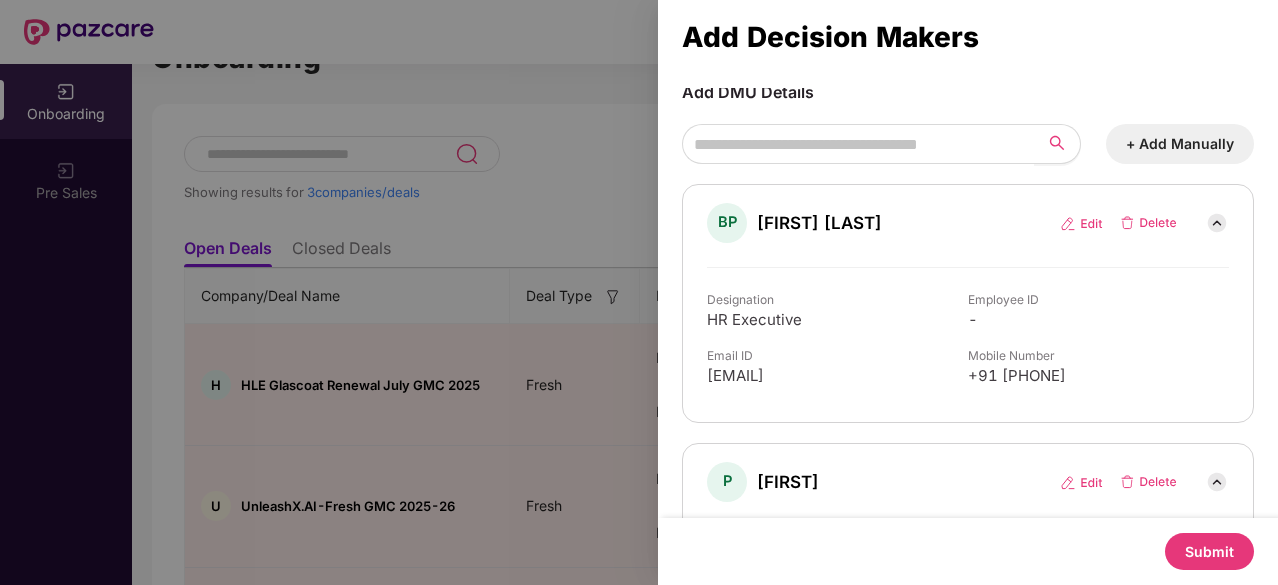 scroll, scrollTop: 233, scrollLeft: 0, axis: vertical 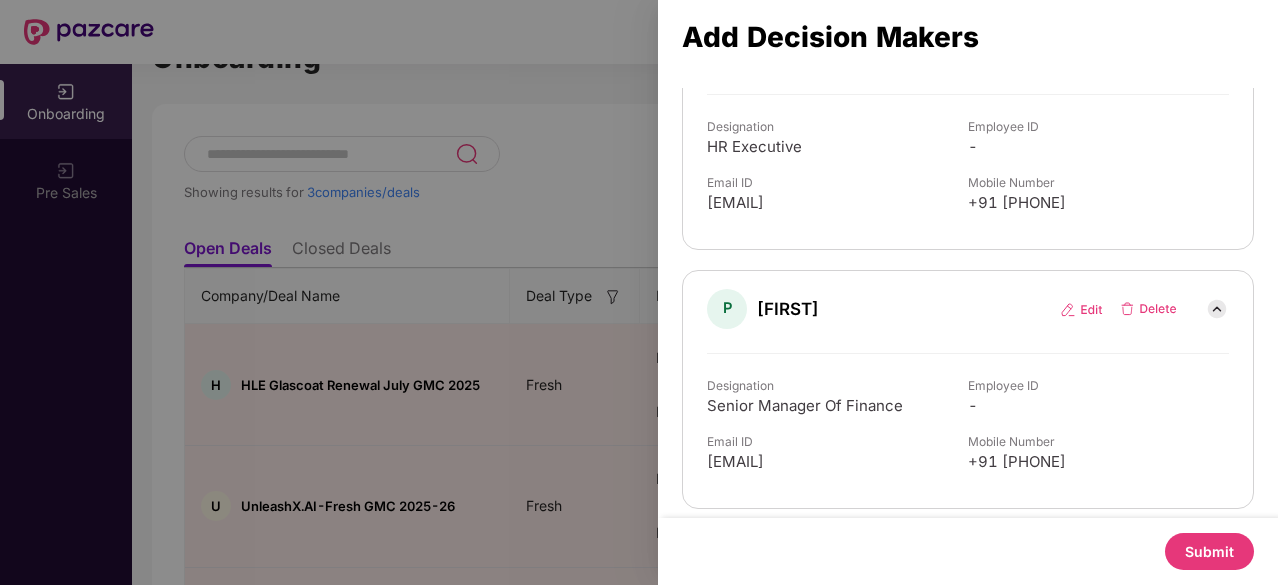 click on "Submit" at bounding box center (1209, 551) 